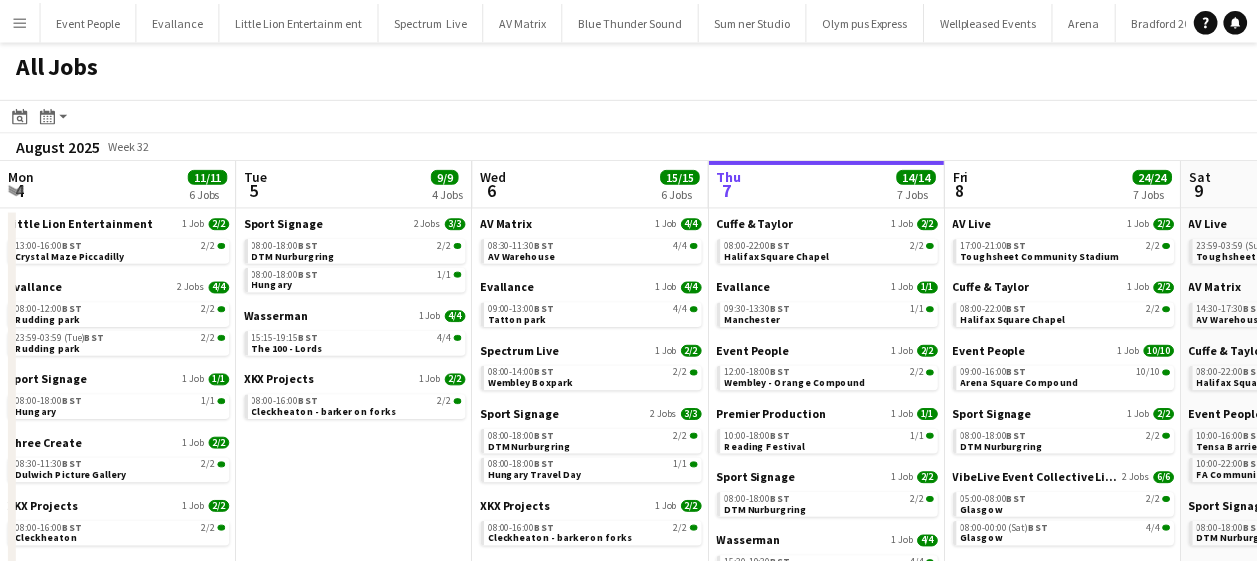scroll, scrollTop: 0, scrollLeft: 0, axis: both 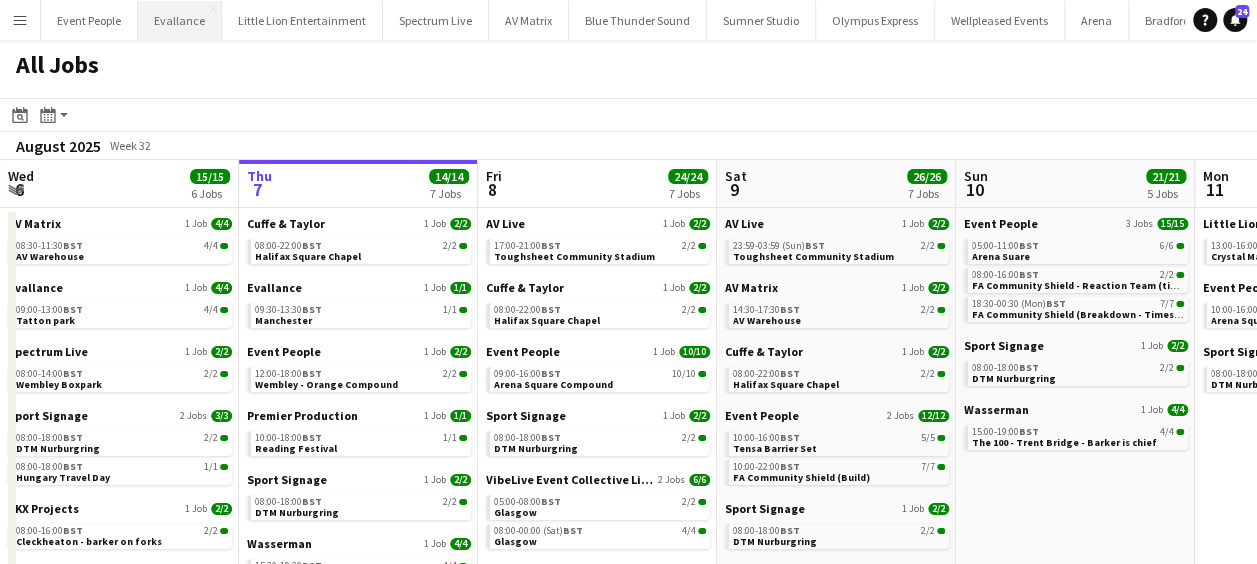 click on "[LAST]
Close" at bounding box center (180, 20) 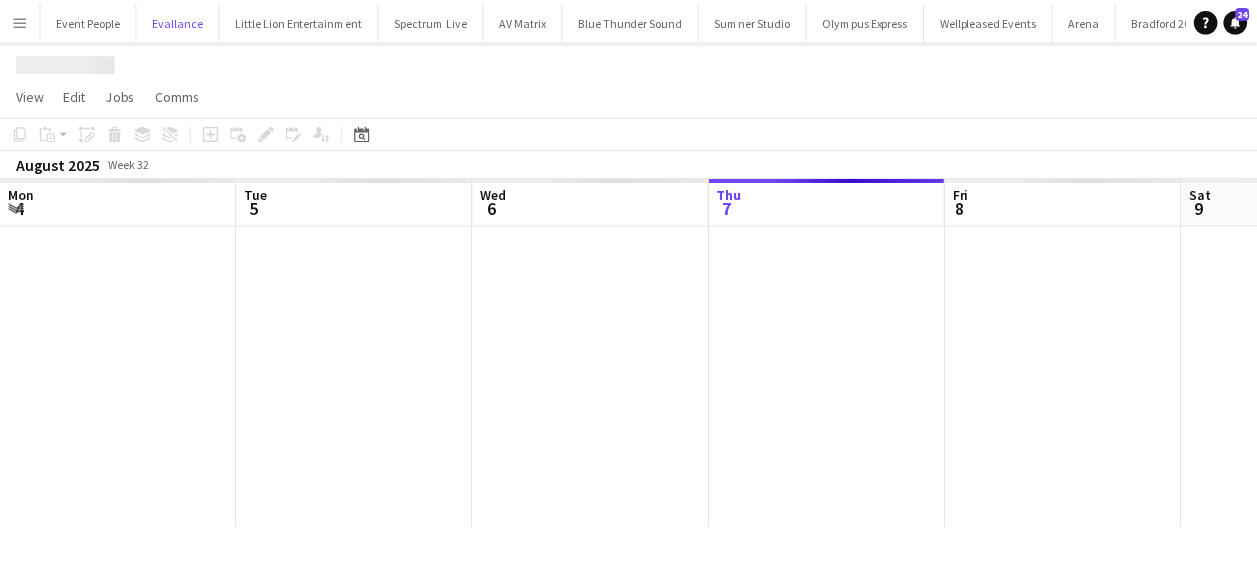 scroll, scrollTop: 0, scrollLeft: 478, axis: horizontal 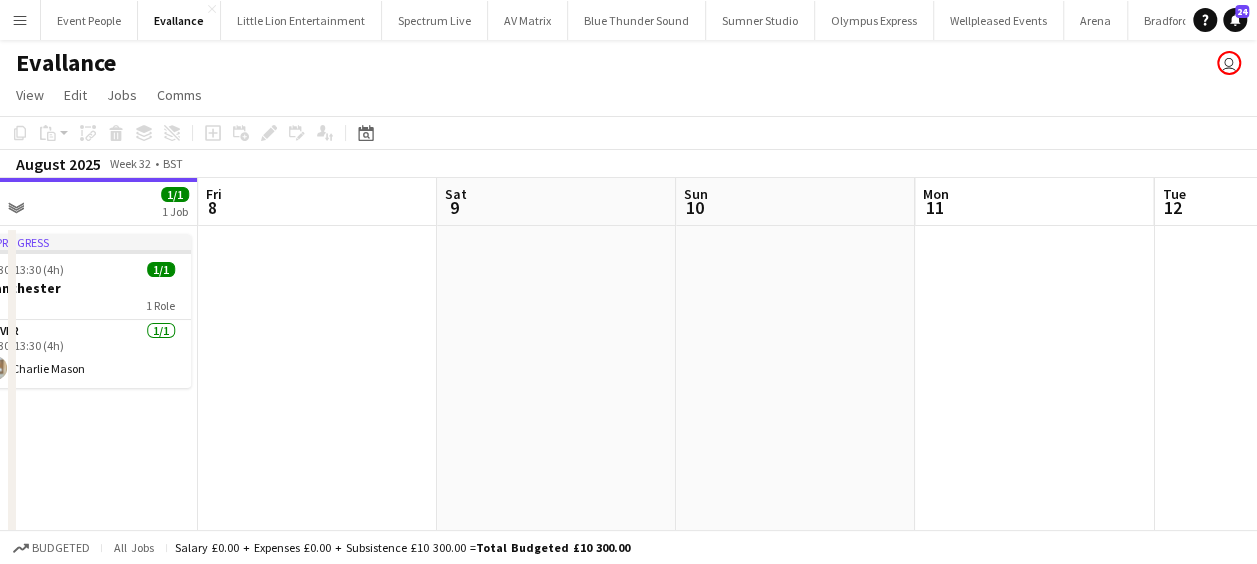 drag, startPoint x: 417, startPoint y: 340, endPoint x: 382, endPoint y: 344, distance: 35.22783 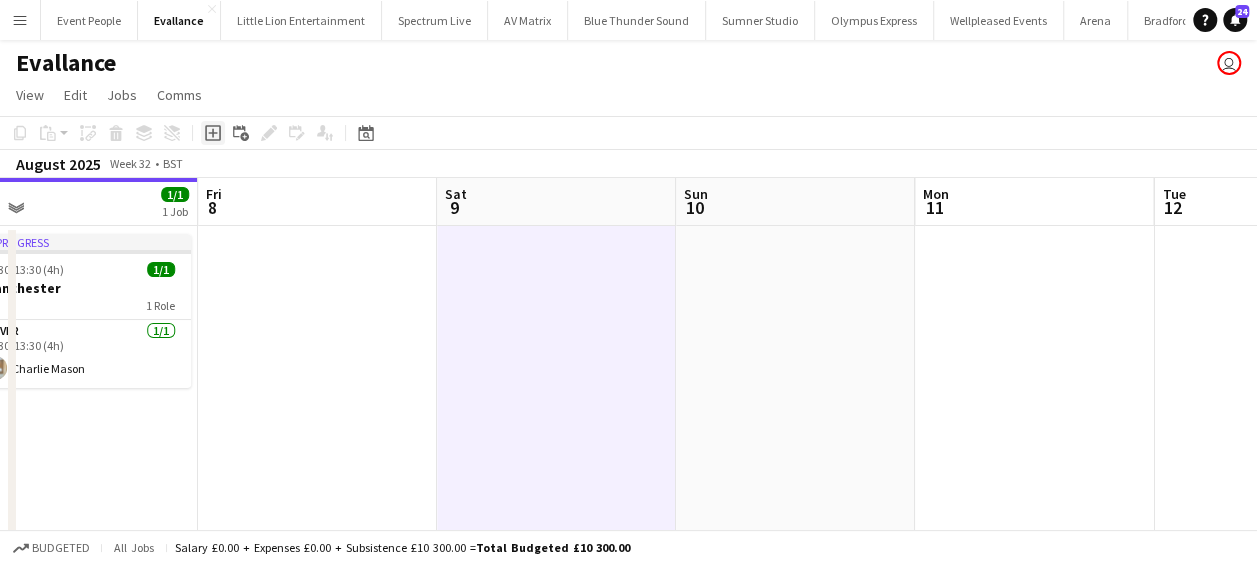 click on "Add job" 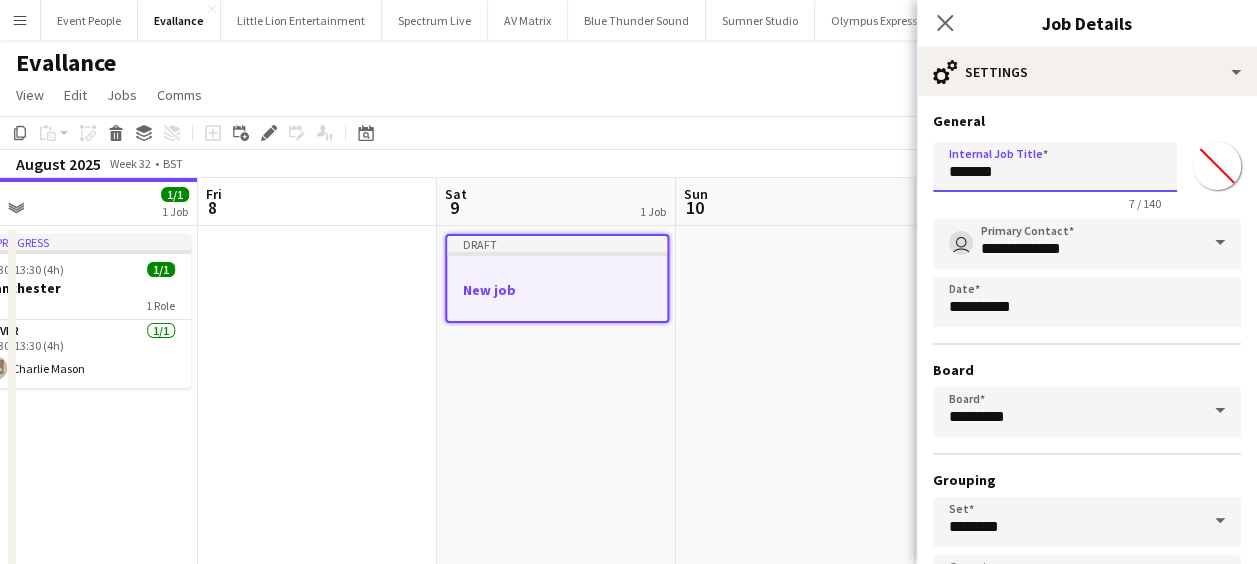 drag, startPoint x: 1019, startPoint y: 177, endPoint x: 923, endPoint y: 184, distance: 96.25487 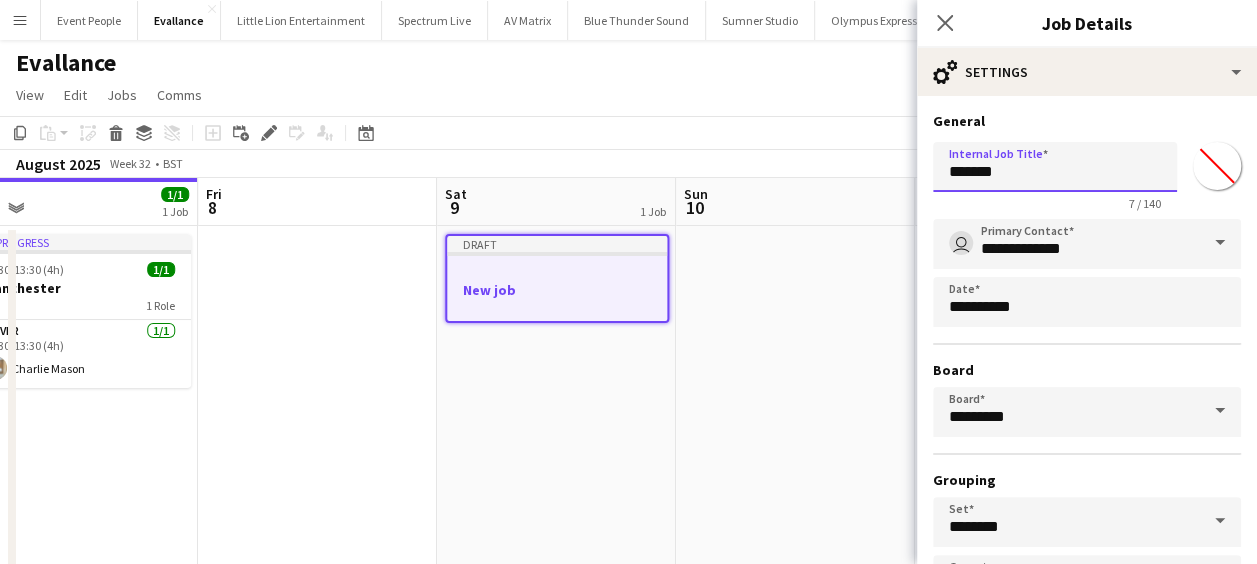click on "**********" at bounding box center [1087, 407] 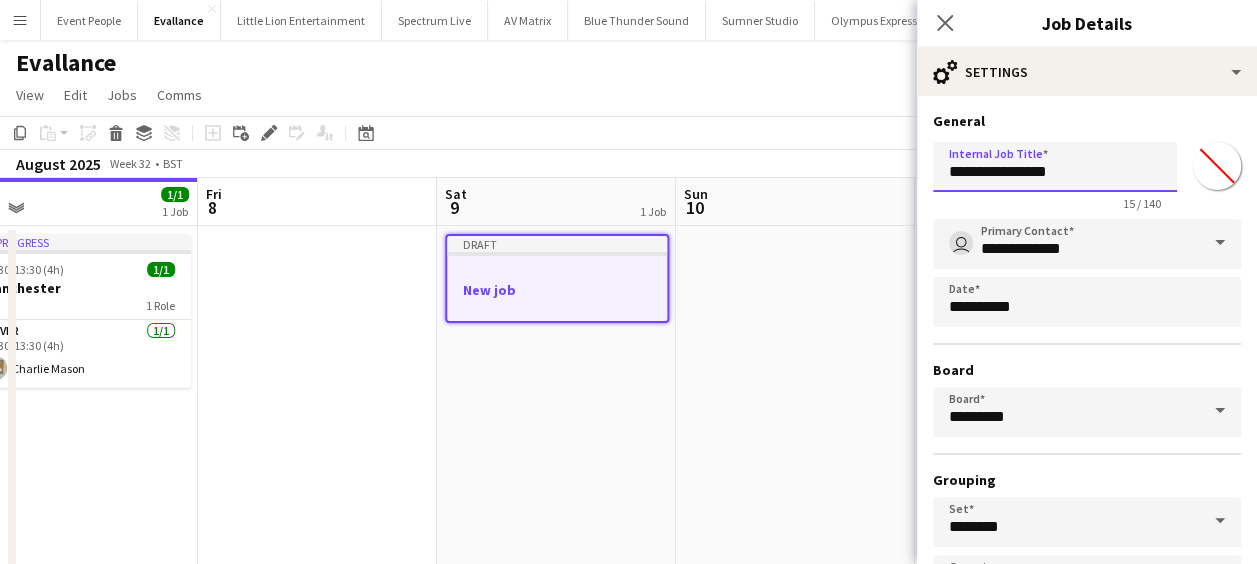 type on "**********" 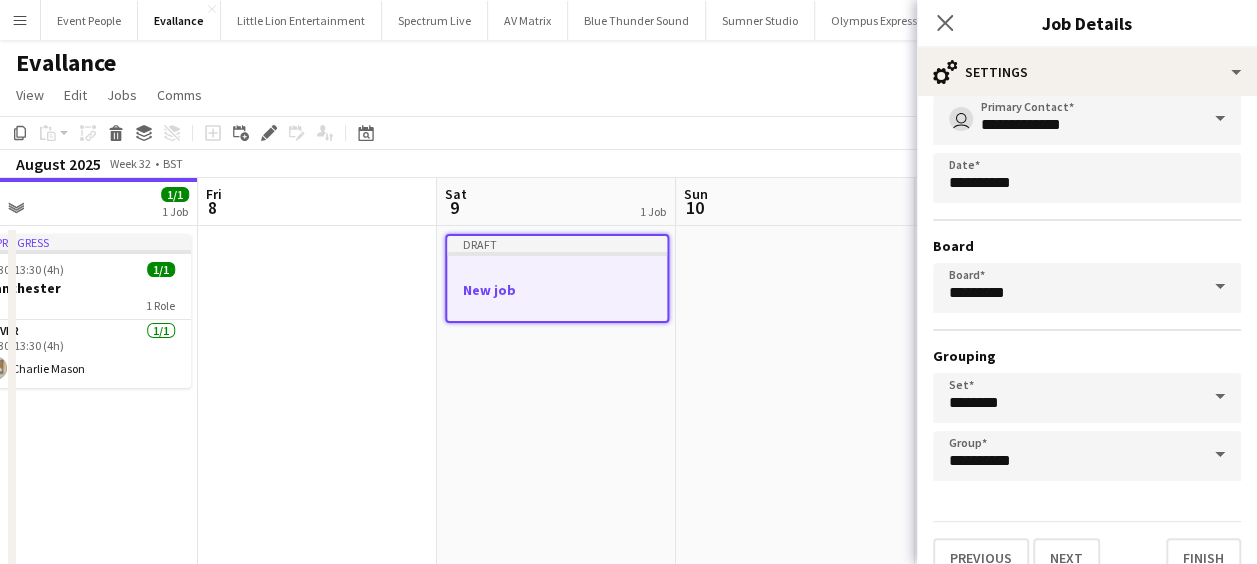scroll, scrollTop: 154, scrollLeft: 0, axis: vertical 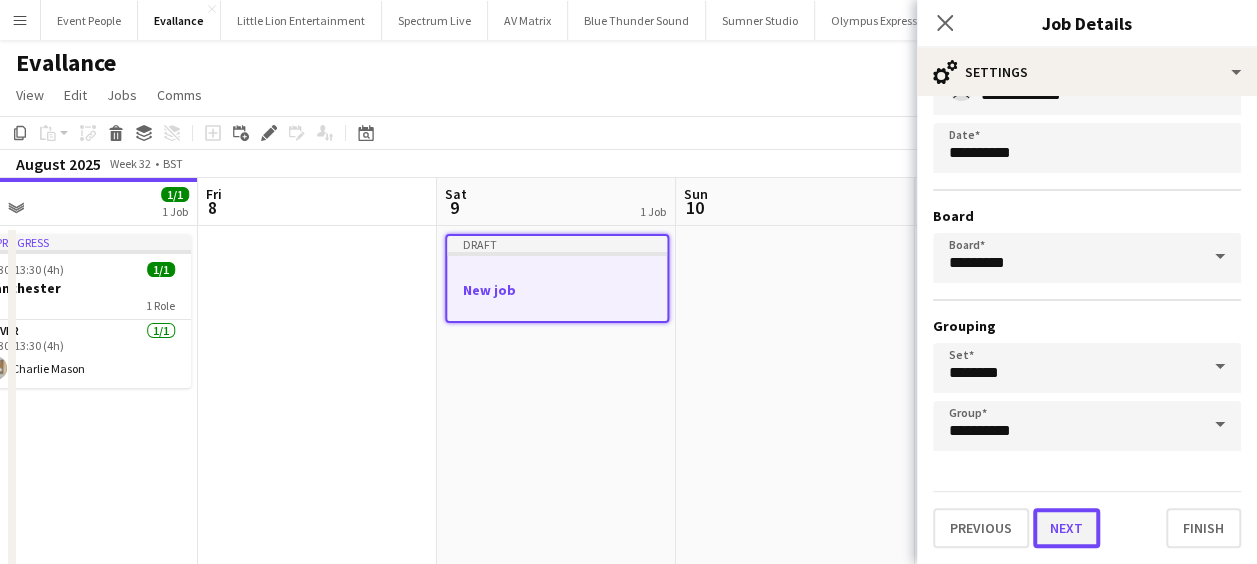 click on "Next" at bounding box center (1066, 528) 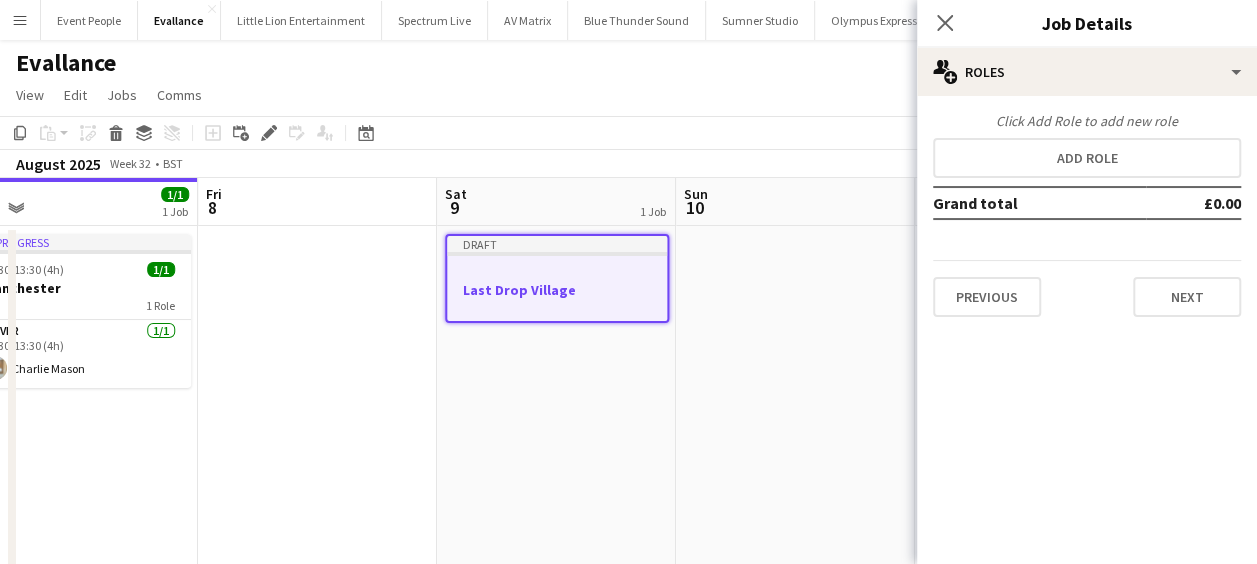 scroll, scrollTop: 0, scrollLeft: 0, axis: both 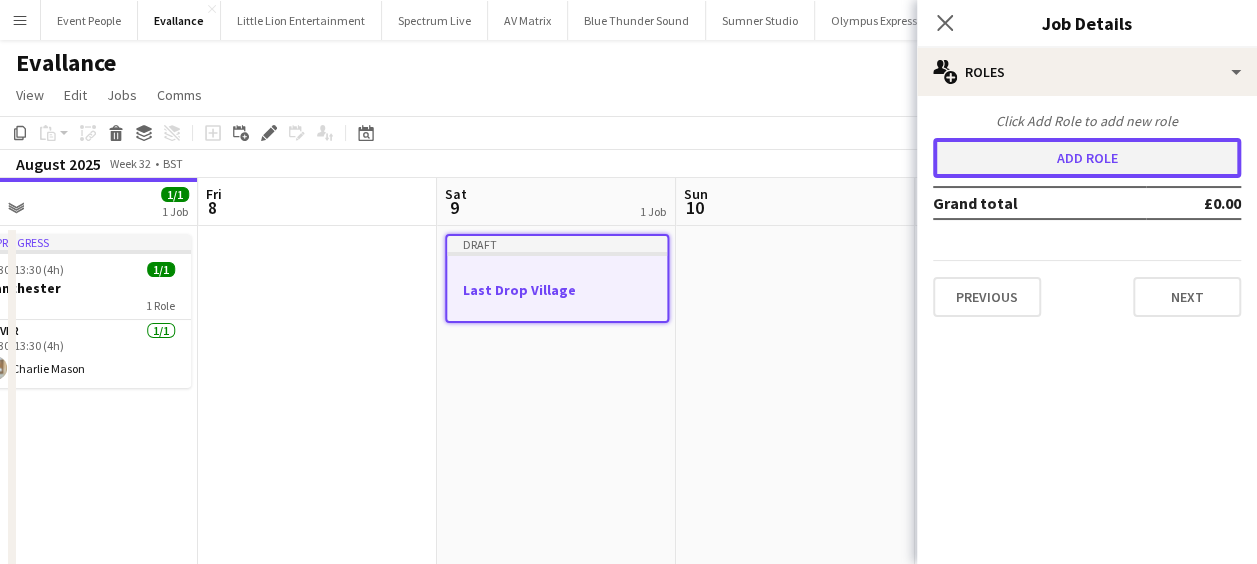 click on "Add role" at bounding box center (1087, 158) 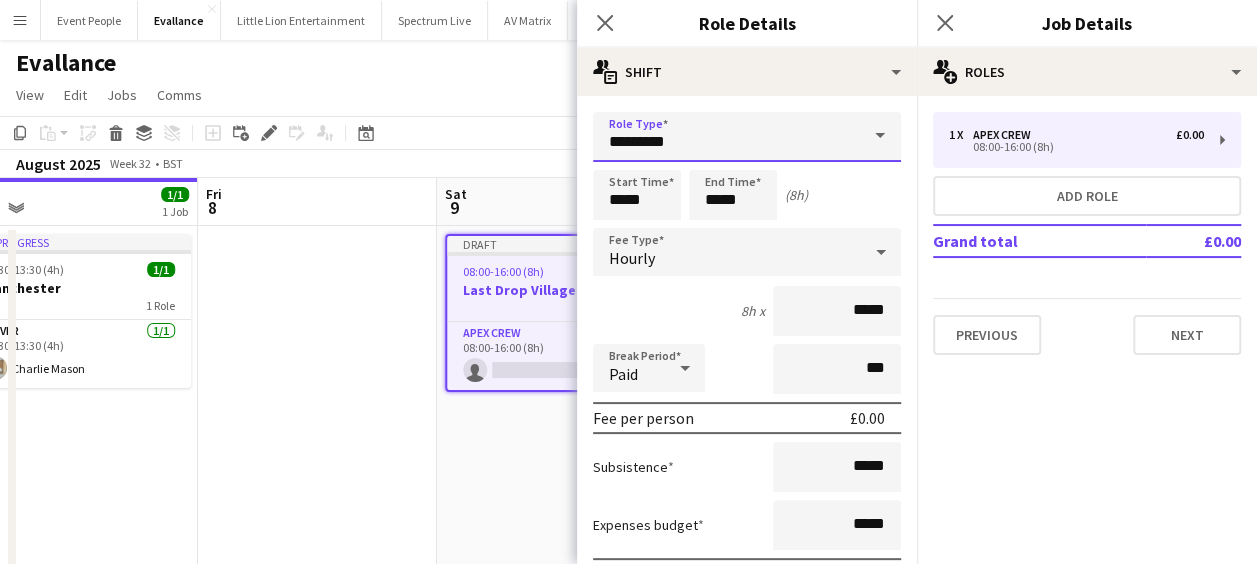 drag, startPoint x: 640, startPoint y: 149, endPoint x: 502, endPoint y: 158, distance: 138.29317 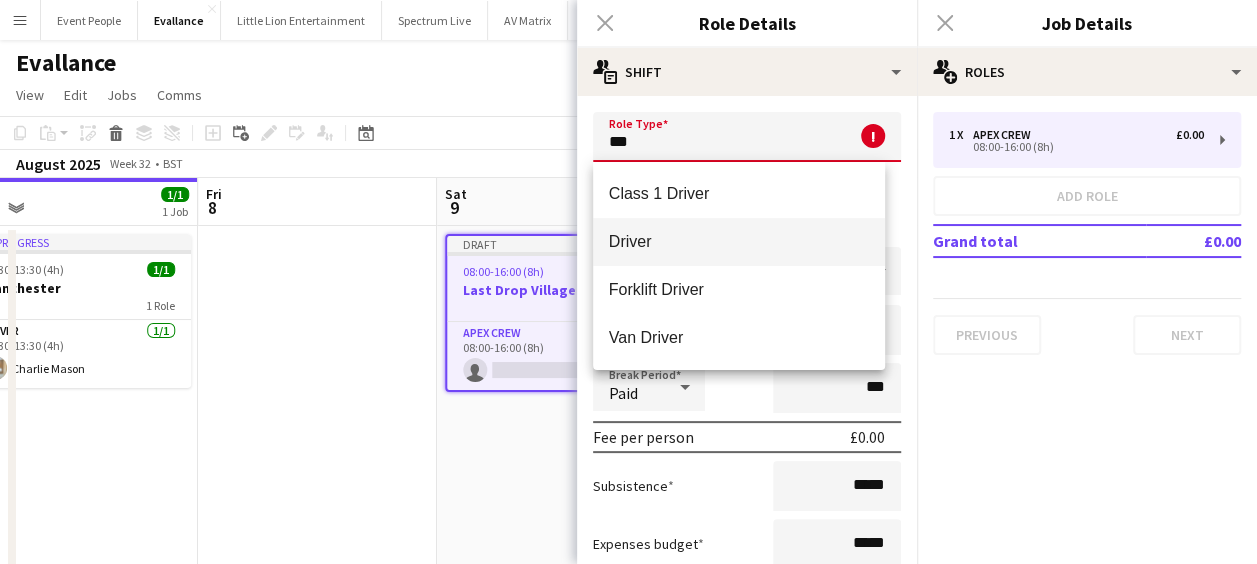 click on "Driver" at bounding box center [739, 242] 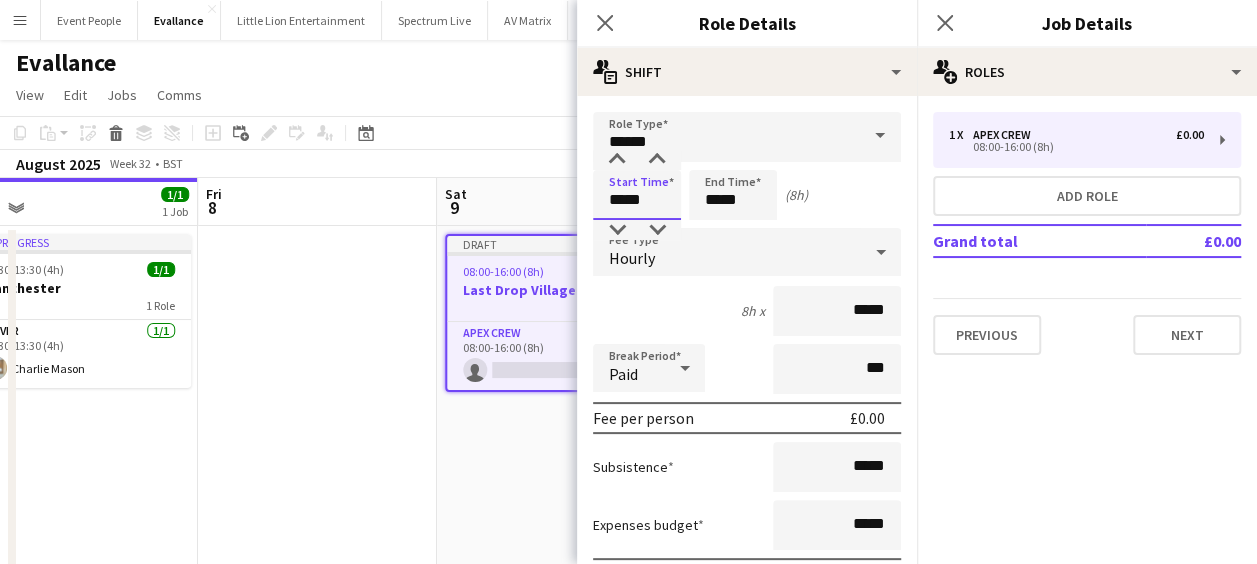 drag, startPoint x: 662, startPoint y: 190, endPoint x: 445, endPoint y: 224, distance: 219.64745 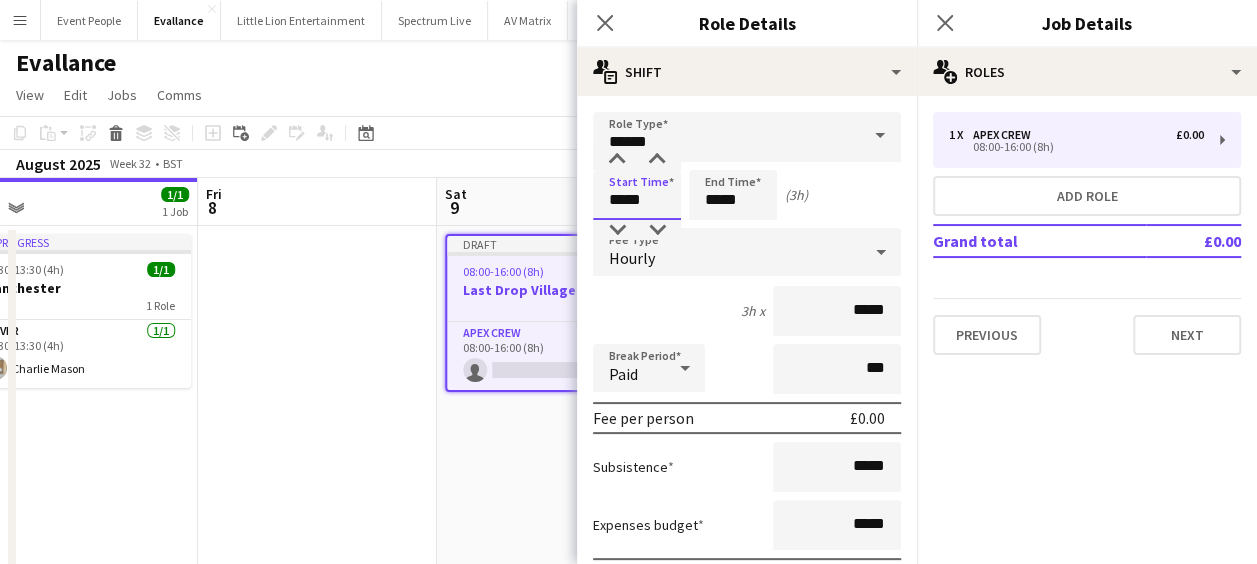 type on "*****" 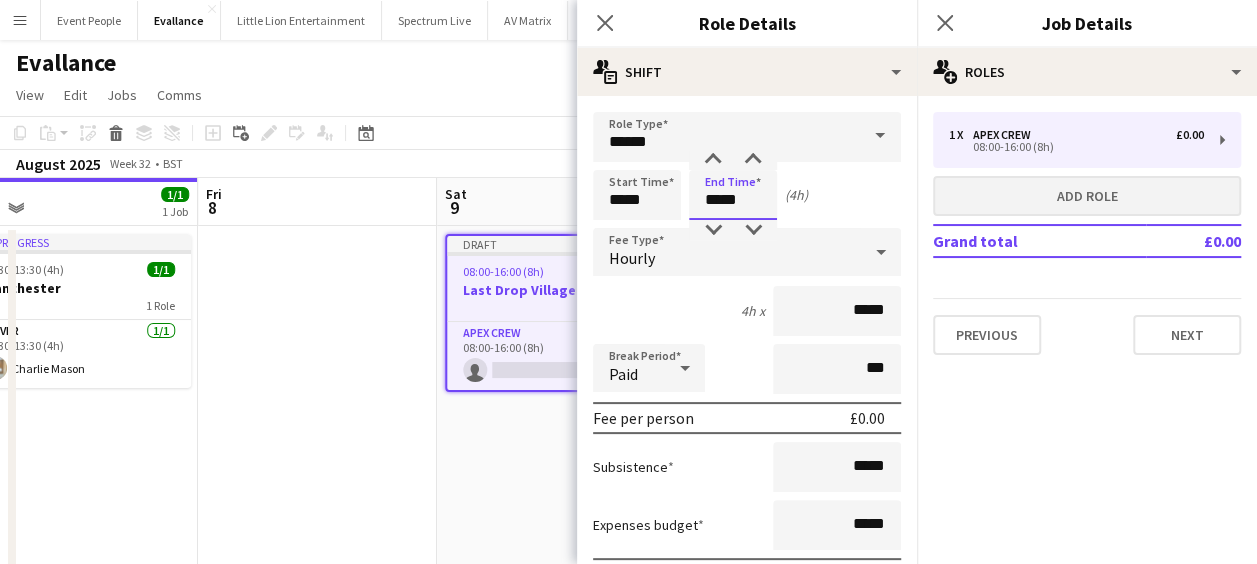 type on "*****" 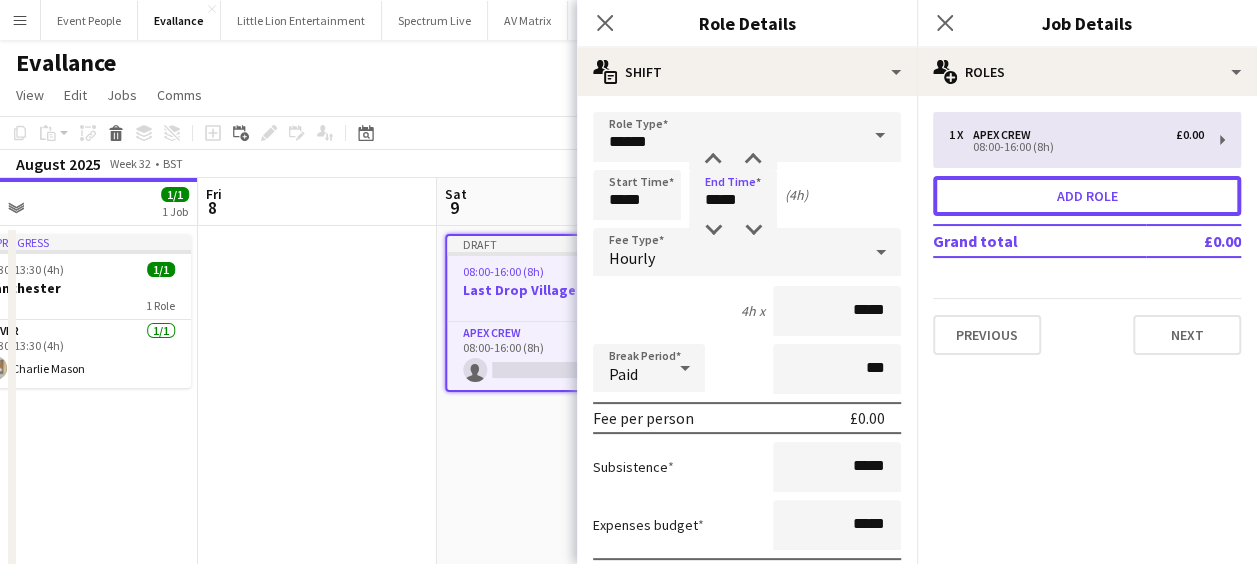 drag, startPoint x: 1035, startPoint y: 191, endPoint x: 1027, endPoint y: 183, distance: 11.313708 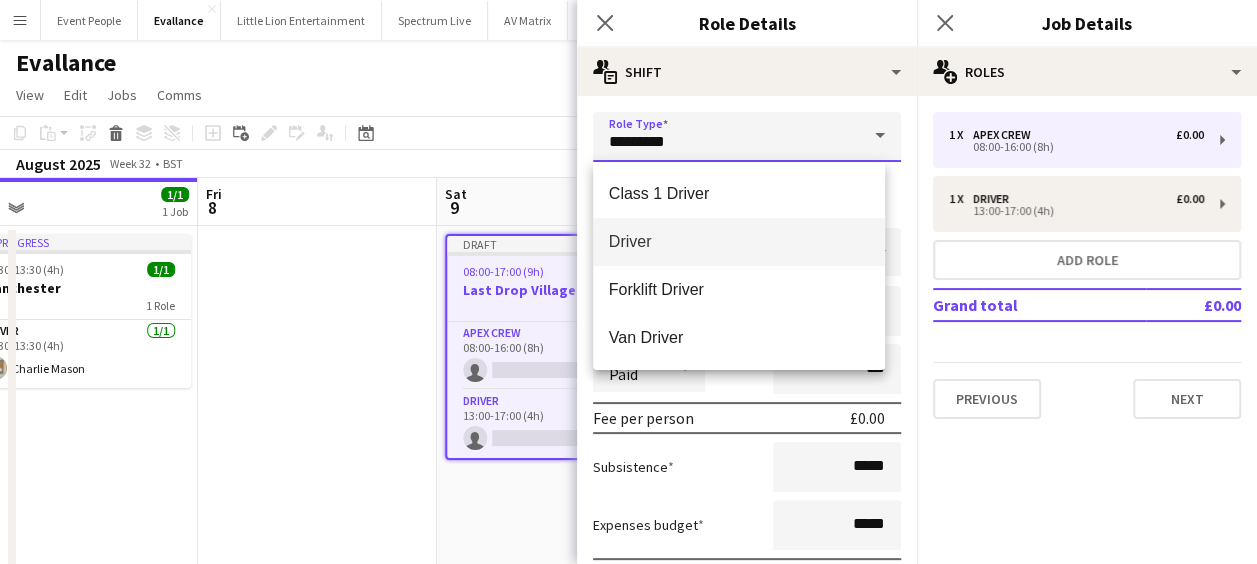 drag, startPoint x: 684, startPoint y: 141, endPoint x: 560, endPoint y: 154, distance: 124.67959 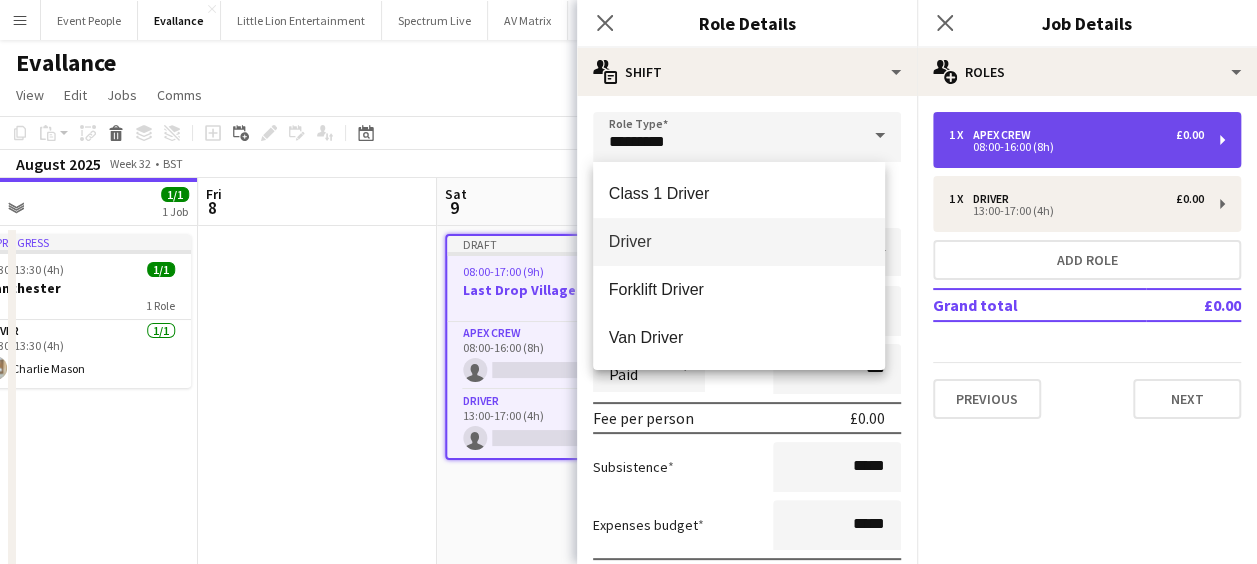 click on "Apex Crew" at bounding box center [1006, 135] 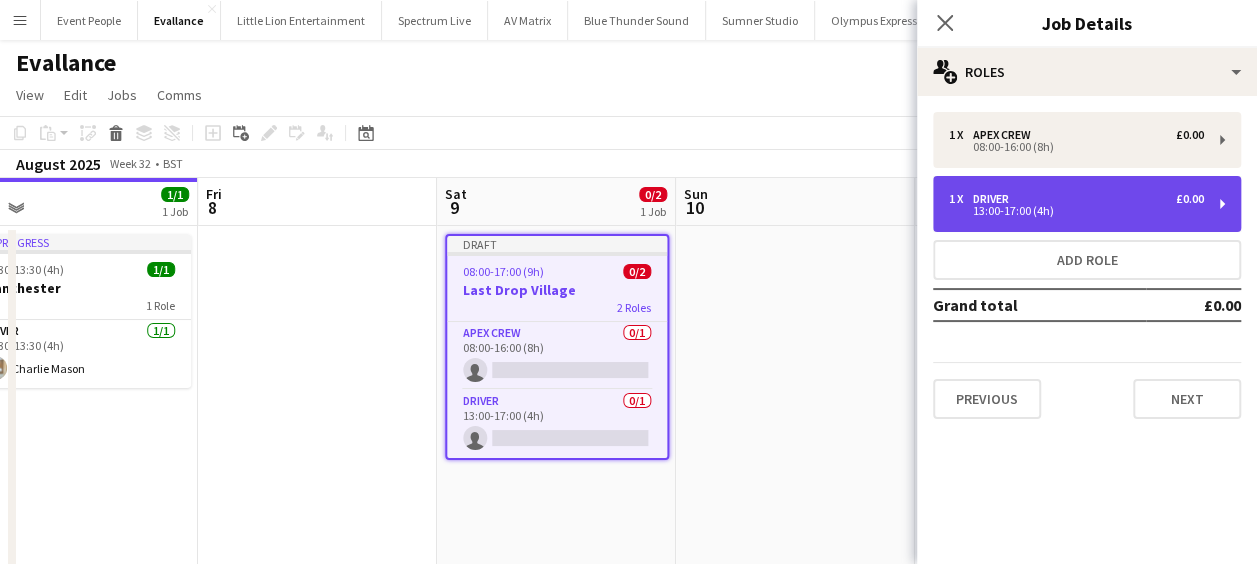 click on "1 x   Driver   £0.00" at bounding box center (1076, 199) 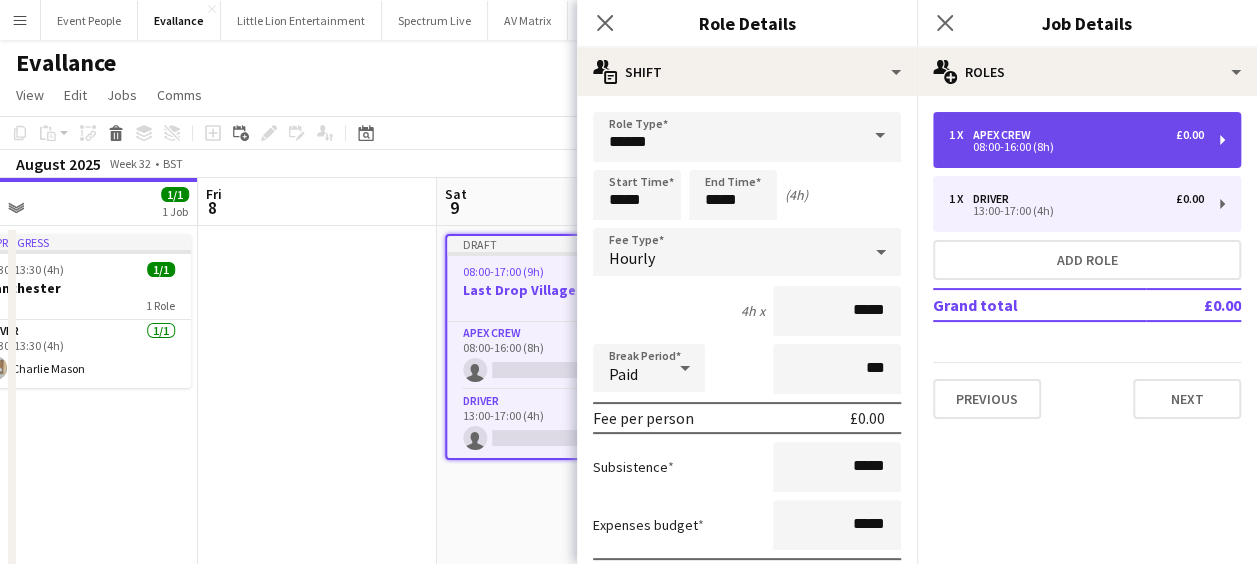 click on "1 x   Apex Crew   £0.00" at bounding box center (1076, 135) 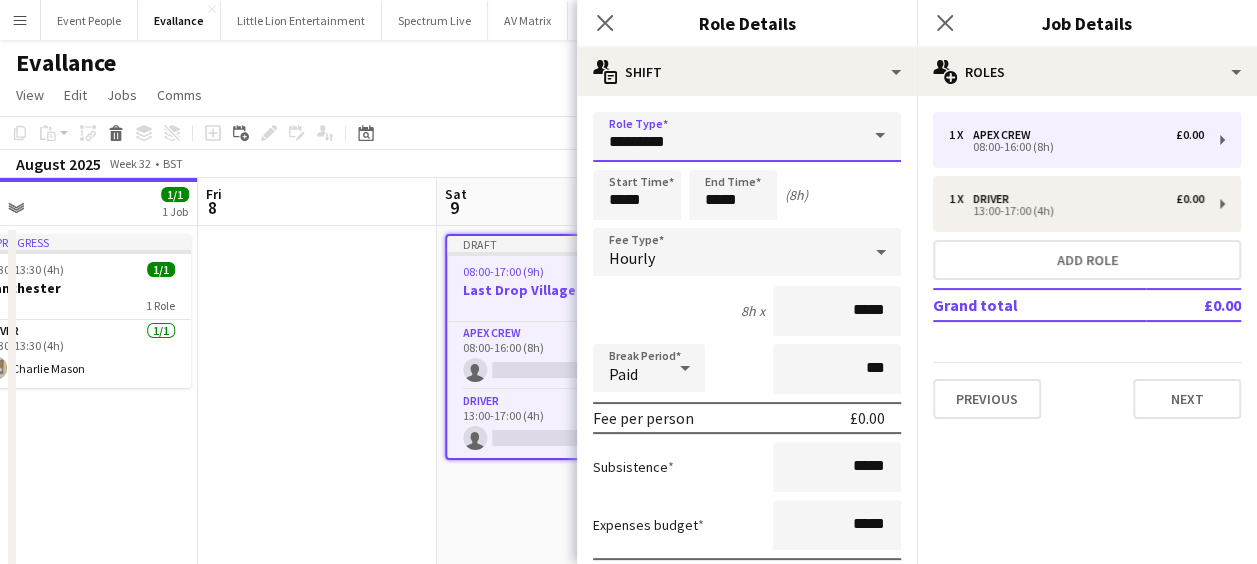 drag, startPoint x: 689, startPoint y: 154, endPoint x: 440, endPoint y: 150, distance: 249.03212 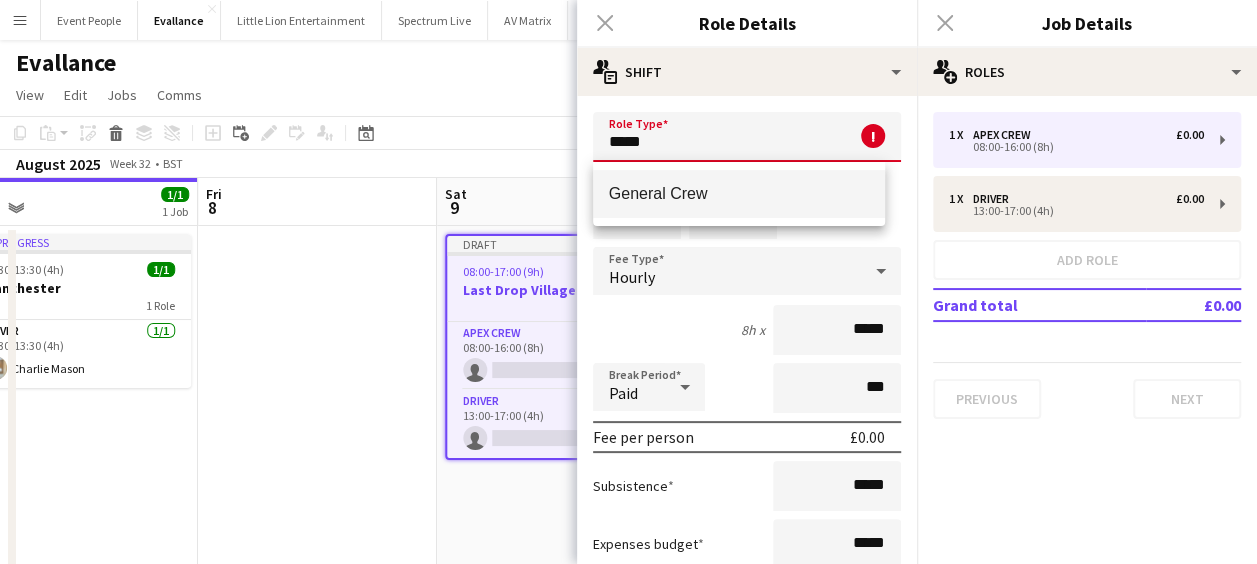 click on "General Crew" at bounding box center [739, 193] 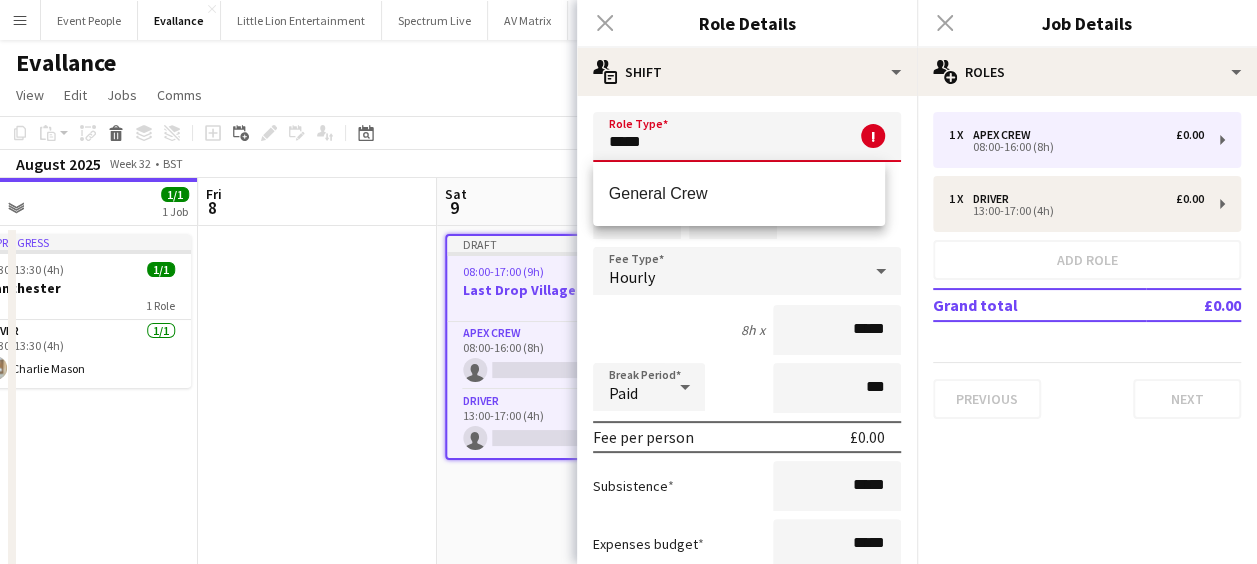 type on "**********" 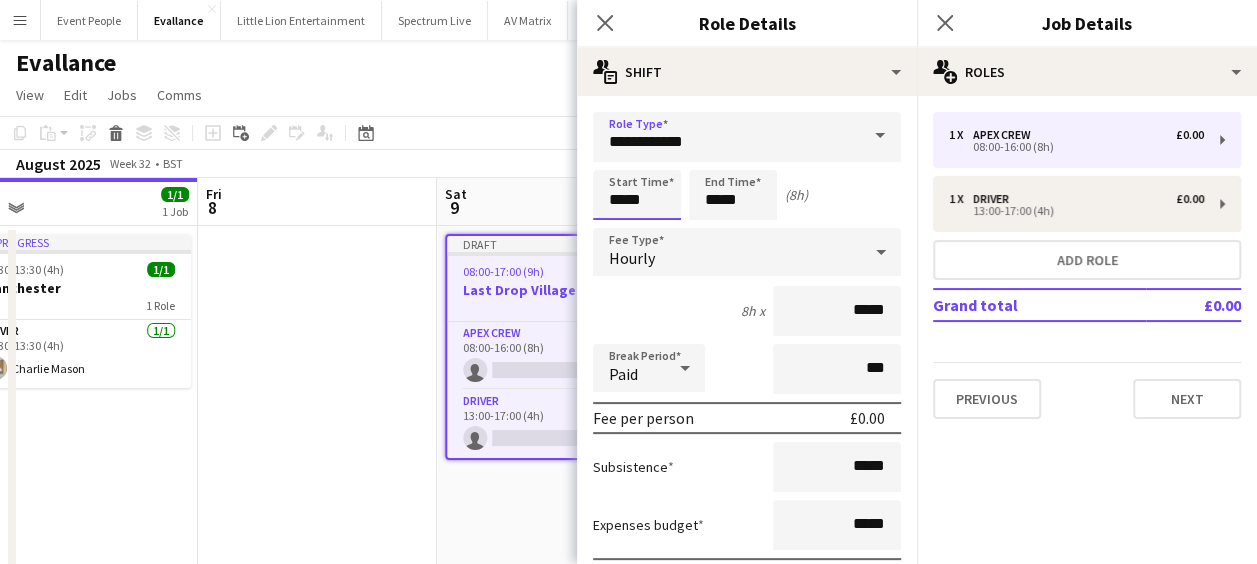 click on "*****" at bounding box center [637, 195] 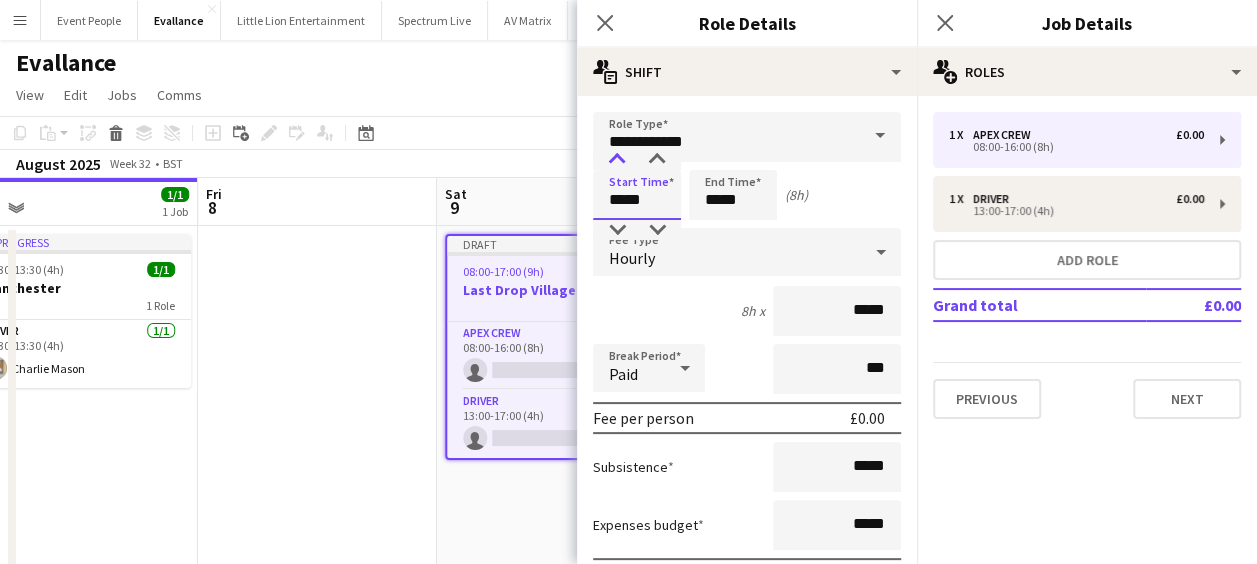 click at bounding box center (617, 160) 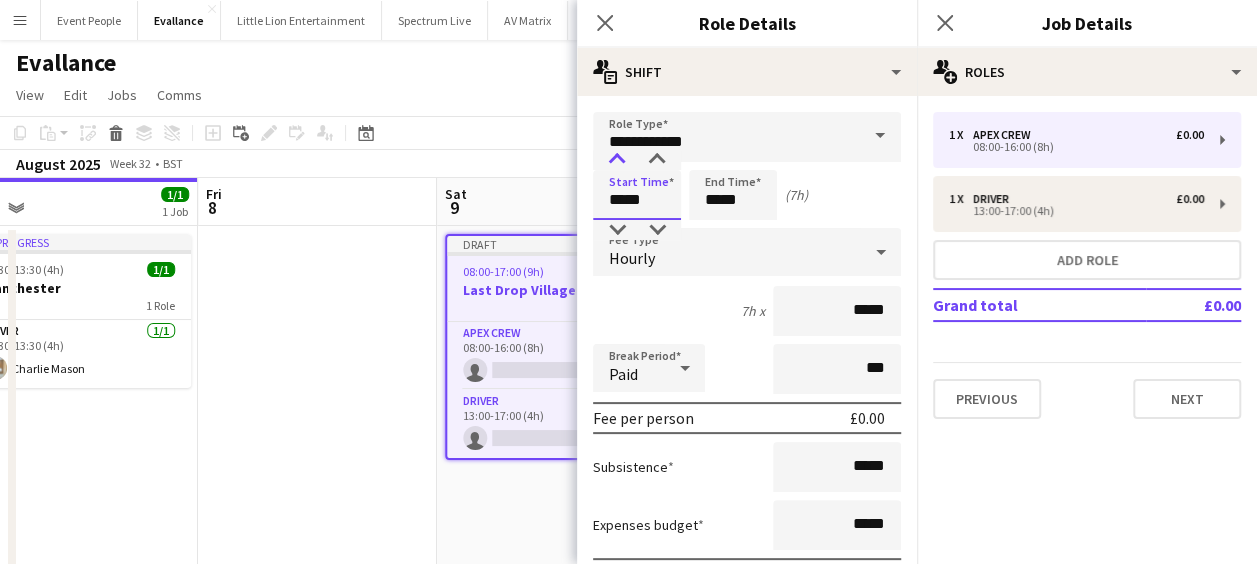 click at bounding box center (617, 160) 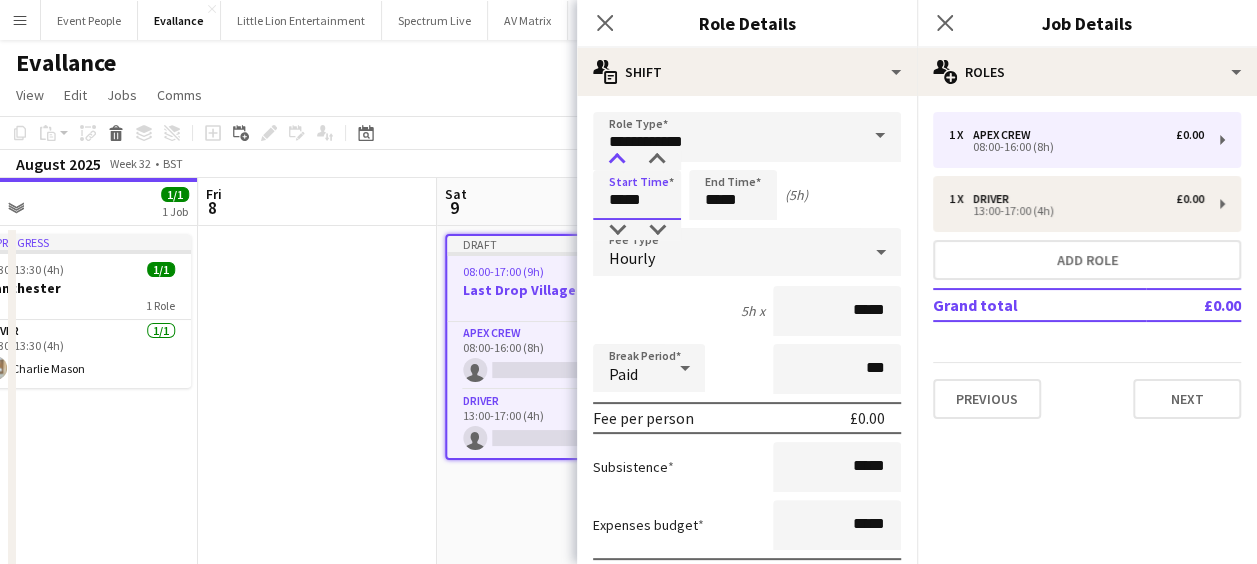 click at bounding box center [617, 160] 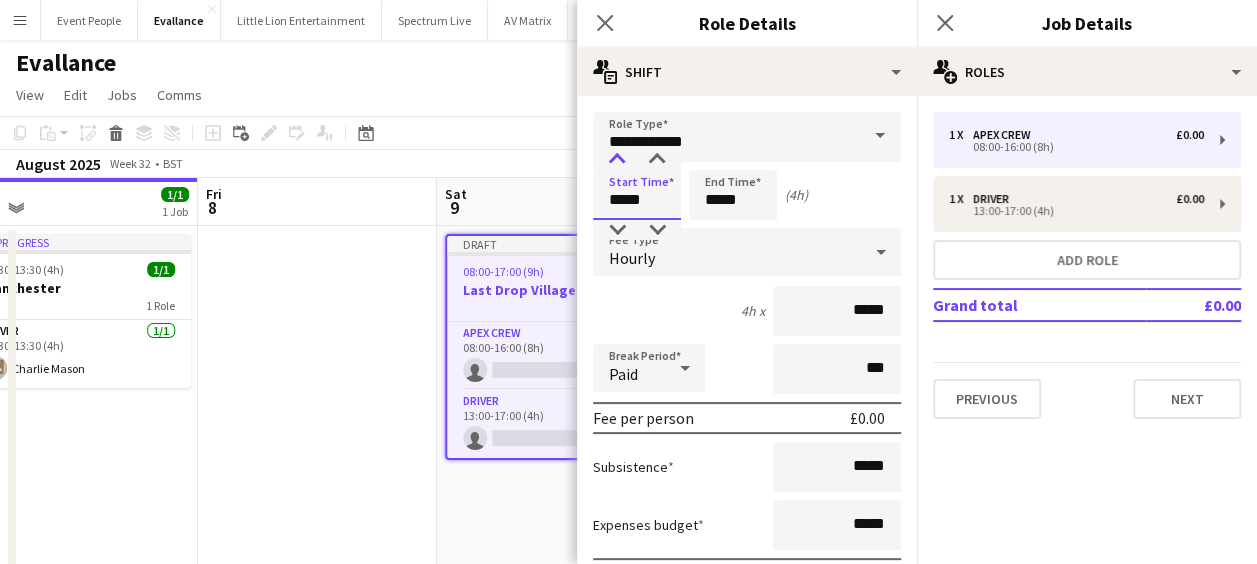click at bounding box center (617, 160) 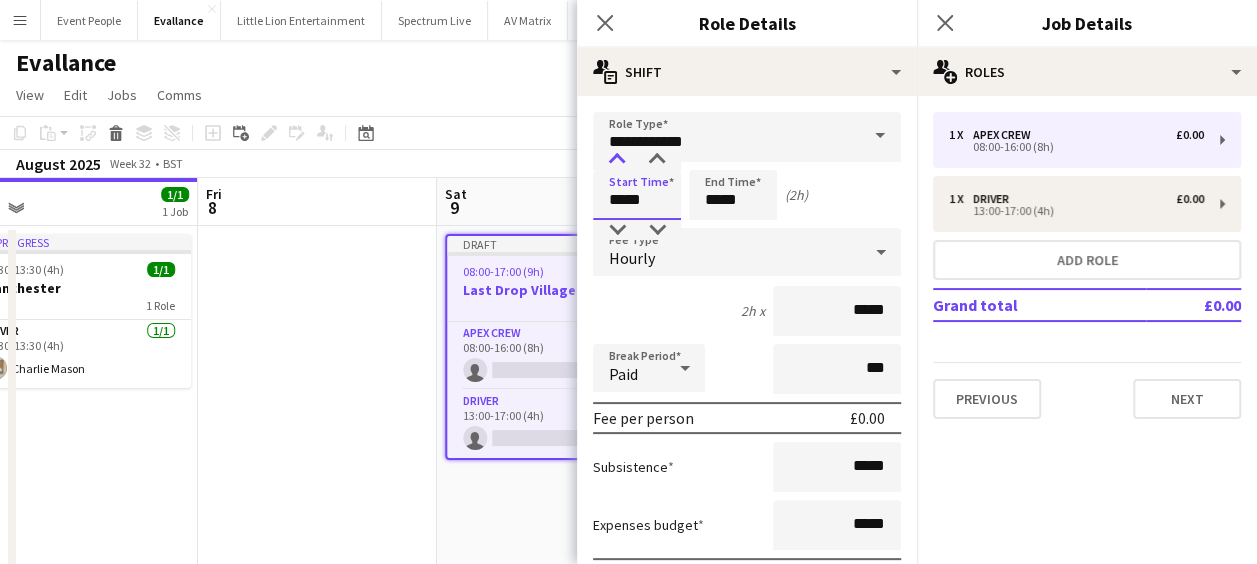 click at bounding box center (617, 160) 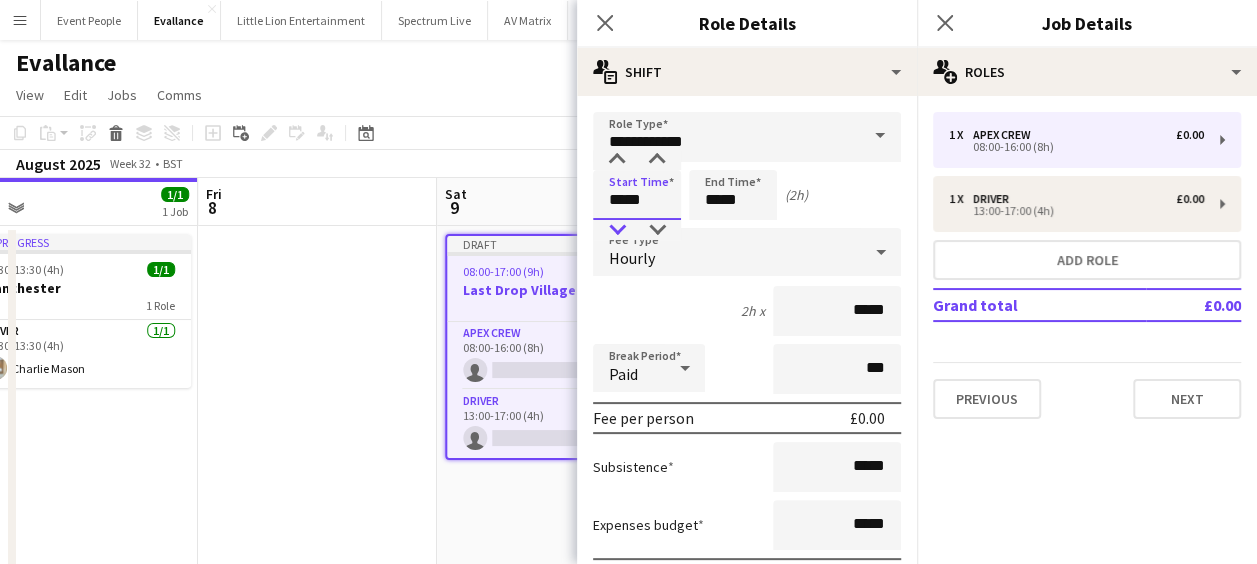 type on "*****" 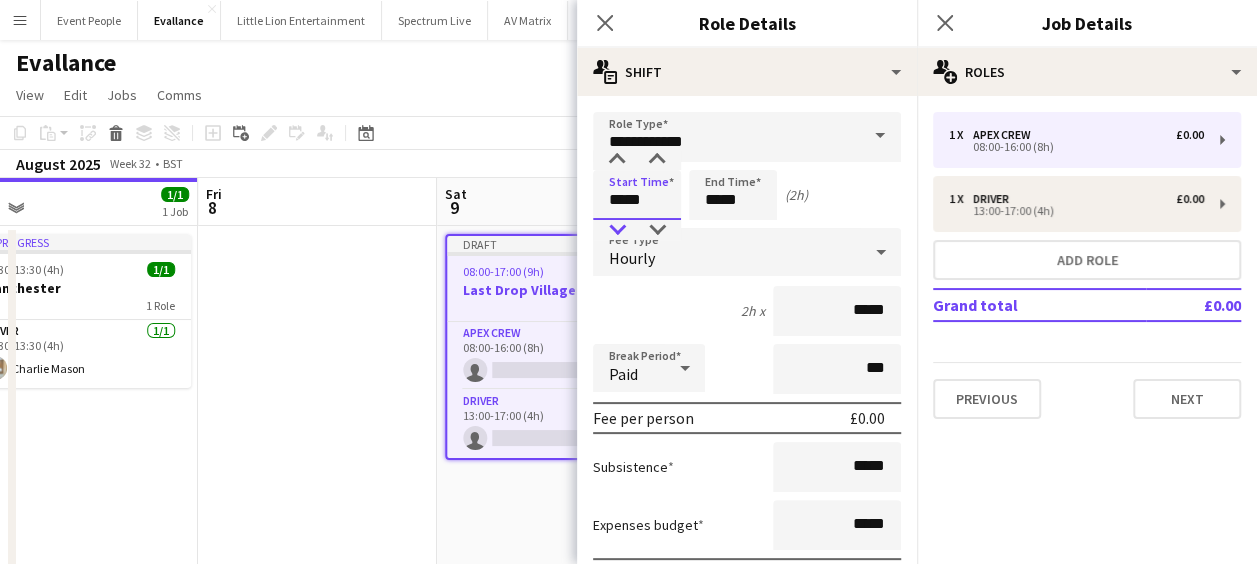 click at bounding box center (617, 230) 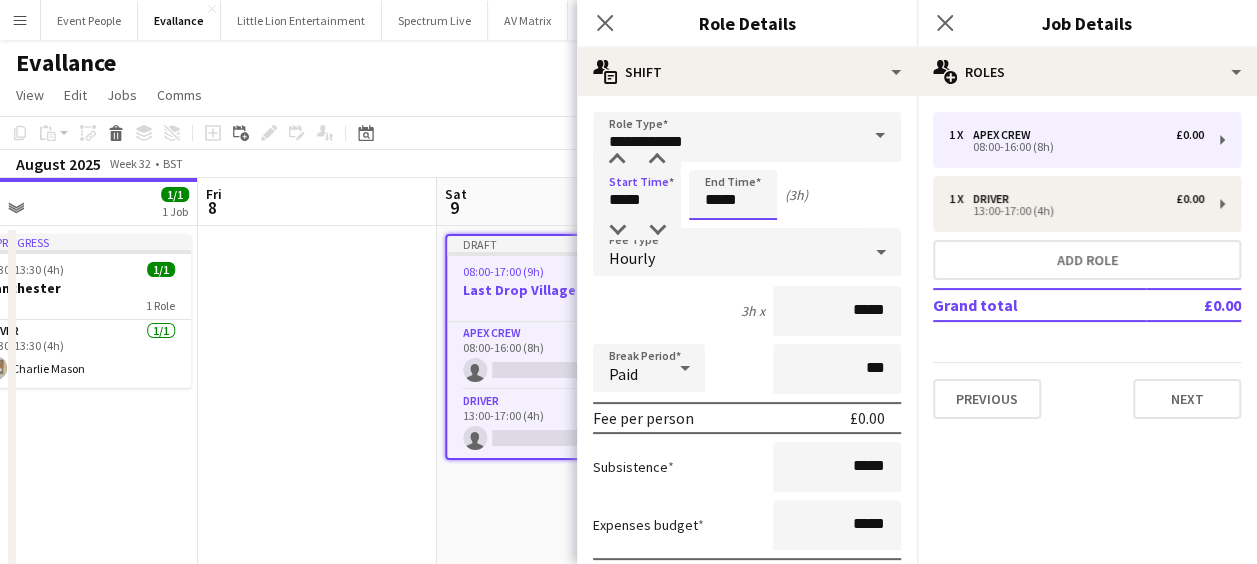 click on "*****" at bounding box center (733, 195) 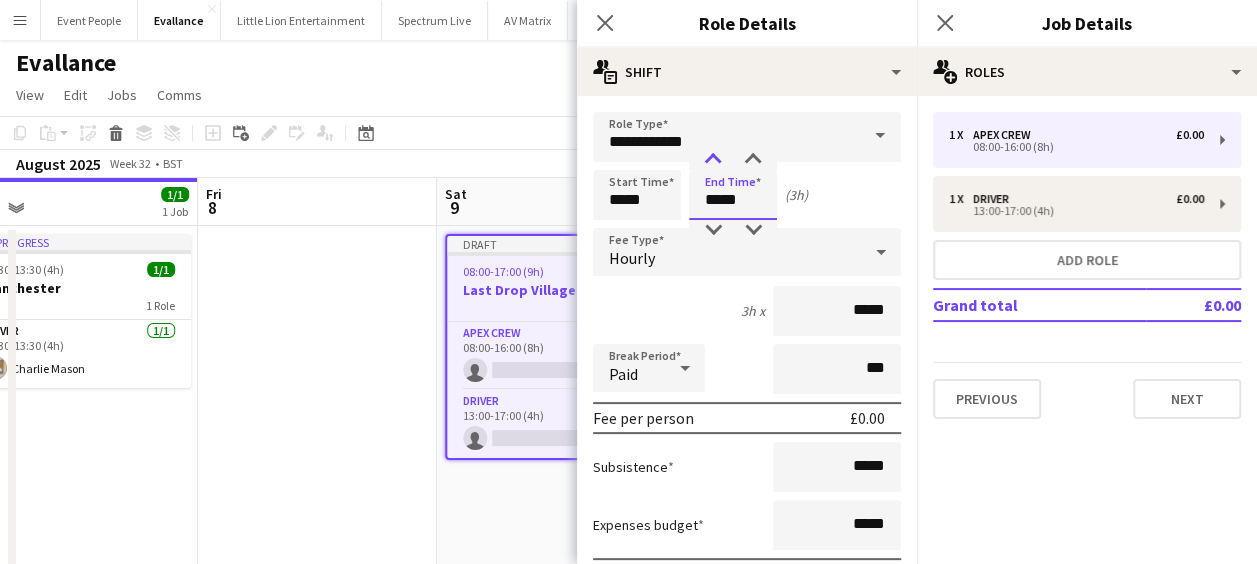 type on "*****" 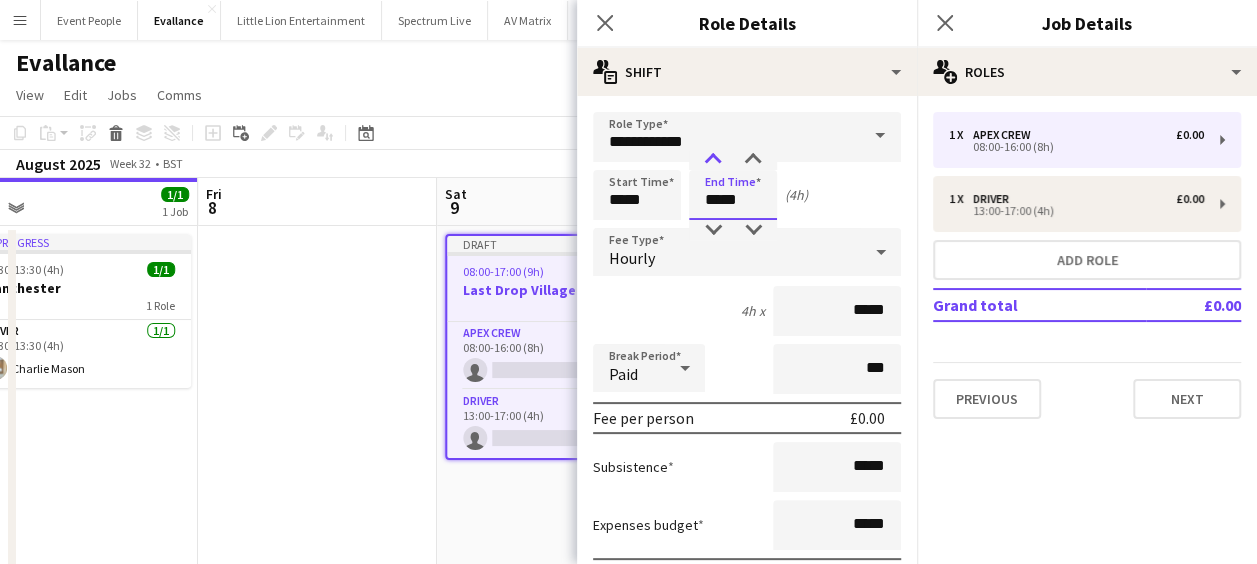 click at bounding box center (713, 160) 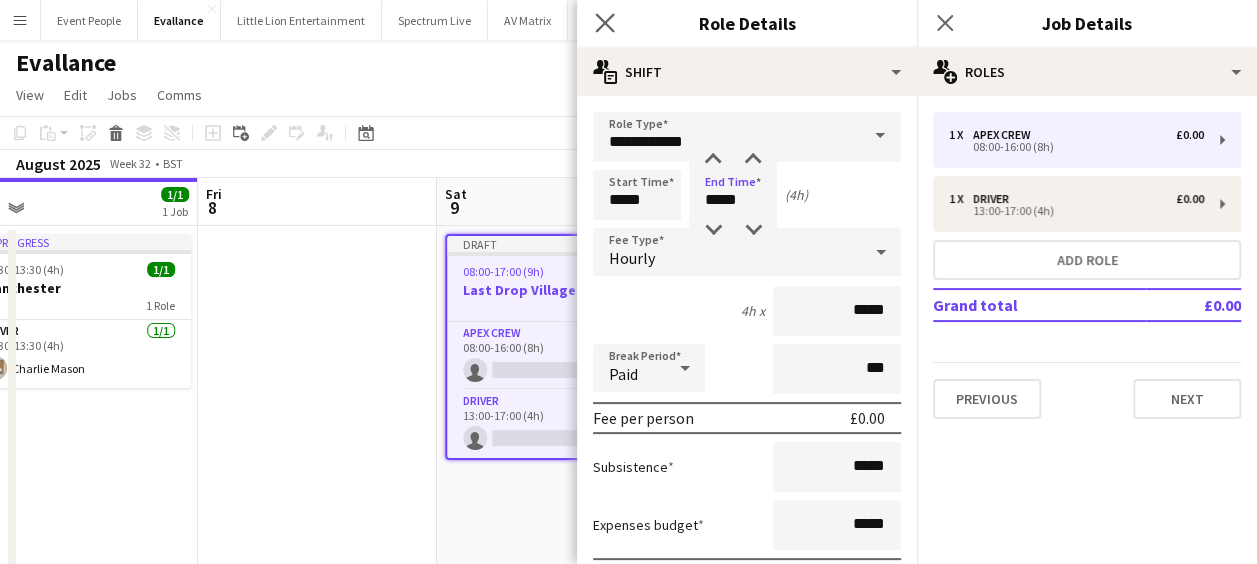 click on "Close pop-in" 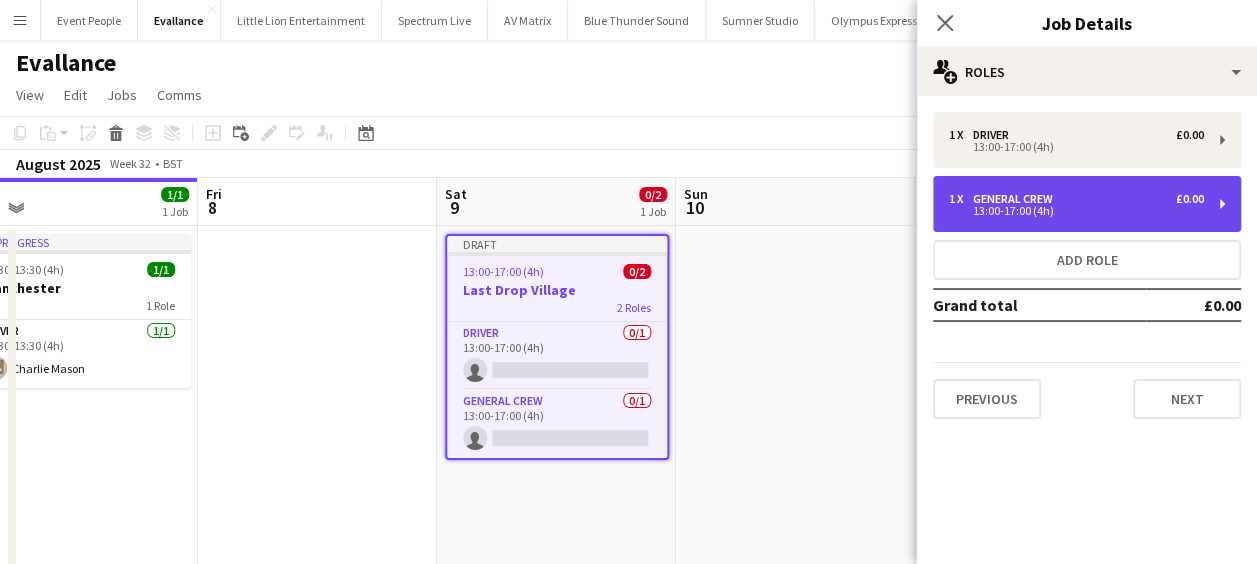 click on "1 x   General Crew   £0.00   13:00-17:00 (4h)" at bounding box center [1087, 204] 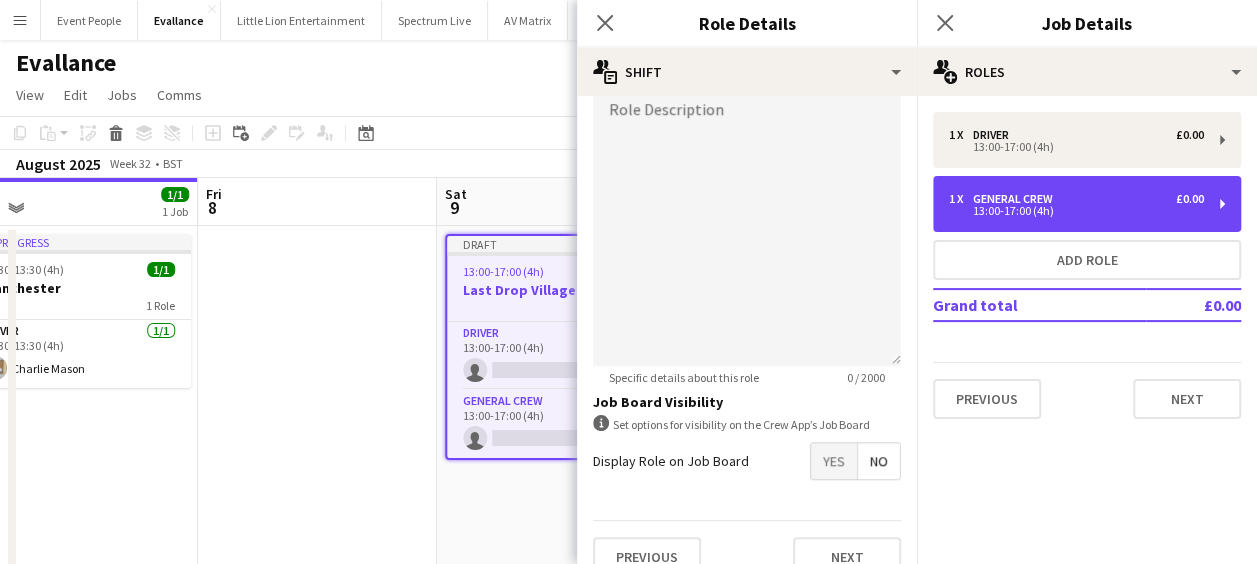 scroll, scrollTop: 687, scrollLeft: 0, axis: vertical 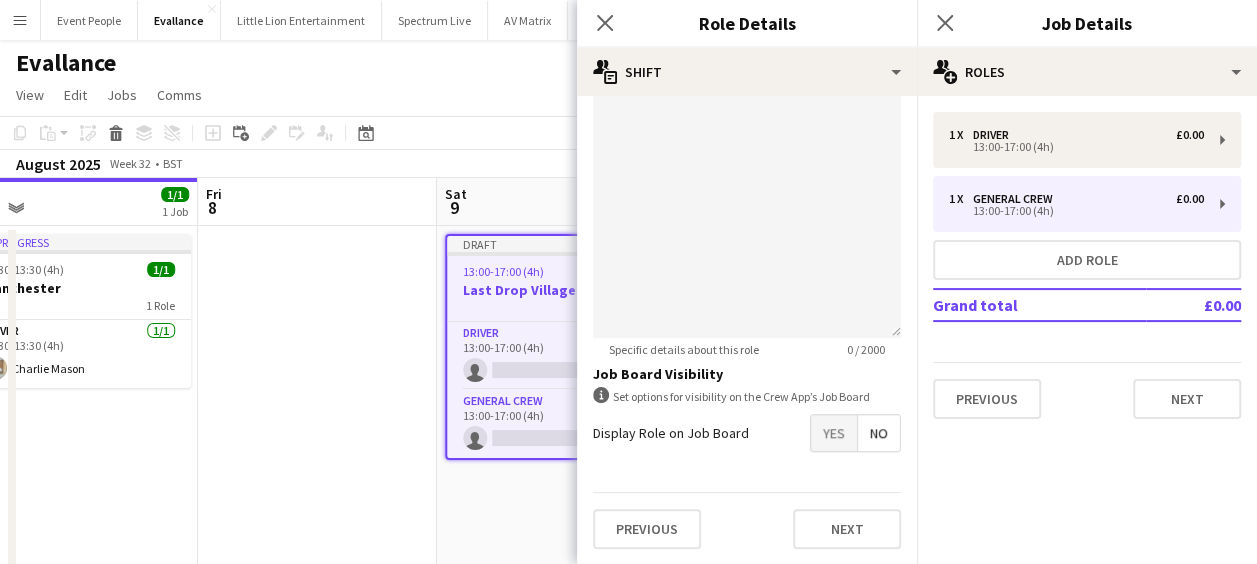 click on "Yes" at bounding box center (834, 433) 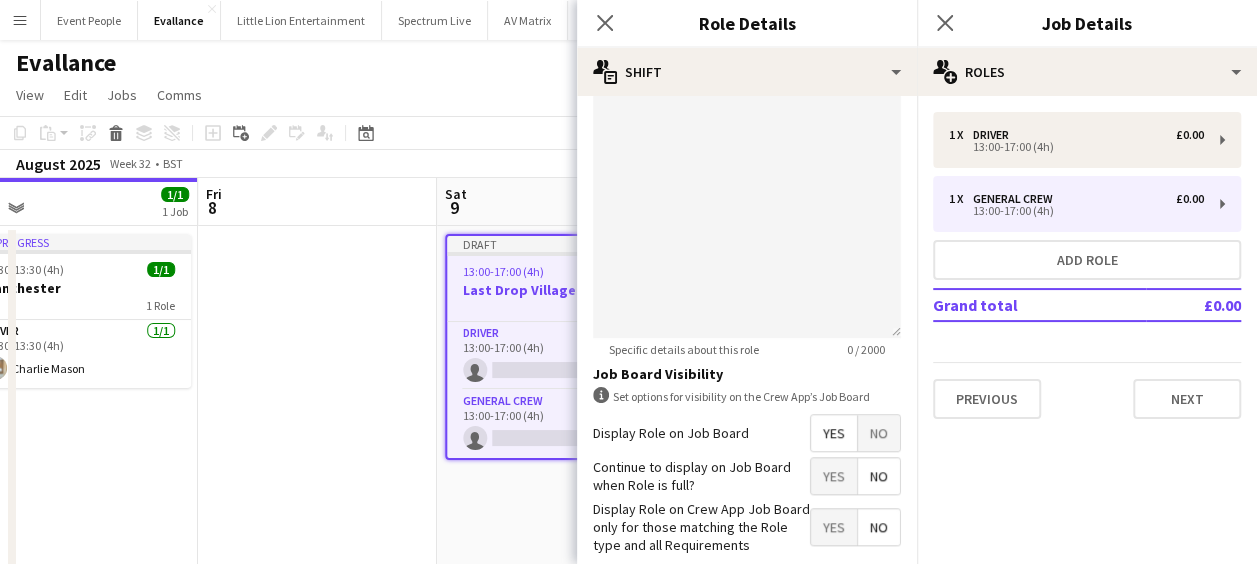 click on "Yes" at bounding box center [834, 476] 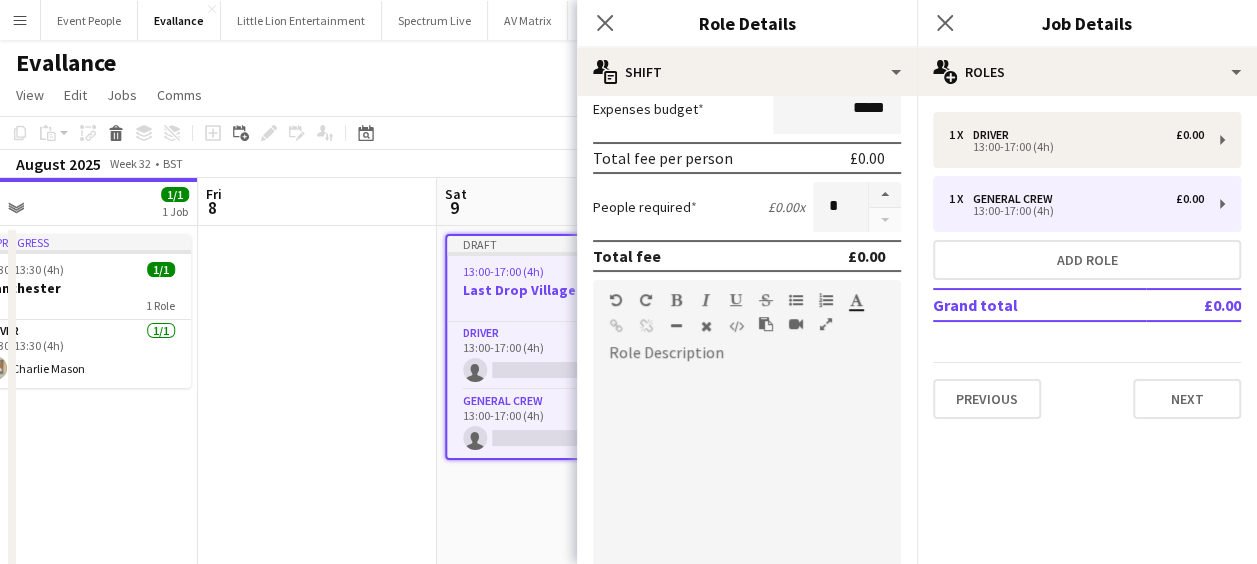 scroll, scrollTop: 389, scrollLeft: 0, axis: vertical 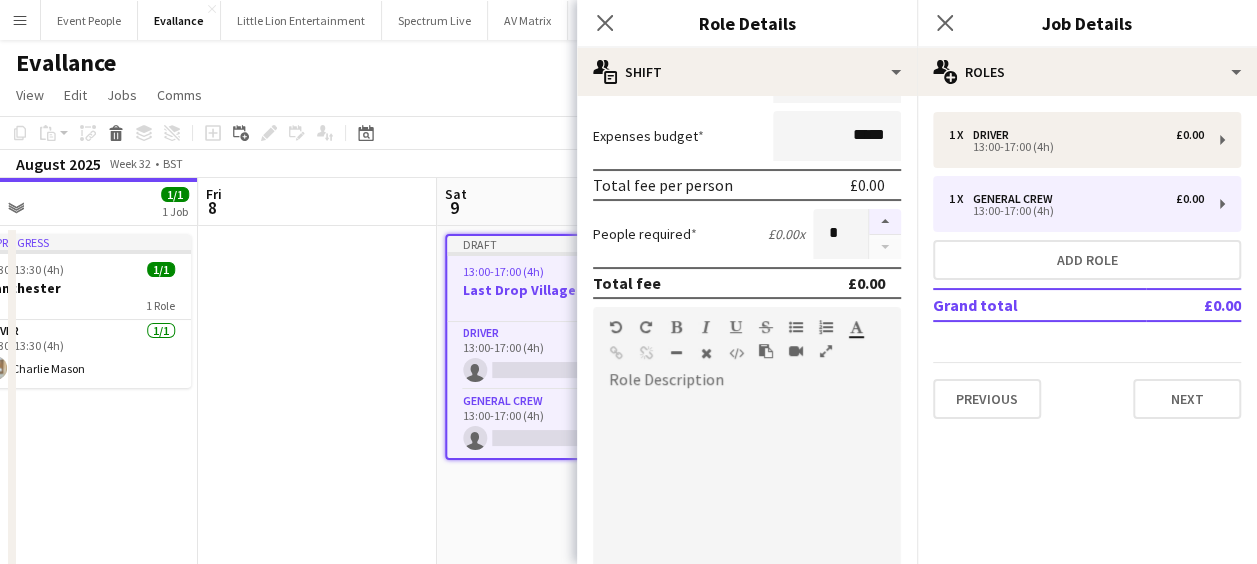 click at bounding box center (885, 222) 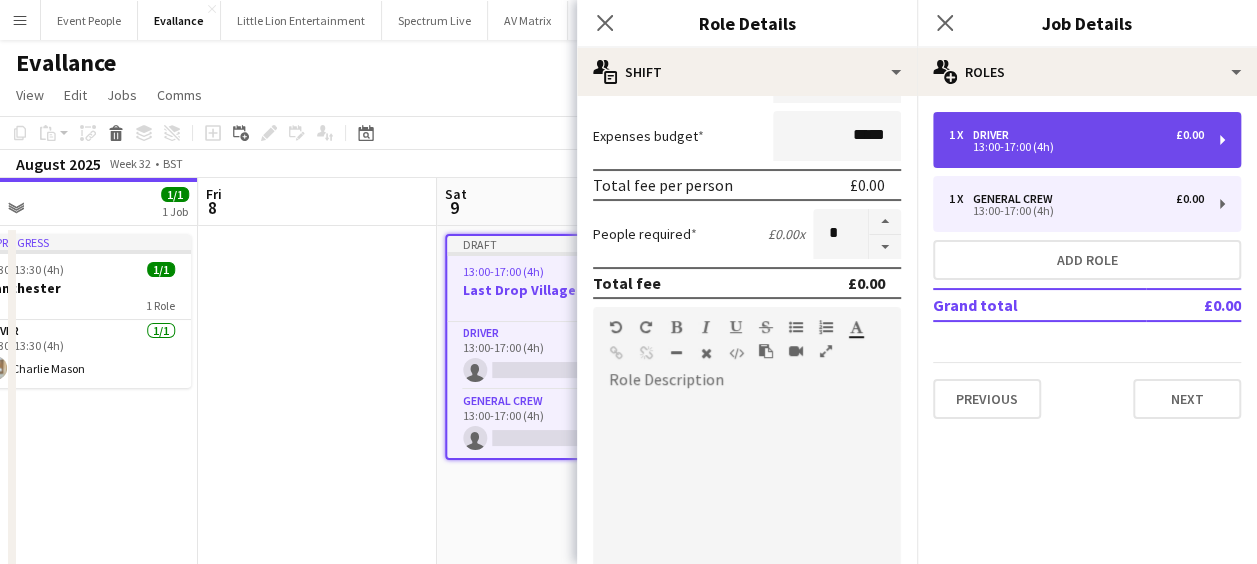 click on "1 x   Driver   £0.00   13:00-17:00 (4h)" at bounding box center (1087, 140) 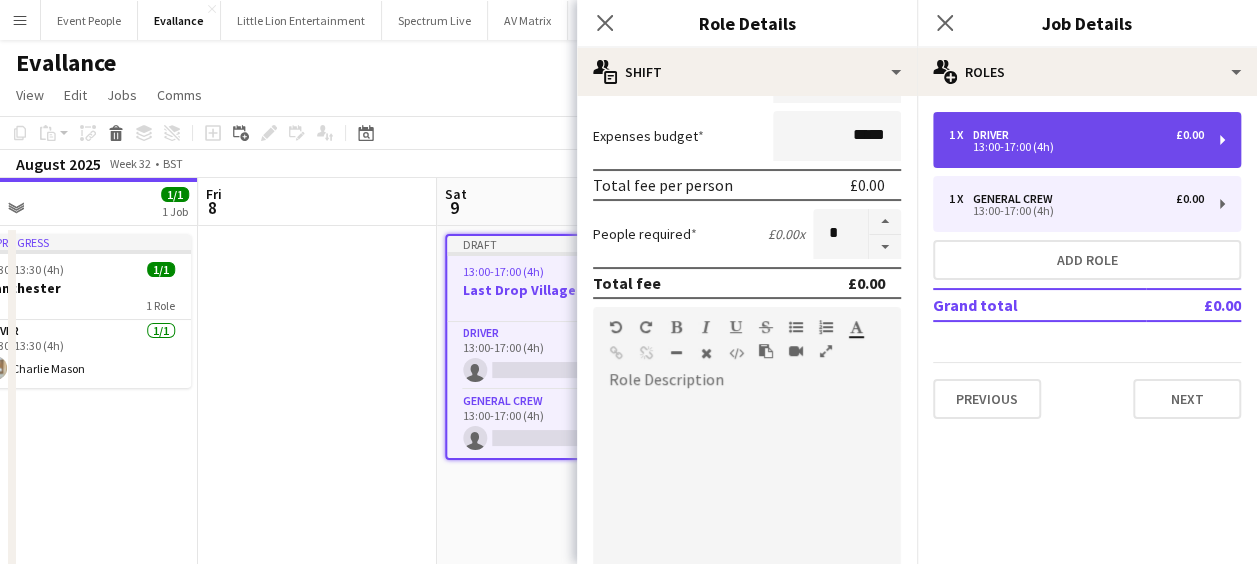 type on "*" 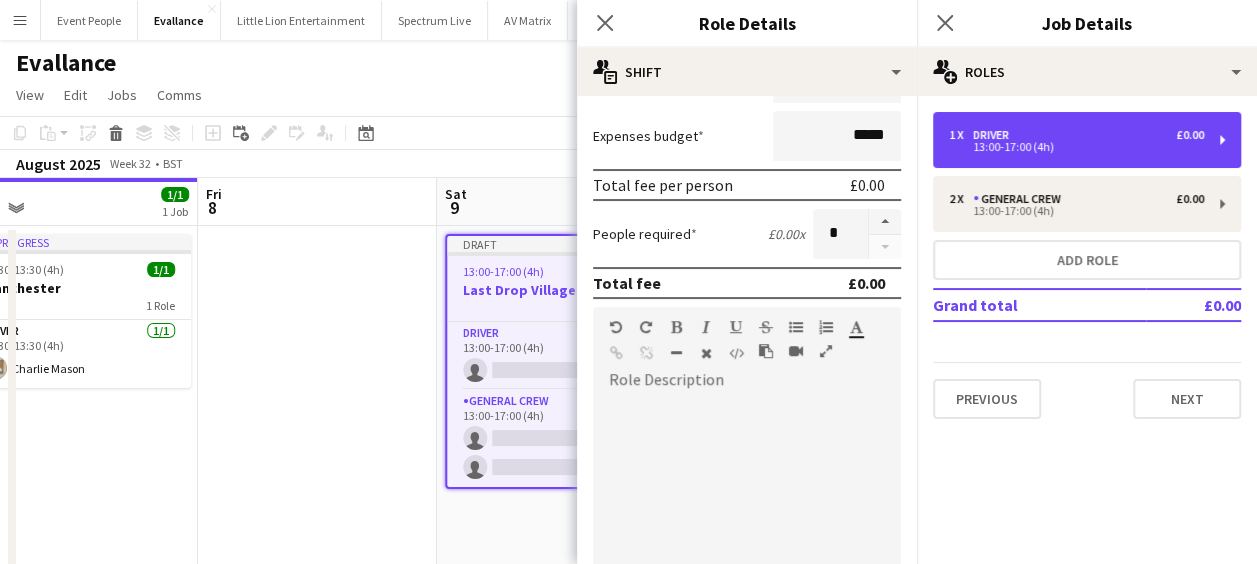 scroll, scrollTop: 687, scrollLeft: 0, axis: vertical 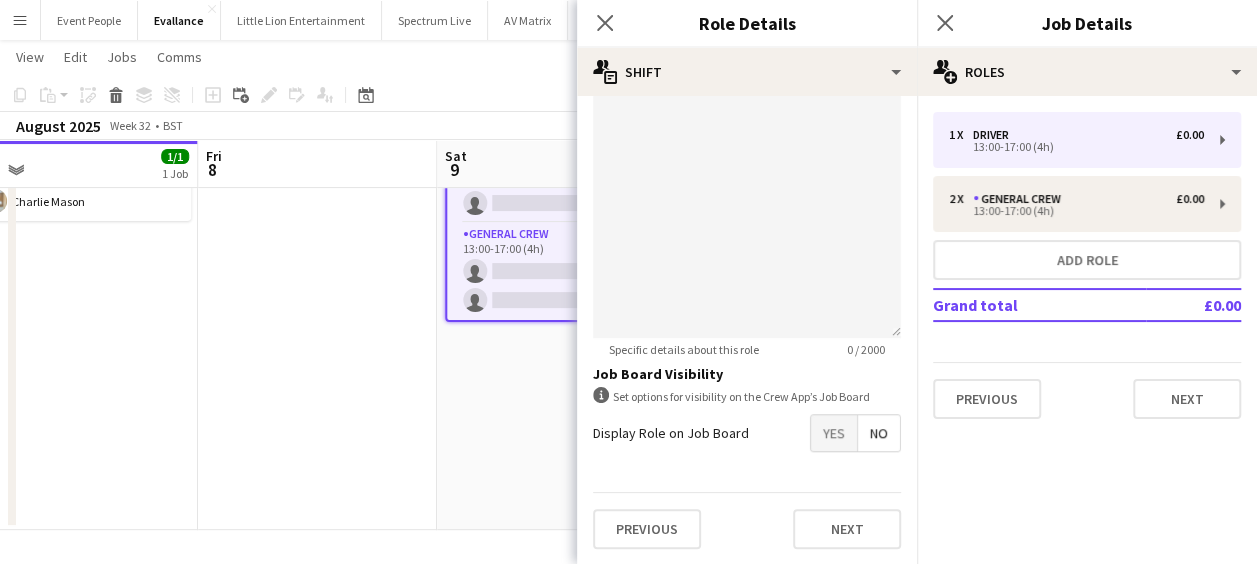 click on "Yes" at bounding box center (834, 433) 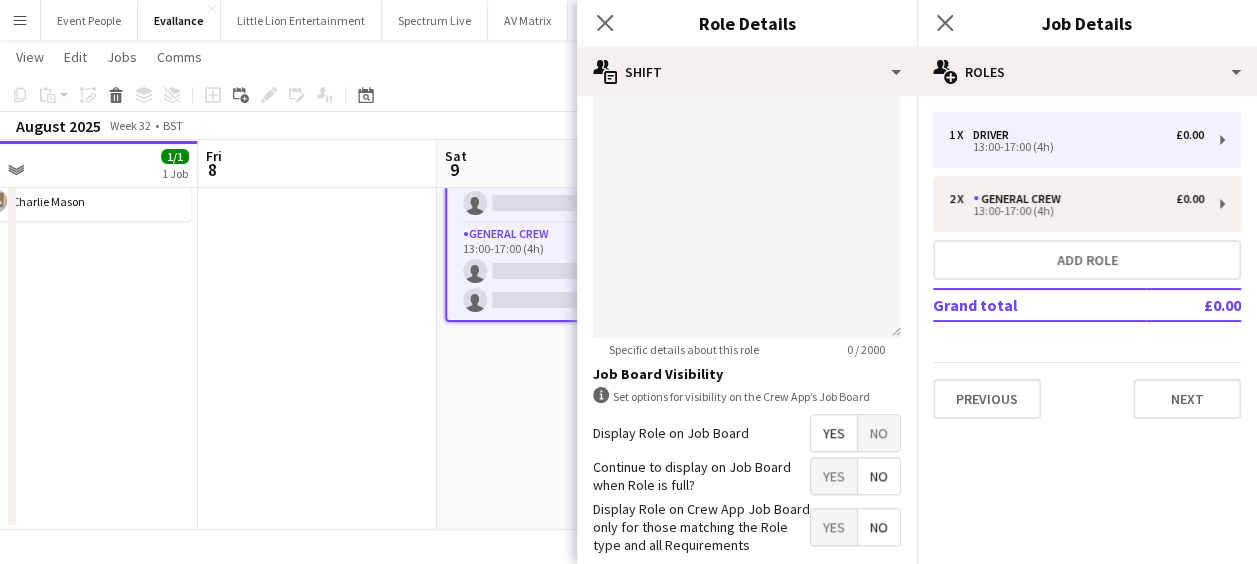 click on "Yes" at bounding box center [834, 476] 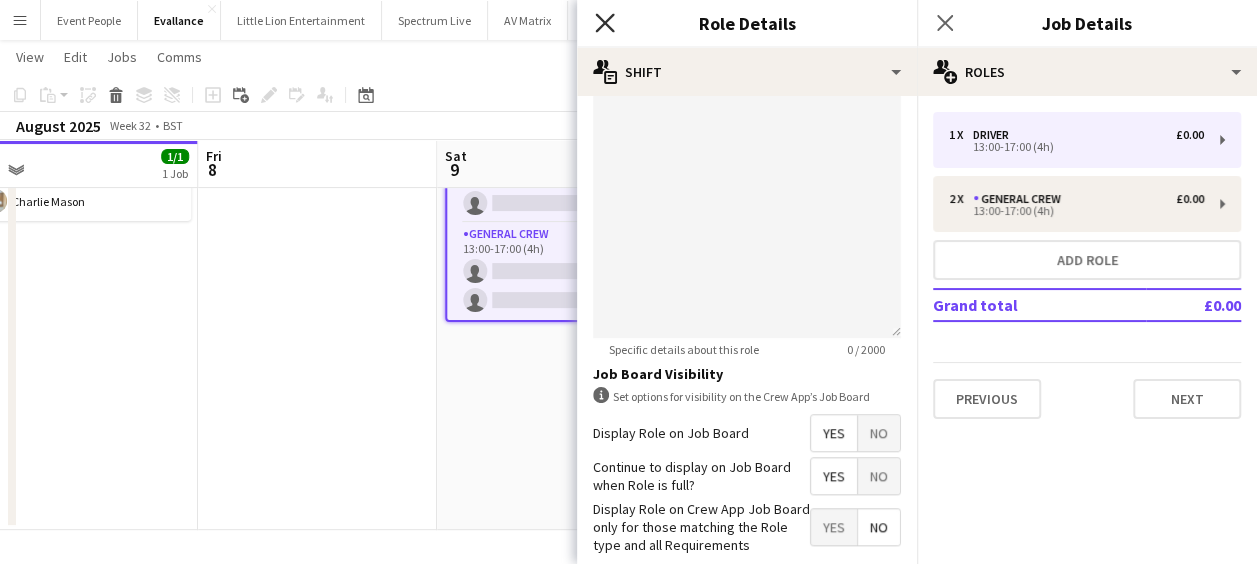 click 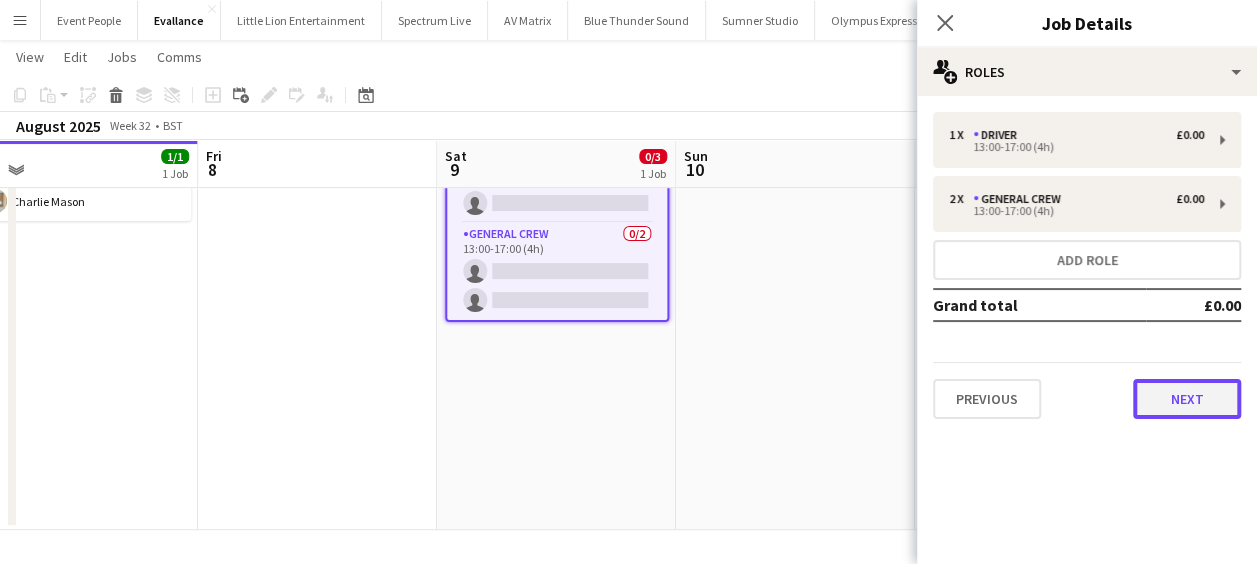 click on "Next" at bounding box center (1187, 399) 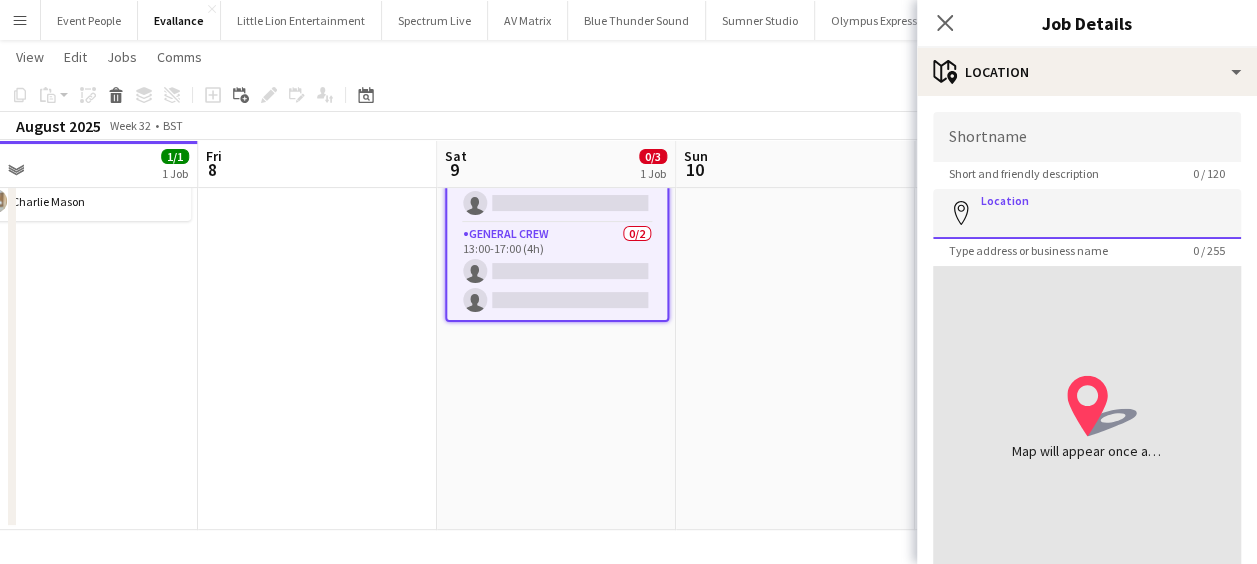 click on "Location" at bounding box center (1087, 214) 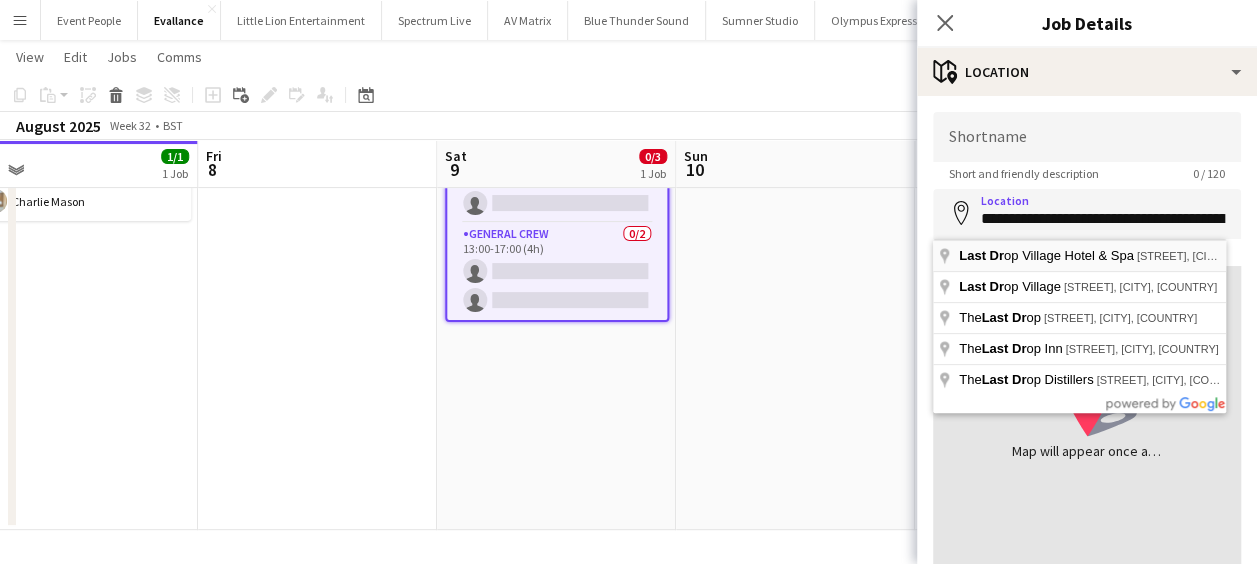type on "**********" 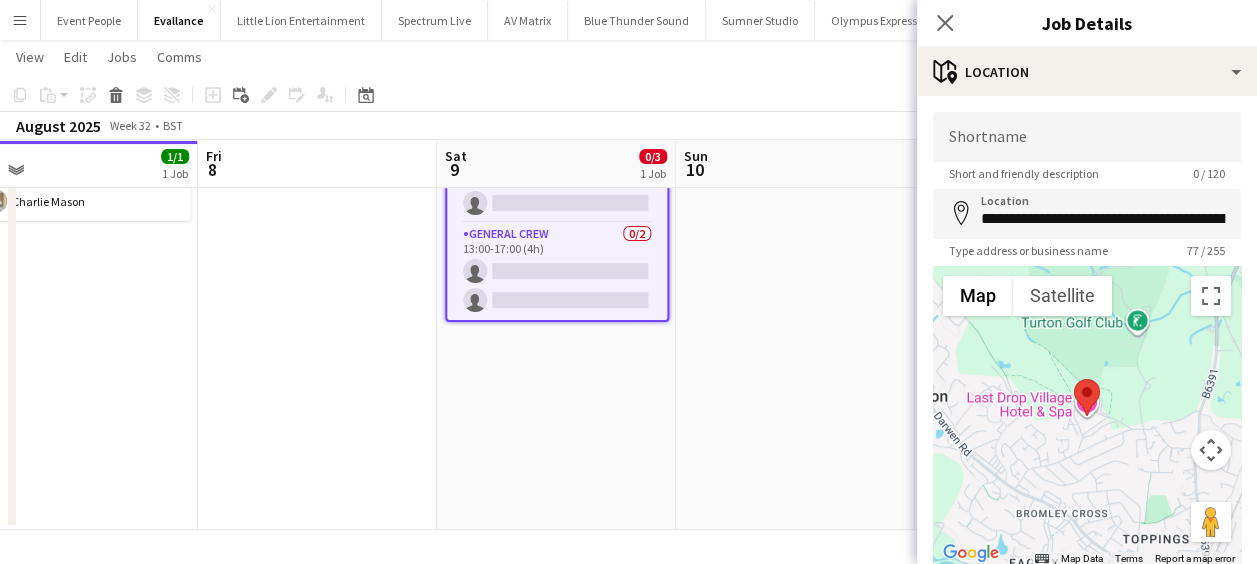 scroll, scrollTop: 142, scrollLeft: 0, axis: vertical 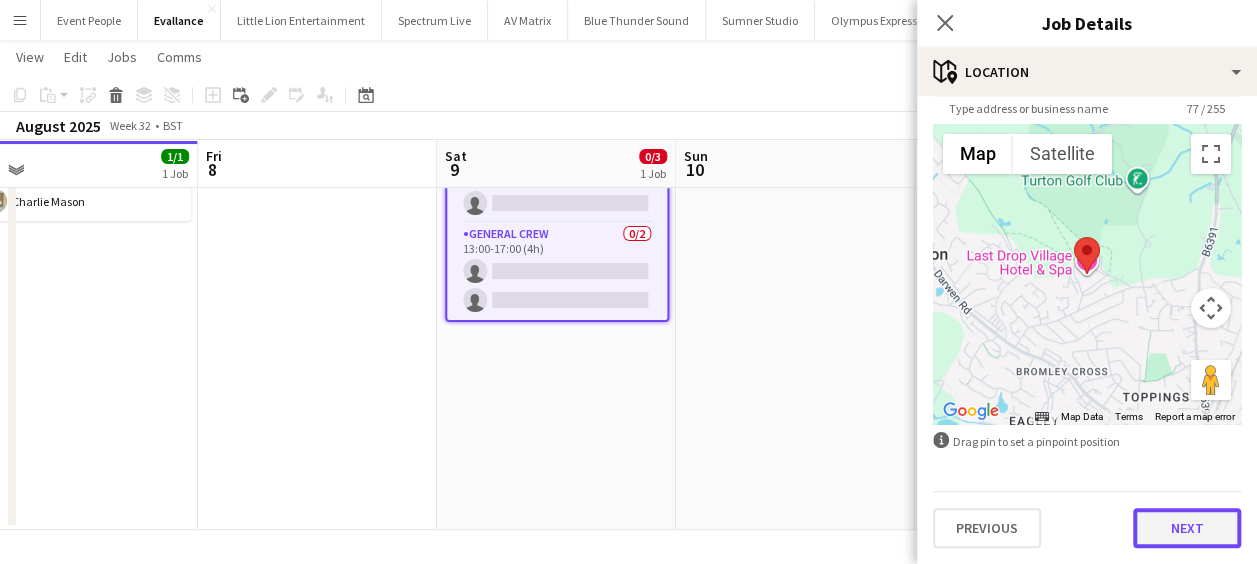 click on "Next" at bounding box center [1187, 528] 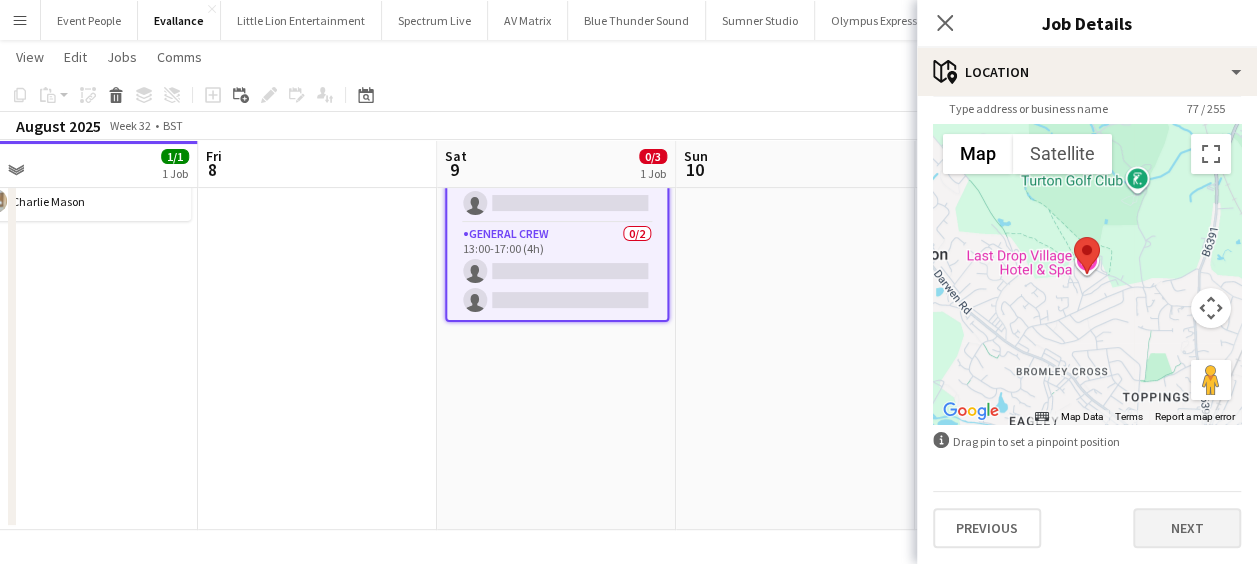 scroll, scrollTop: 0, scrollLeft: 0, axis: both 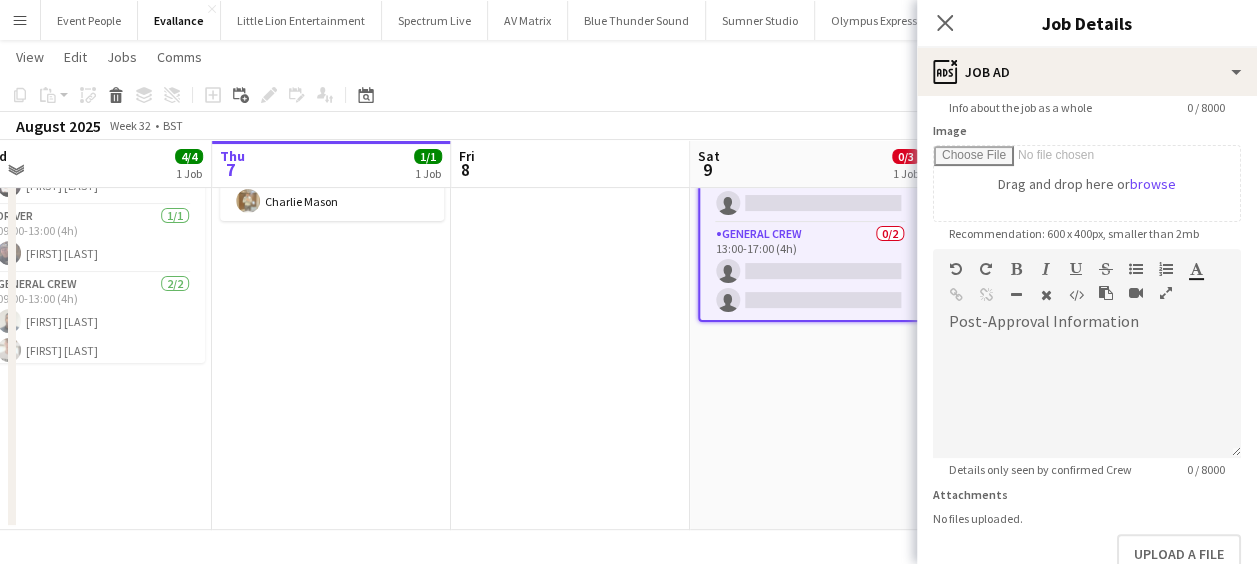 drag, startPoint x: 27, startPoint y: 467, endPoint x: 276, endPoint y: 479, distance: 249.28899 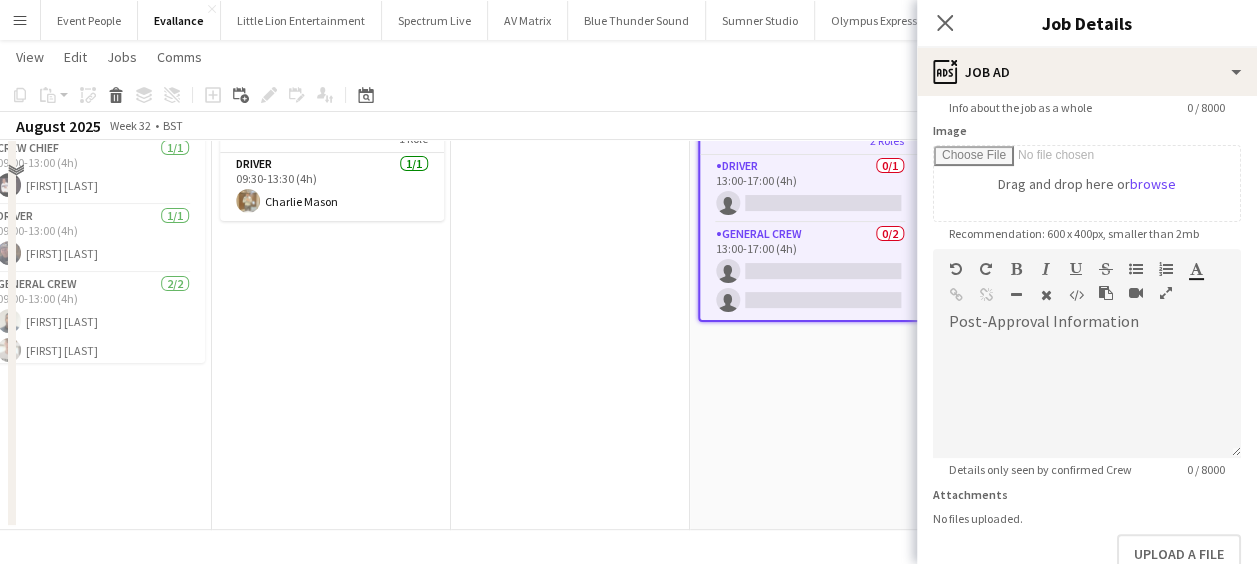 scroll, scrollTop: 0, scrollLeft: 0, axis: both 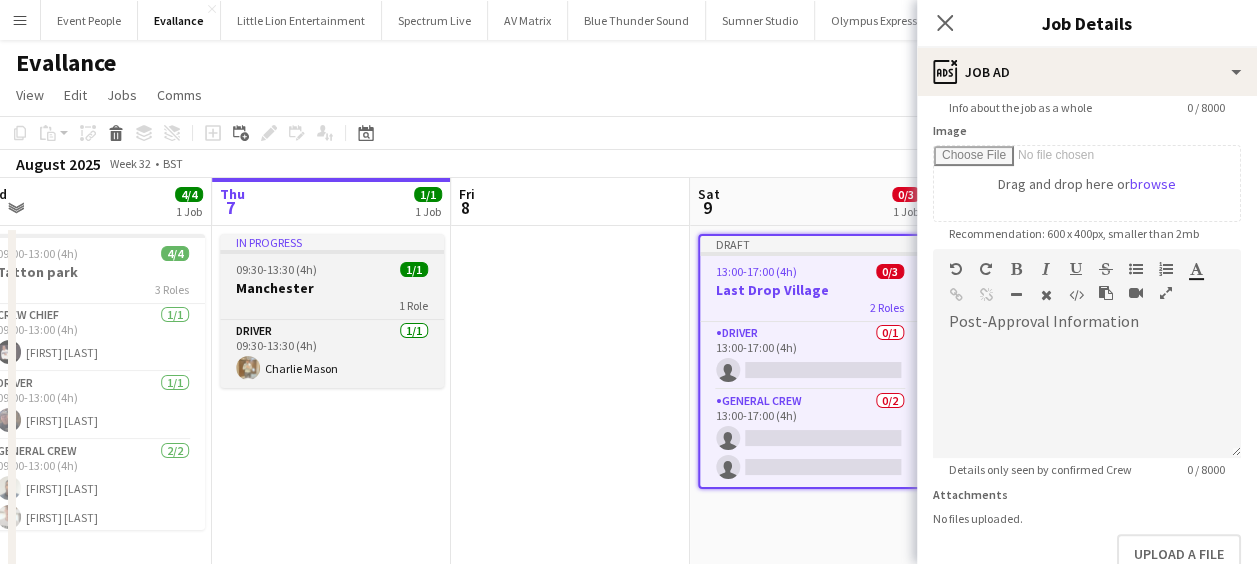 click on "Manchester" at bounding box center [332, 288] 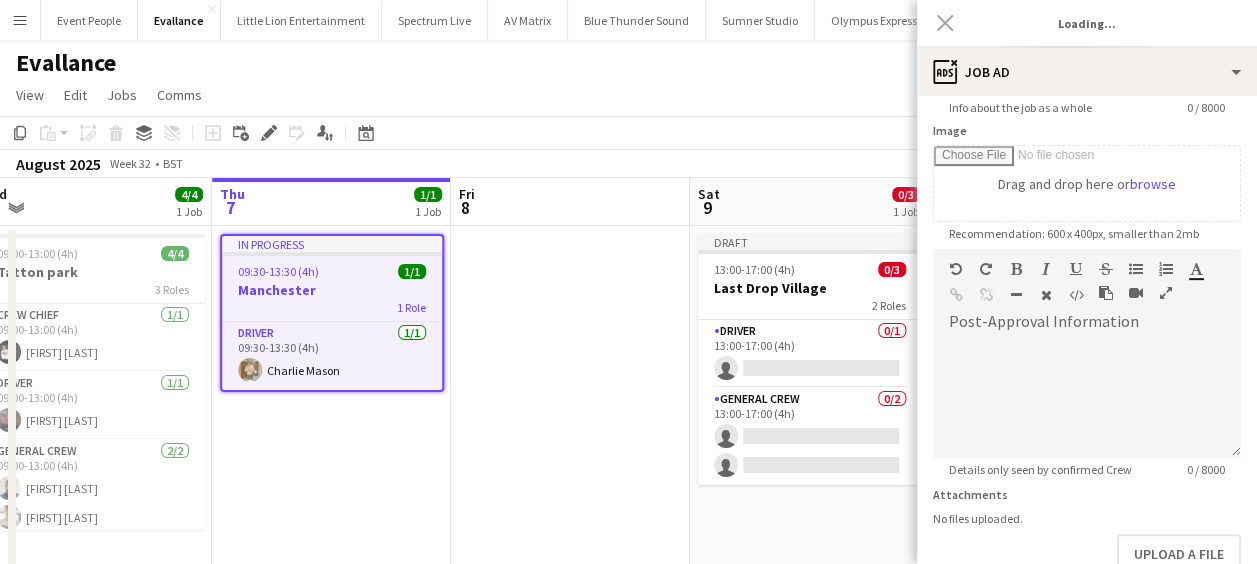 type on "**********" 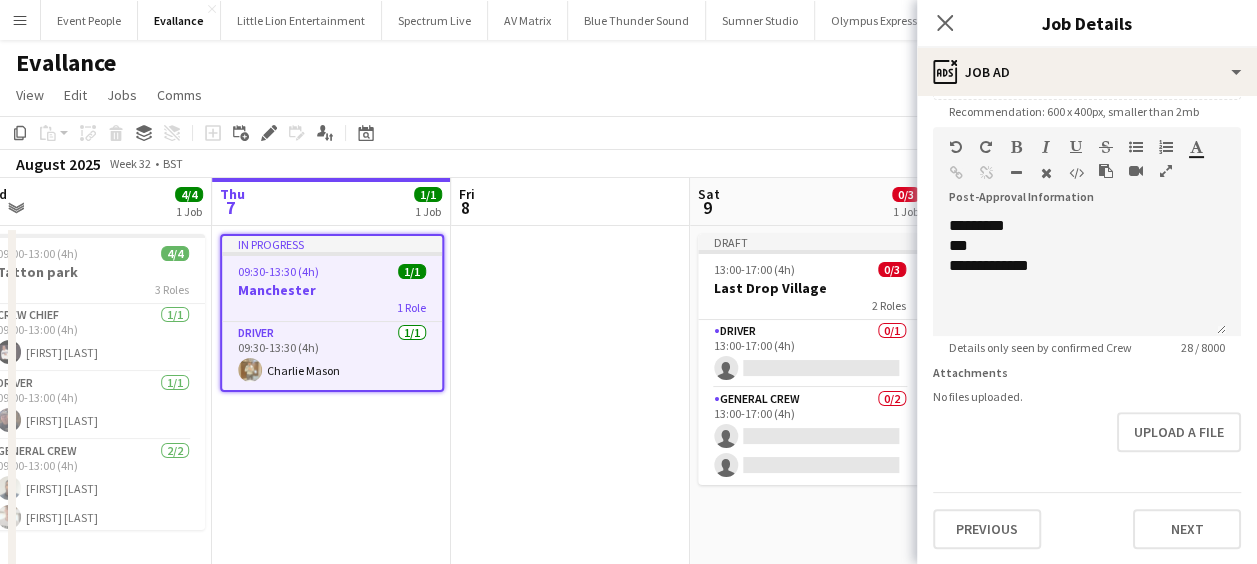 scroll, scrollTop: 424, scrollLeft: 0, axis: vertical 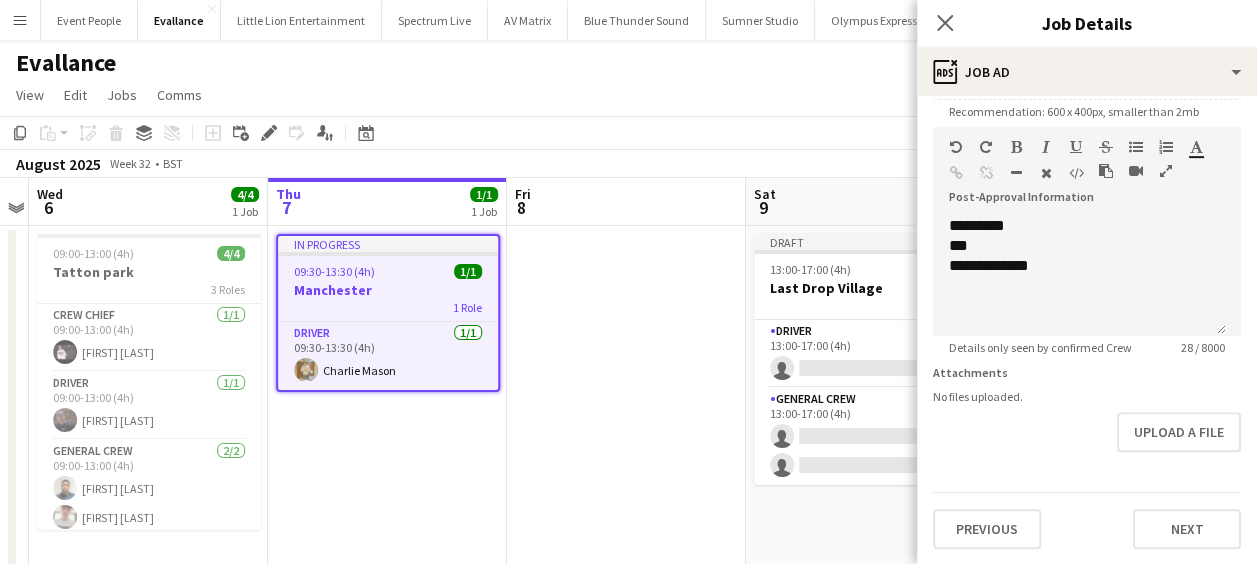 drag, startPoint x: 317, startPoint y: 466, endPoint x: 385, endPoint y: 442, distance: 72.11102 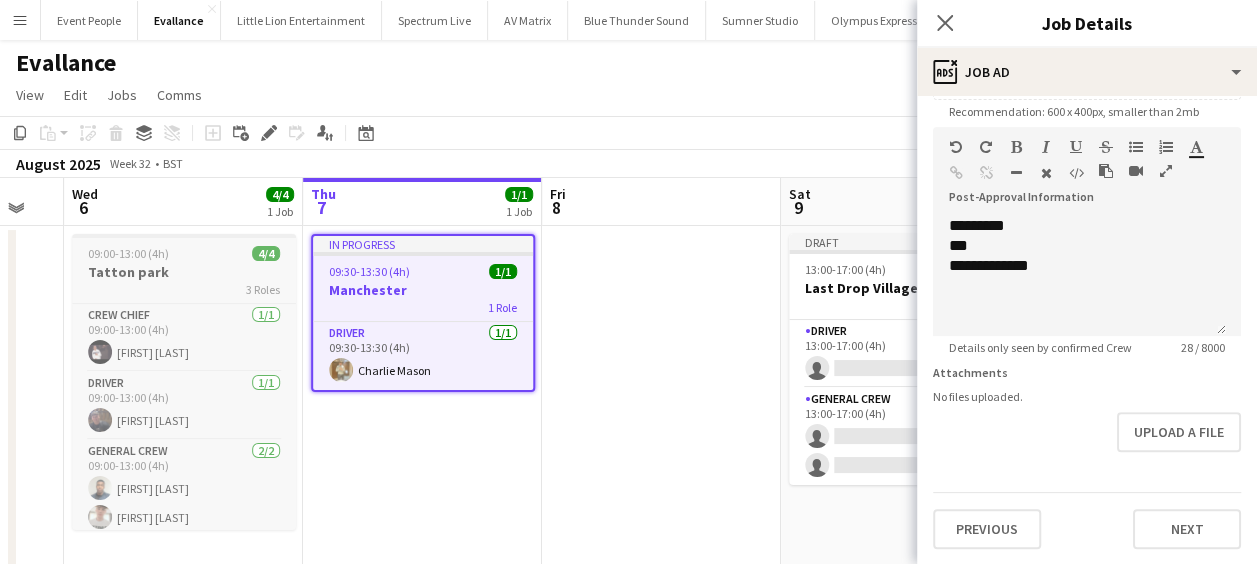 click on "Tatton park" at bounding box center [184, 272] 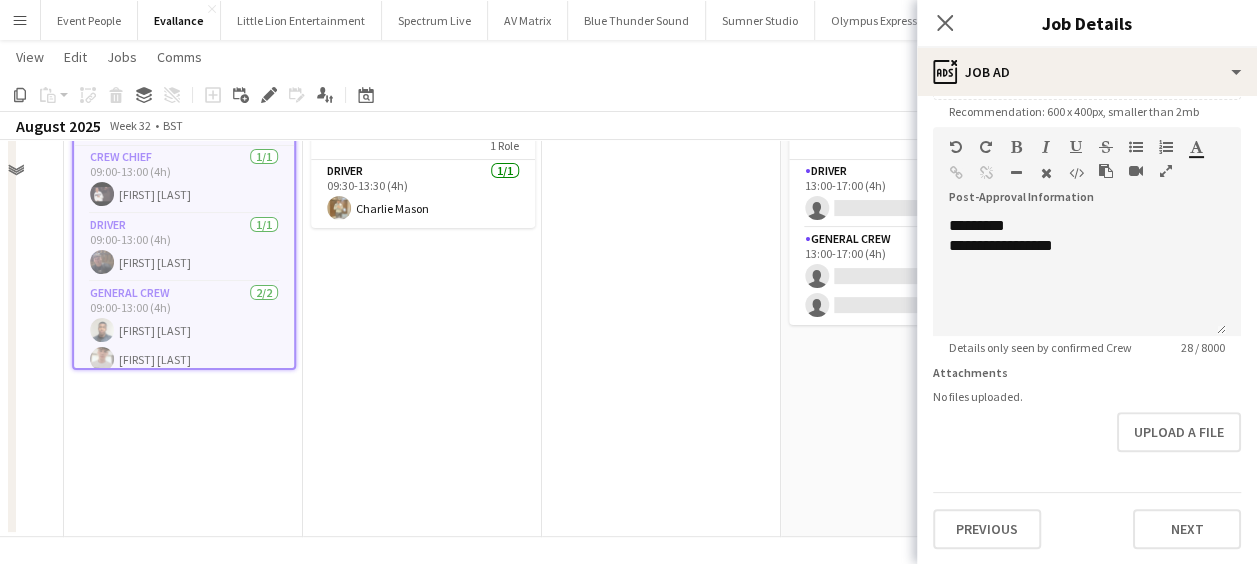scroll, scrollTop: 165, scrollLeft: 0, axis: vertical 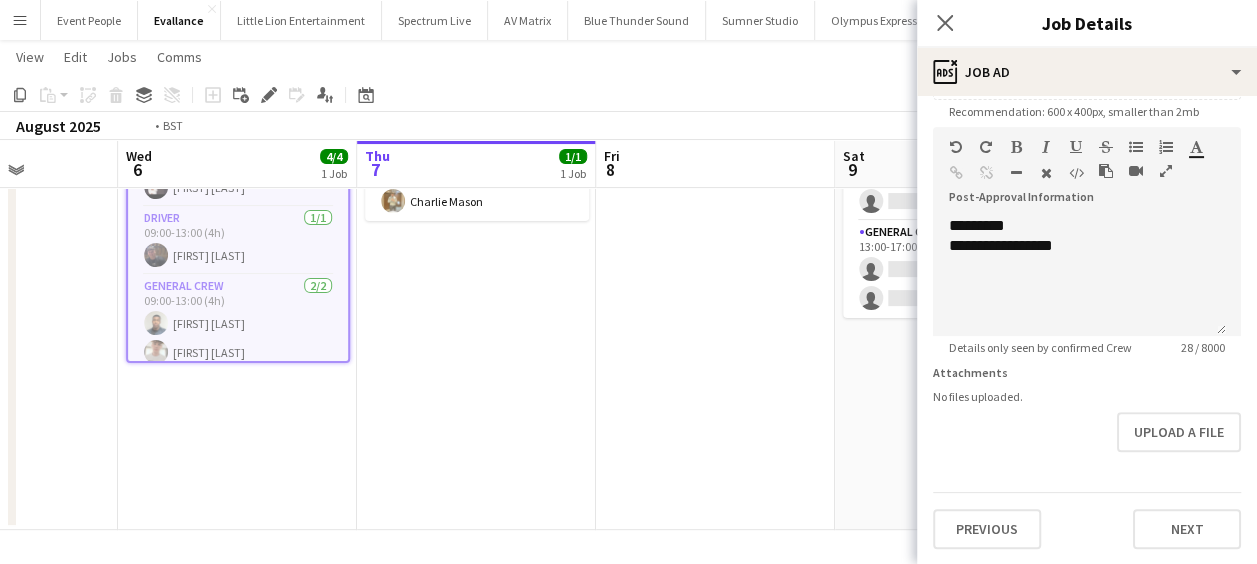 drag, startPoint x: 264, startPoint y: 420, endPoint x: 823, endPoint y: 370, distance: 561.2317 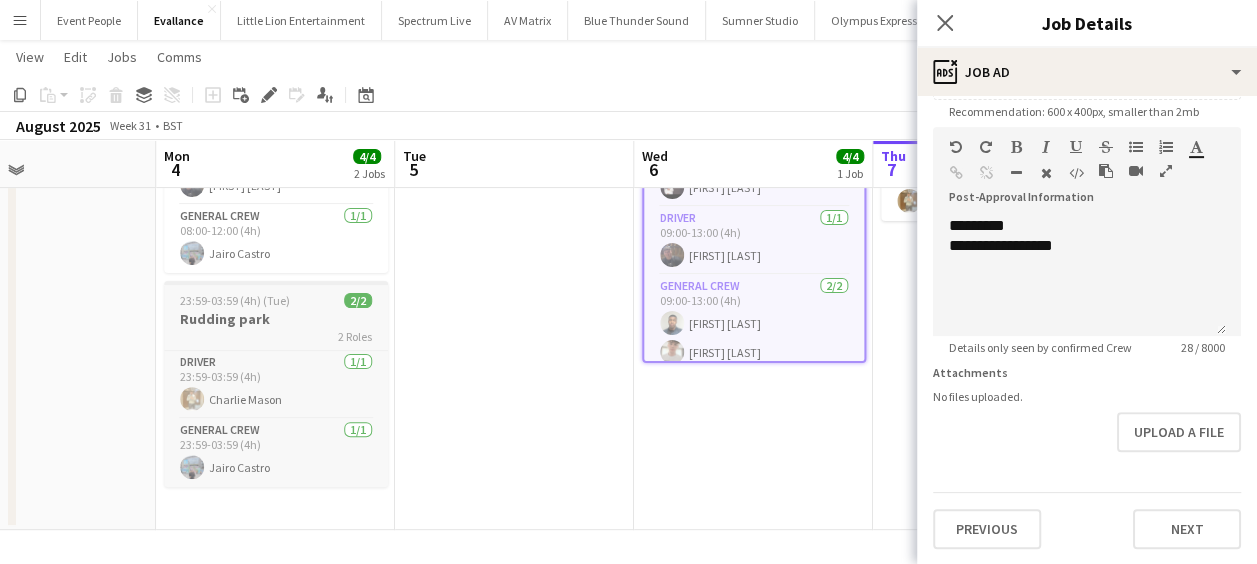 click on "Rudding park" at bounding box center [276, 319] 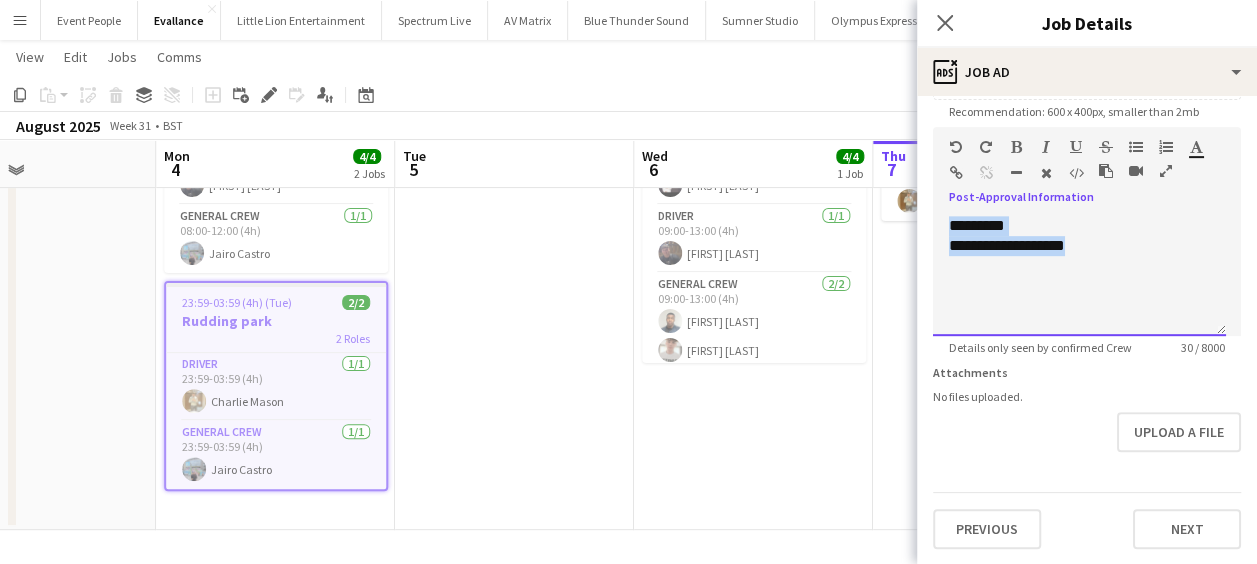 drag, startPoint x: 1107, startPoint y: 244, endPoint x: 877, endPoint y: 231, distance: 230.3671 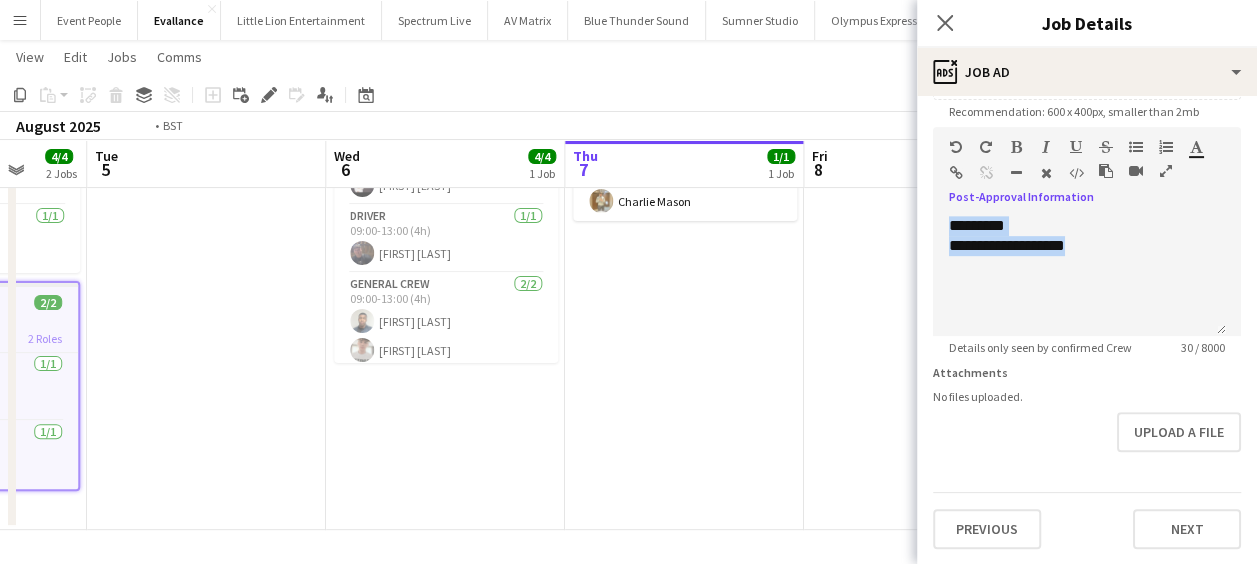drag, startPoint x: 840, startPoint y: 402, endPoint x: 341, endPoint y: 406, distance: 499.01602 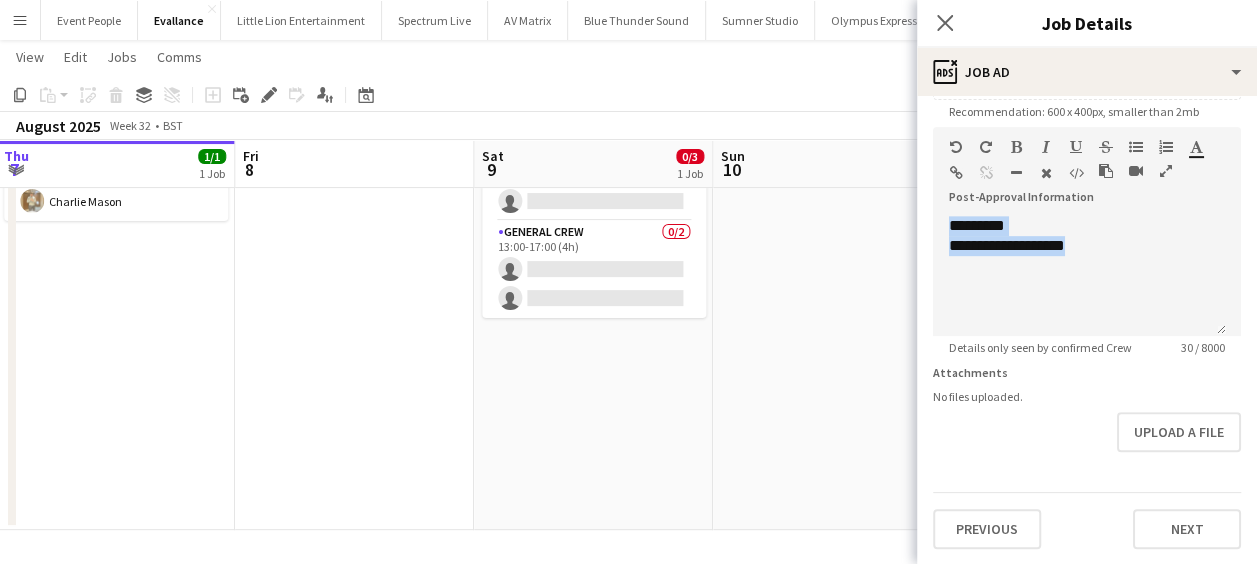 drag, startPoint x: 416, startPoint y: 410, endPoint x: 540, endPoint y: 394, distance: 125.028 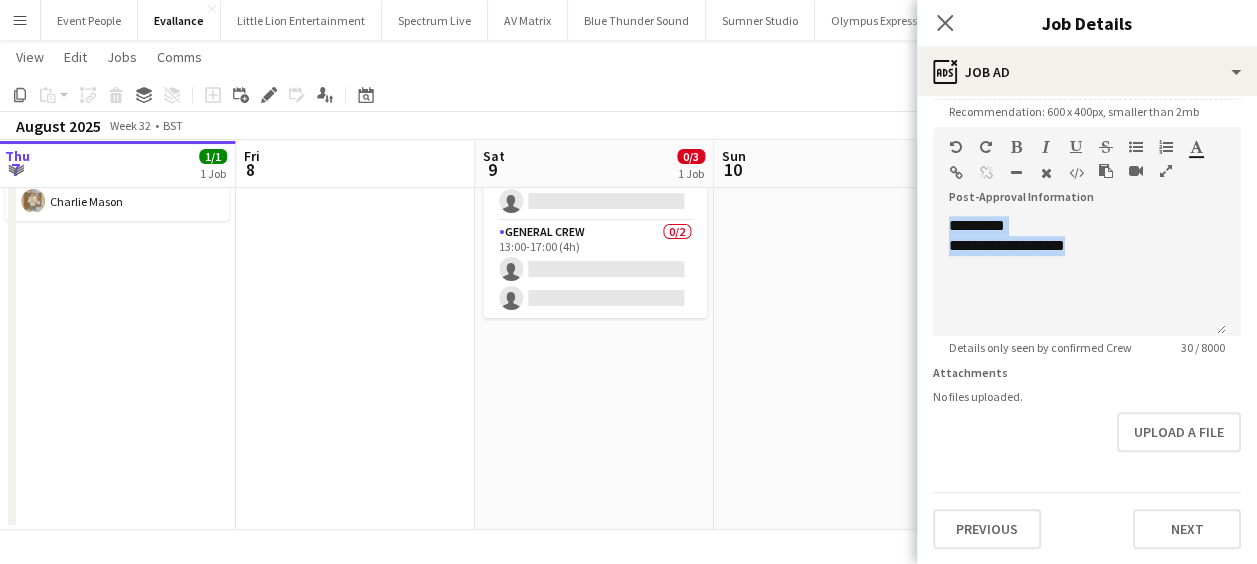 click on "Sun   3   Mon   4   4/4   2 Jobs   Tue   5   Wed   6   4/4   1 Job   Thu   7   1/1   1 Job   Fri   8   Sat   9   0/3   1 Job   Sun   10   Mon   11   Tue   12   Wed   13   Thu   14      08:00-12:00 (4h)    2/2   Rudding park   2 Roles   Driver   1/1   08:00-12:00 (4h)
[FIRST] [LAST]  General Crew   1/1   08:00-12:00 (4h)
[FIRST] [LAST]     23:59-03:59 (4h) (Tue)   2/2   Rudding park   2 Roles   Driver   1/1   23:59-03:59 (4h)
[FIRST] [LAST]  General Crew   1/1   23:59-03:59 (4h)
[FIRST] [LAST]     09:00-13:00 (4h)    4/4   Tatton park    3 Roles   Crew Chief   1/1   09:00-13:00 (4h)
[FIRST] [LAST]  Driver   1/1   09:00-13:00 (4h)
[FIRST] [LAST]  General Crew   2/2   09:00-13:00 (4h)
[FIRST] [LAST] [FIRST] [LAST]  In progress   09:30-13:30 (4h)    1/1   Manchester    1 Role   Driver   1/1   09:30-13:30 (4h)
[FIRST] [LAST]  Draft   13:00-17:00 (4h)    0/3   Last Drop Village   2 Roles   Driver   0/1   13:00-17:00 (4h)
single-neutral-actions
General Crew   0/2   13:00-17:00 (4h)" at bounding box center (628, 221) 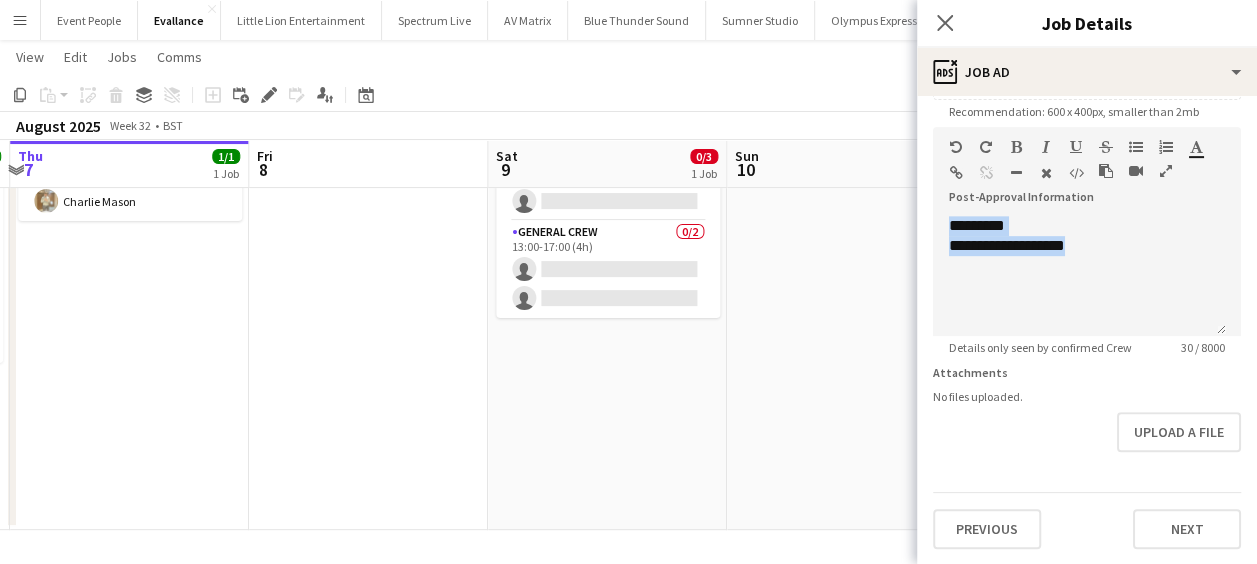 drag, startPoint x: 290, startPoint y: 409, endPoint x: 316, endPoint y: 401, distance: 27.202942 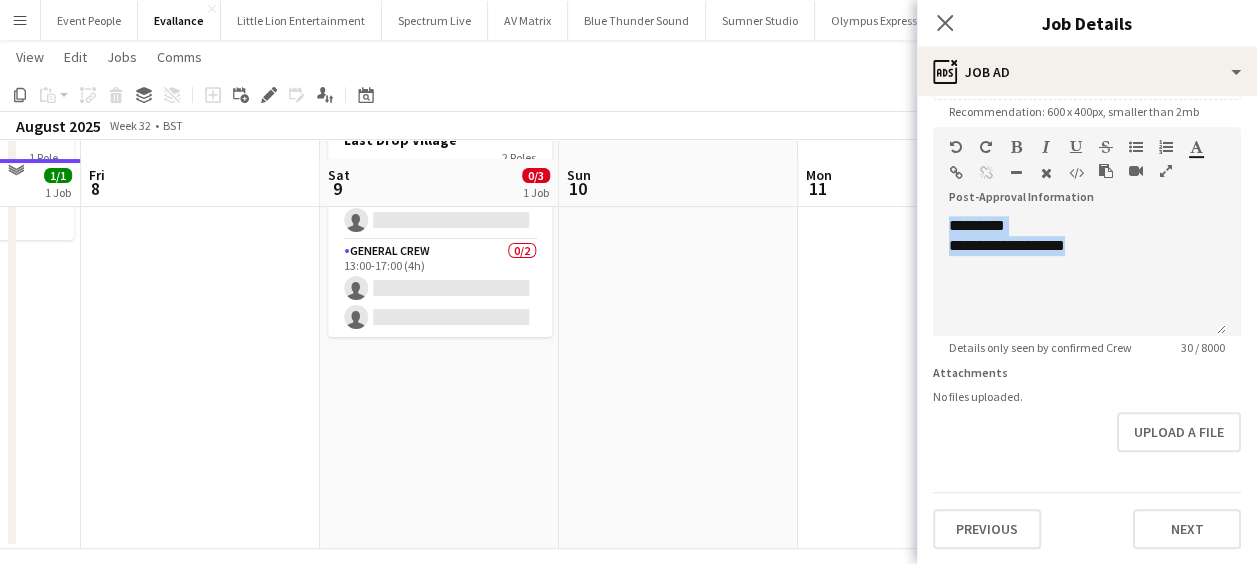 scroll, scrollTop: 0, scrollLeft: 0, axis: both 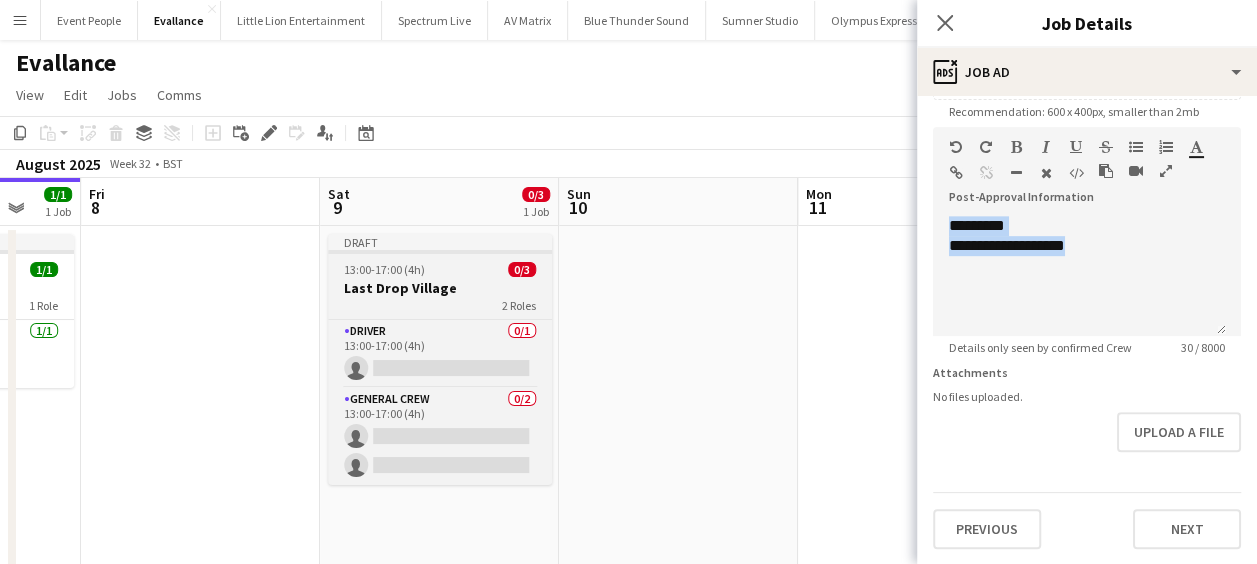 click on "Last Drop Village" at bounding box center (440, 288) 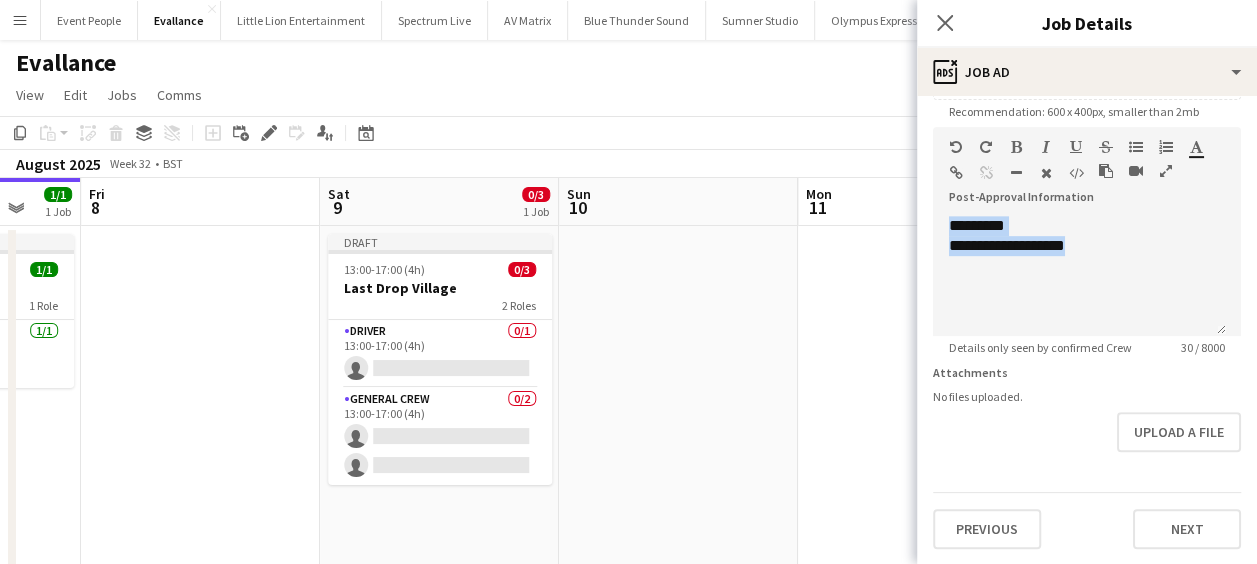 type on "**********" 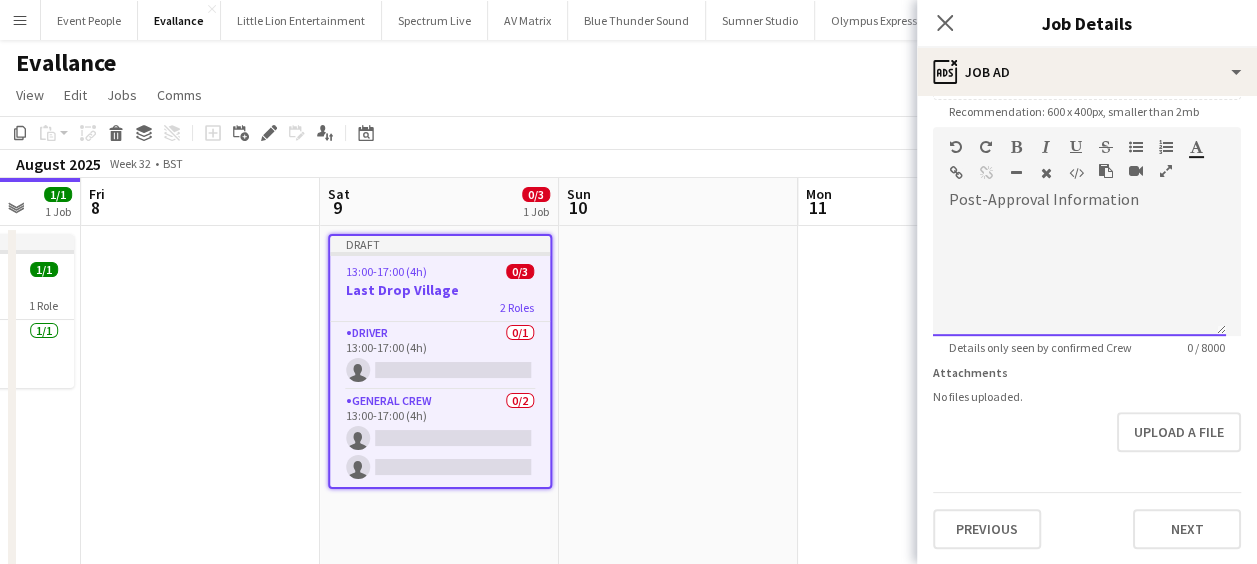 click at bounding box center (1079, 276) 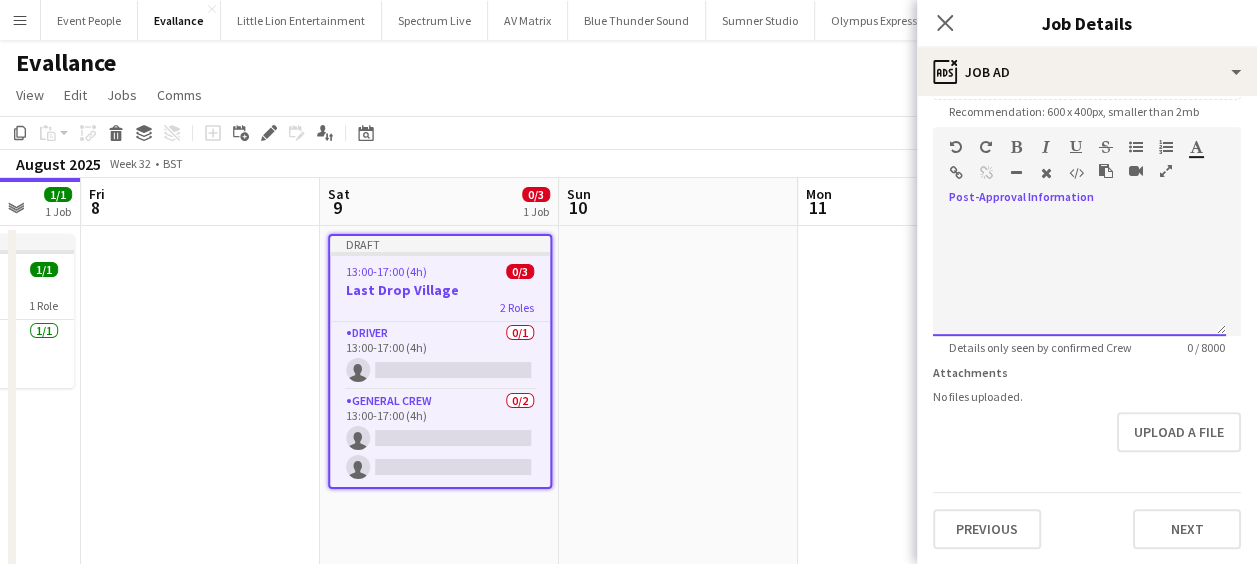 paste 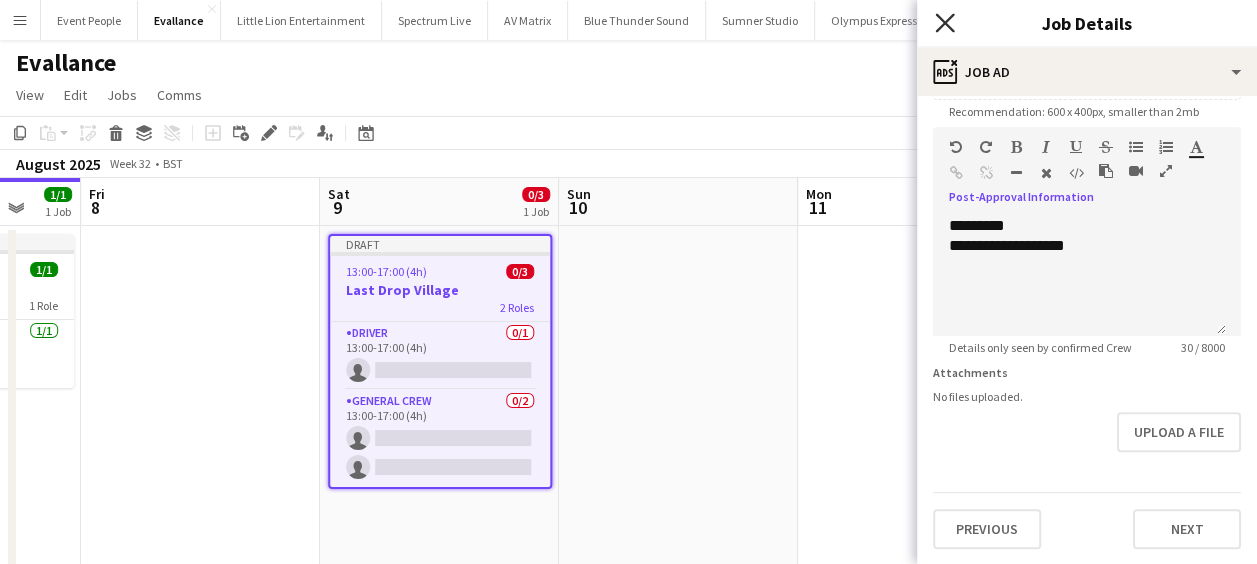 click on "Close pop-in" 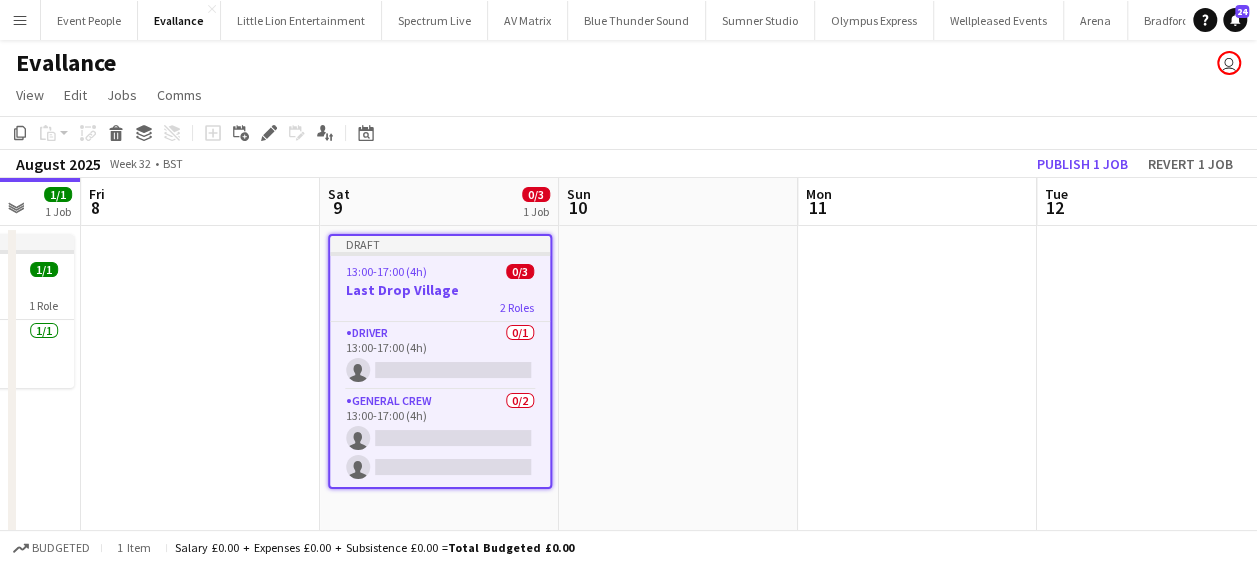 click on "Draft   13:00-17:00 (4h)    0/3   Last Drop Village   2 Roles   Driver   0/1   13:00-17:00 (4h)
single-neutral-actions
General Crew   0/2   13:00-17:00 (4h)
single-neutral-actions
single-neutral-actions" at bounding box center [440, 361] 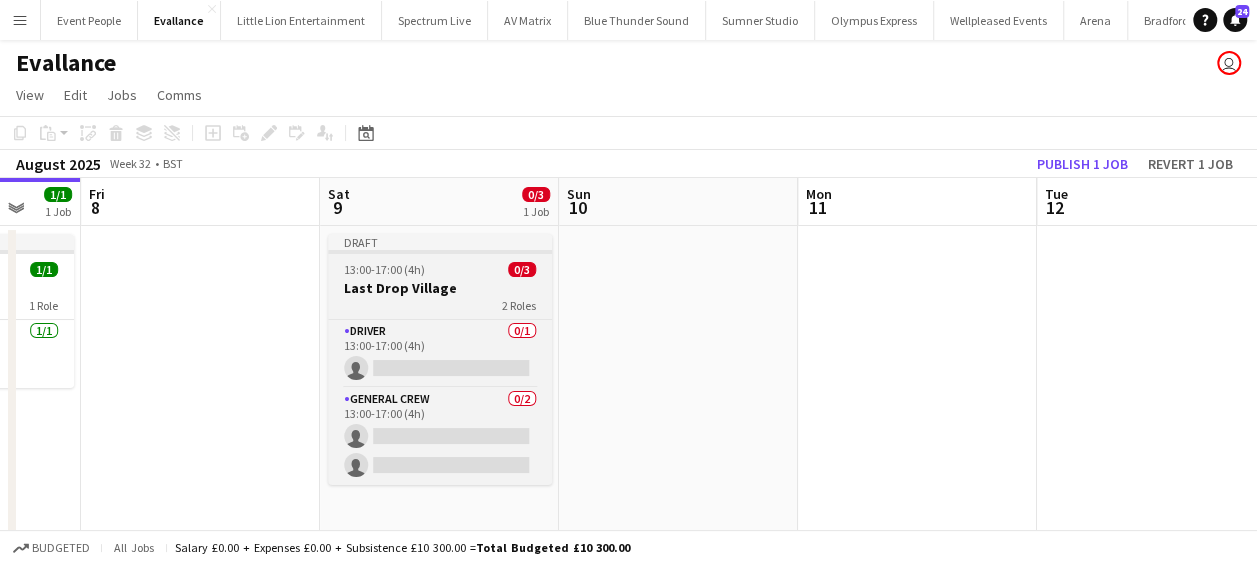 click on "2 Roles" at bounding box center (440, 305) 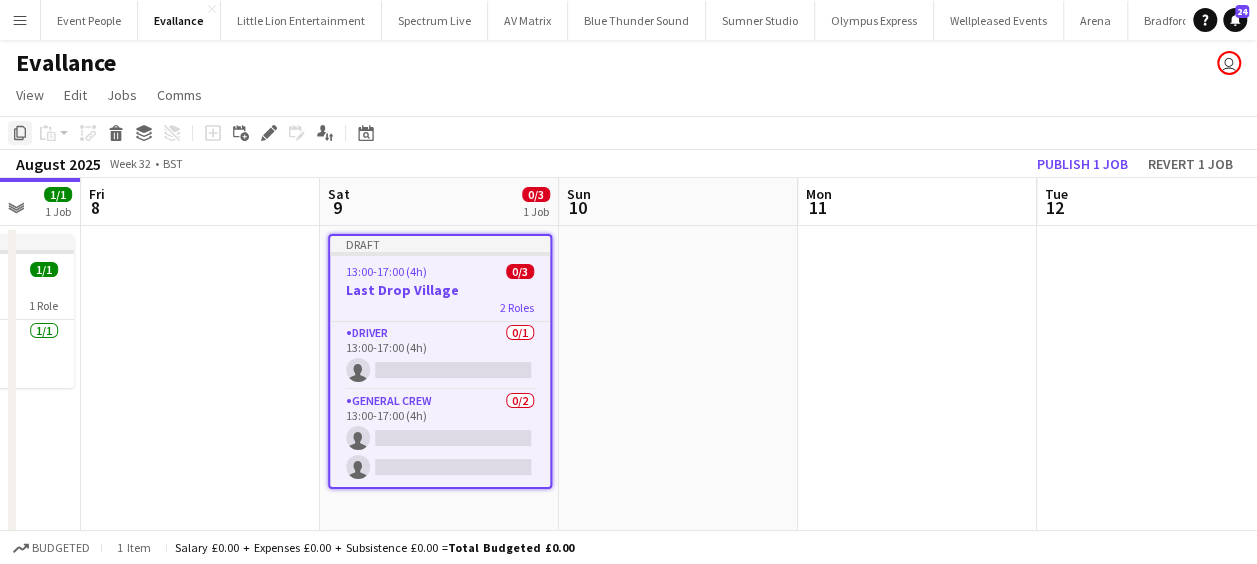 click on "Copy" 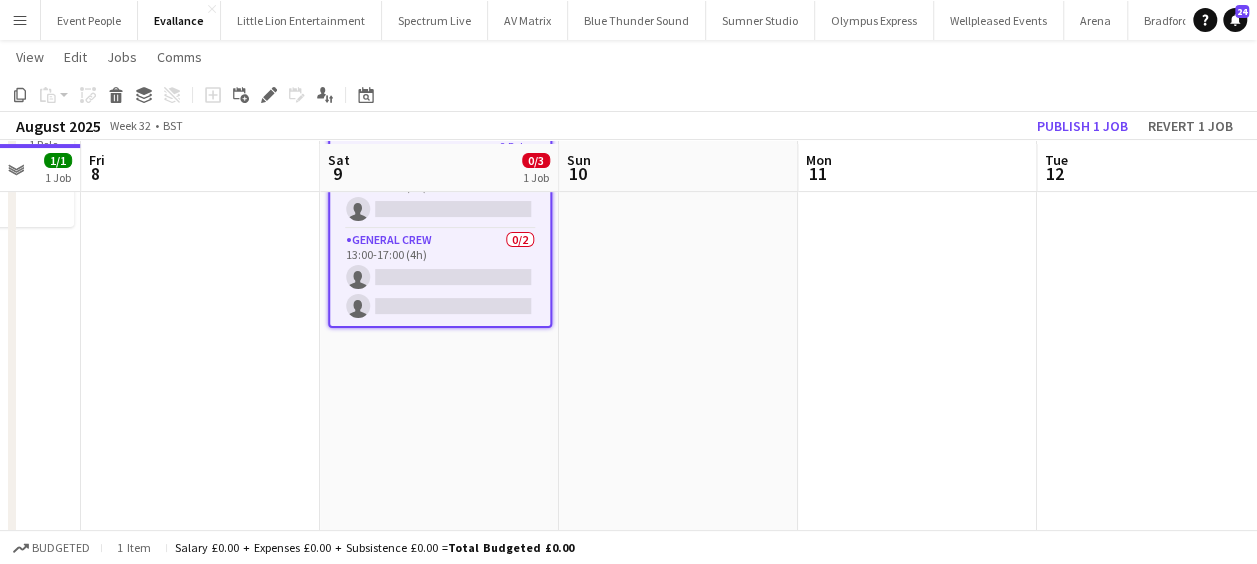 scroll, scrollTop: 165, scrollLeft: 0, axis: vertical 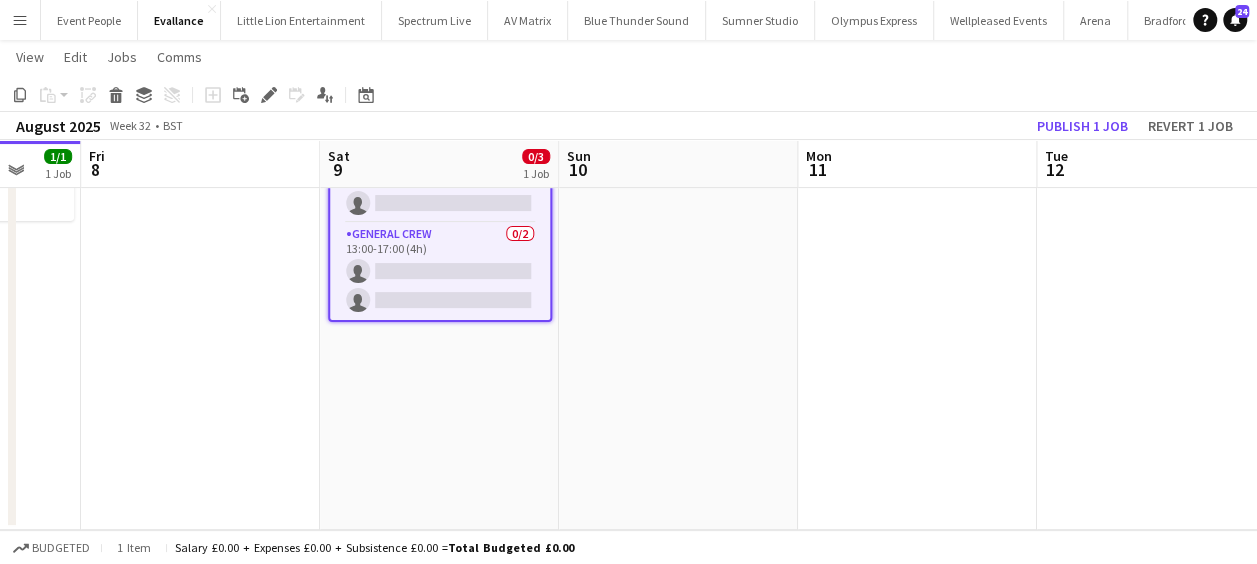 click on "Draft   13:00-17:00 (4h)    0/3   Last Drop Village   2 Roles   Driver   0/1   13:00-17:00 (4h)
single-neutral-actions
General Crew   0/2   13:00-17:00 (4h)
single-neutral-actions
single-neutral-actions" at bounding box center [439, 294] 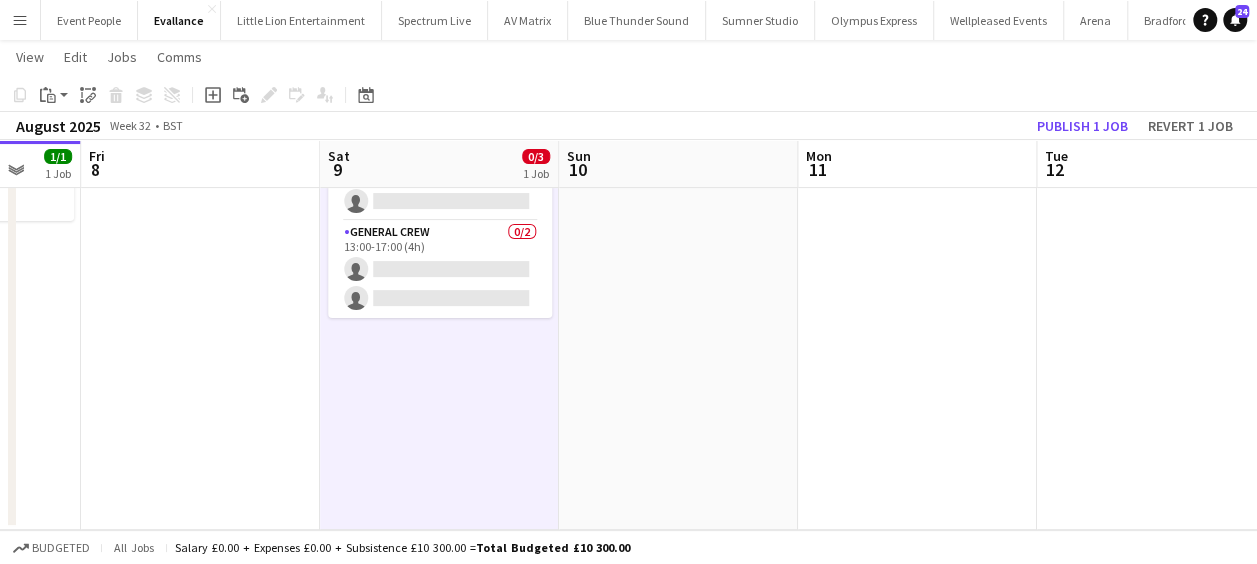 click on "Draft   13:00-17:00 (4h)    0/3   Last Drop Village   2 Roles   Driver   0/1   13:00-17:00 (4h)
single-neutral-actions
General Crew   0/2   13:00-17:00 (4h)
single-neutral-actions
single-neutral-actions" at bounding box center [439, 294] 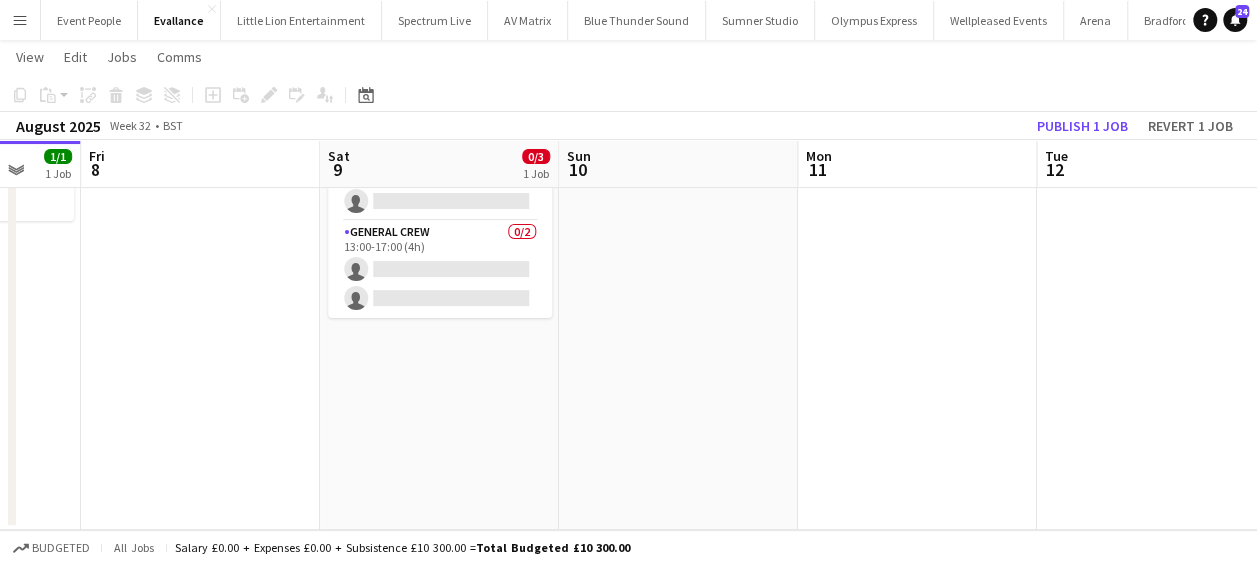 drag, startPoint x: 488, startPoint y: 380, endPoint x: 478, endPoint y: 374, distance: 11.661903 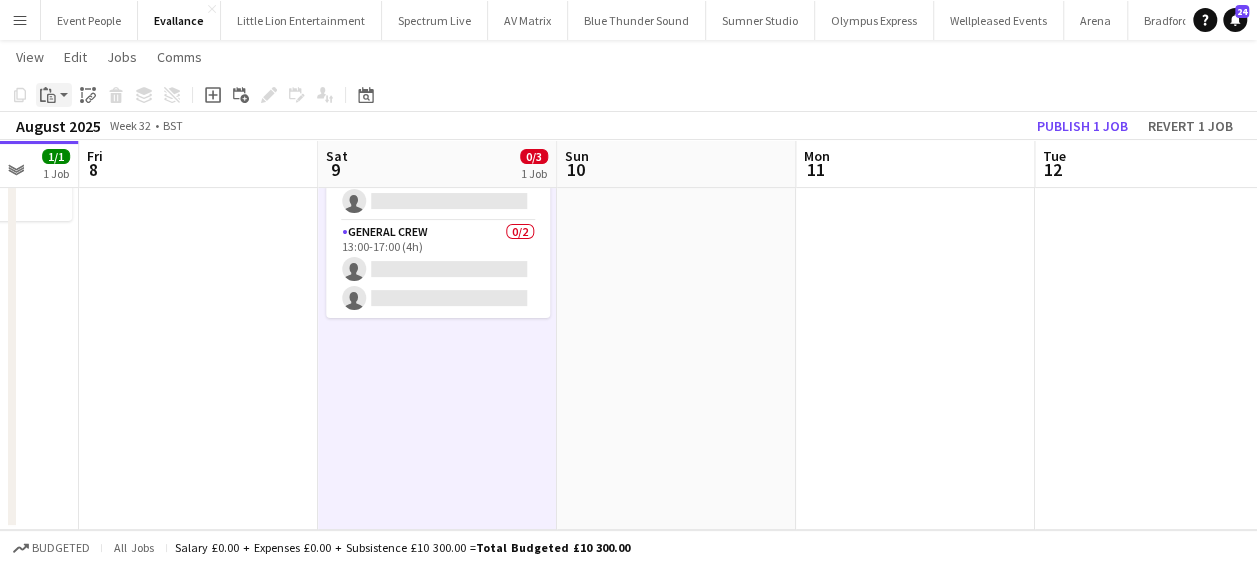 click on "Paste" at bounding box center (48, 95) 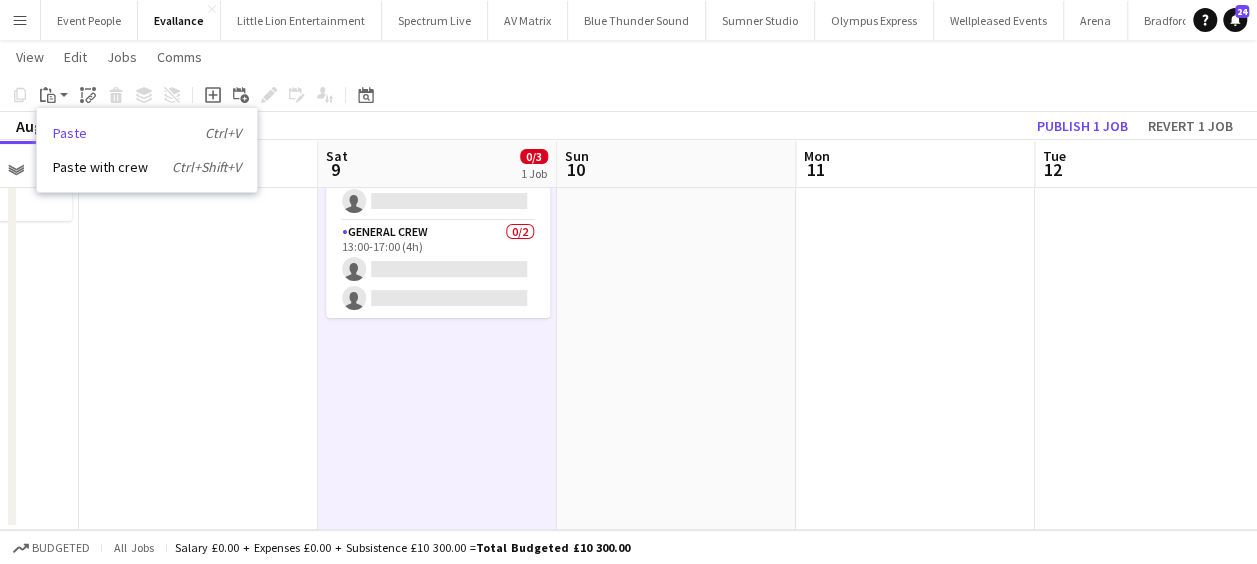 click on "Paste   Ctrl+V" at bounding box center [147, 133] 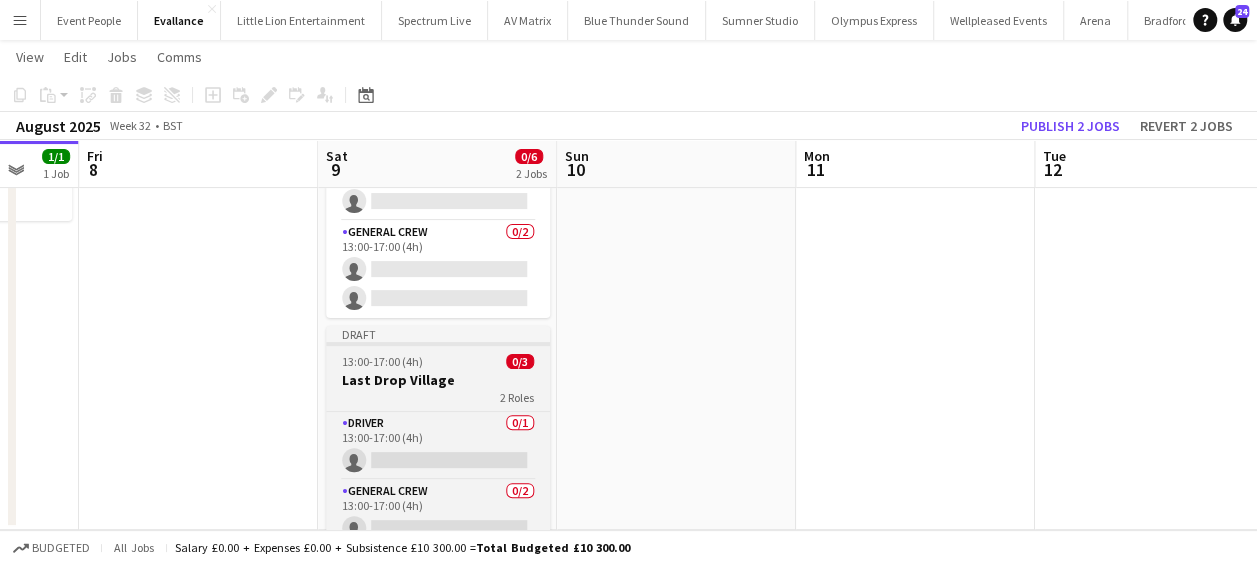 click on "Last Drop Village" at bounding box center (438, 380) 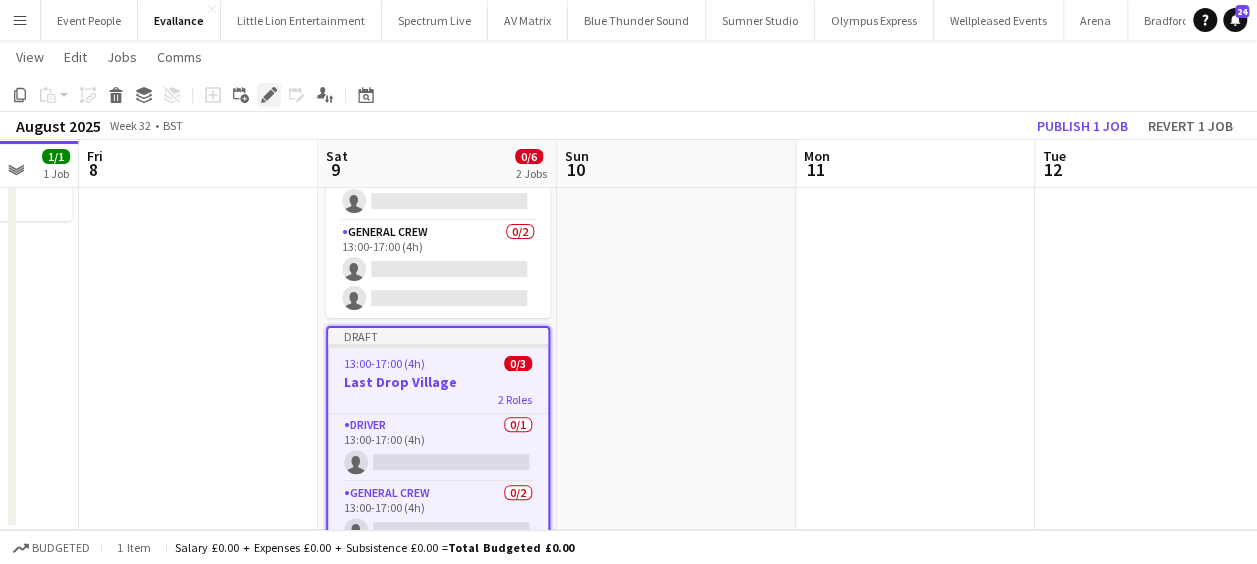 click on "Edit" at bounding box center [269, 95] 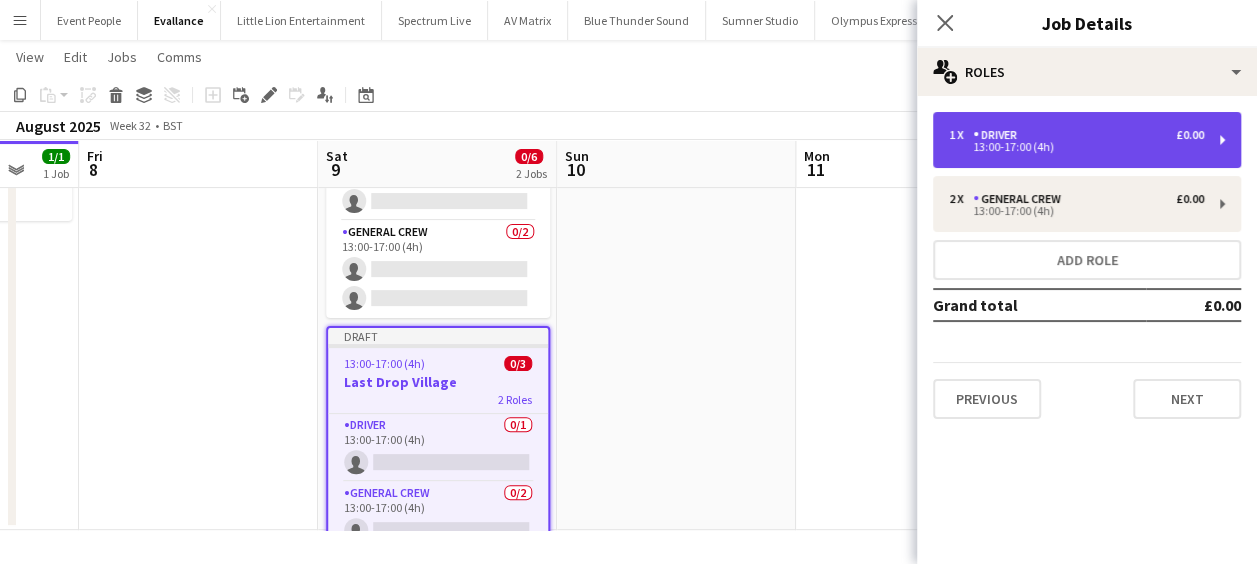 click on "13:00-17:00 (4h)" at bounding box center [1076, 147] 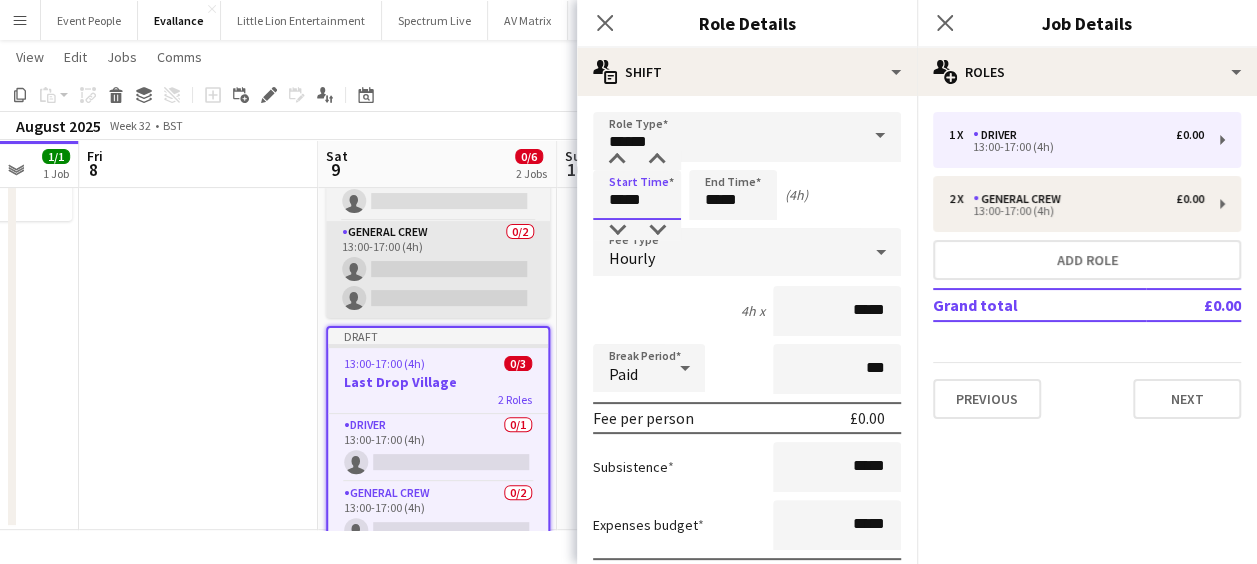 drag, startPoint x: 654, startPoint y: 202, endPoint x: 482, endPoint y: 226, distance: 173.66635 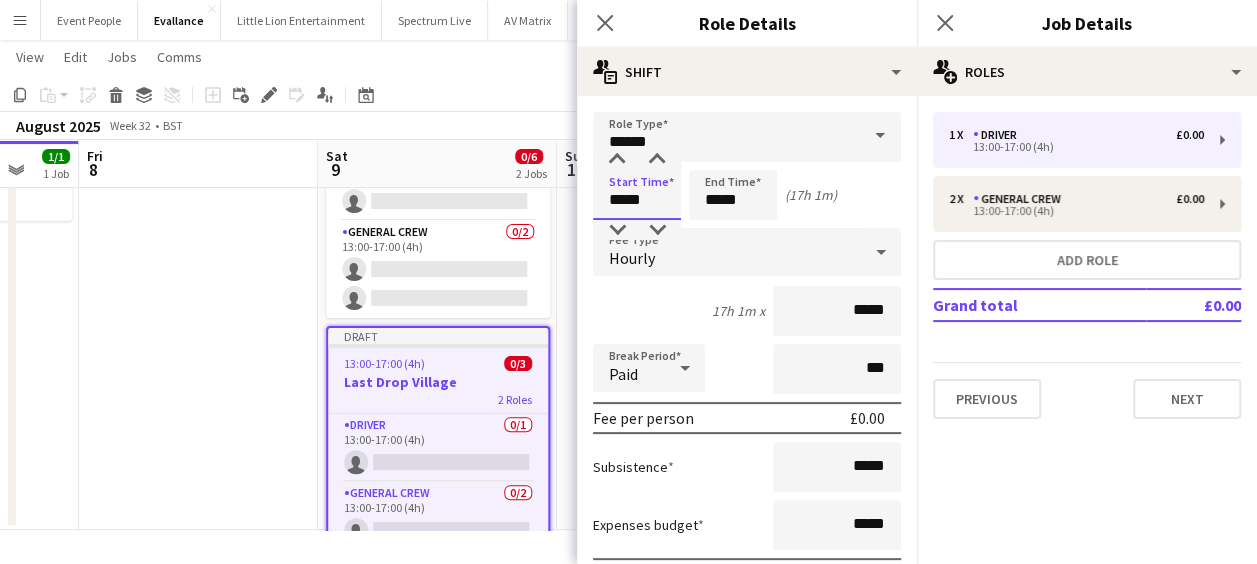 type on "*****" 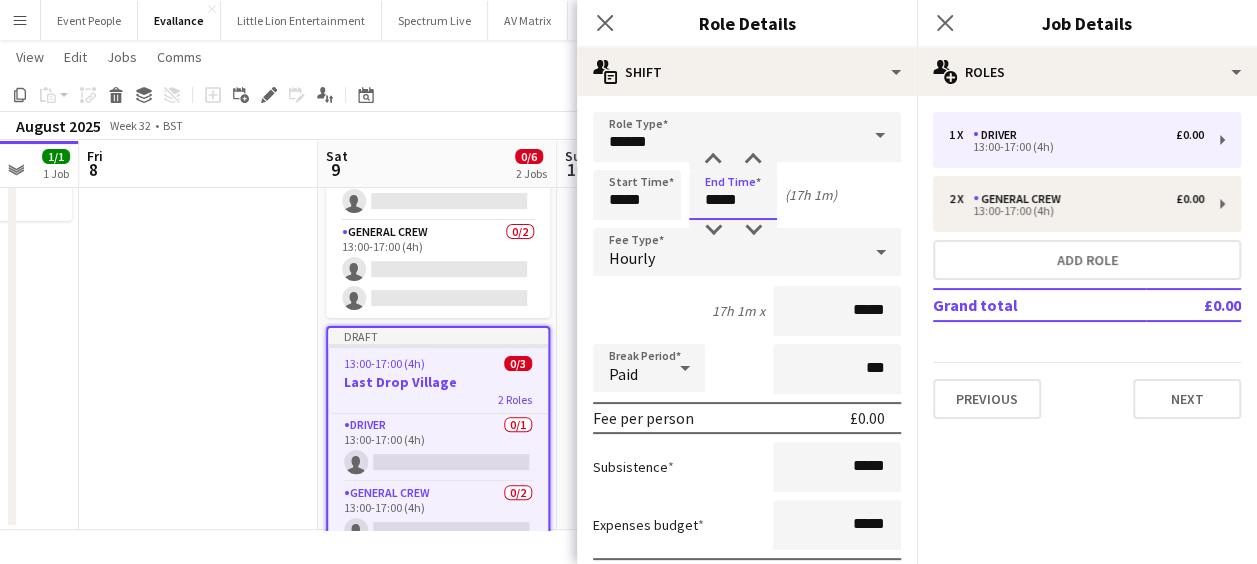 drag, startPoint x: 761, startPoint y: 200, endPoint x: 694, endPoint y: 206, distance: 67.26812 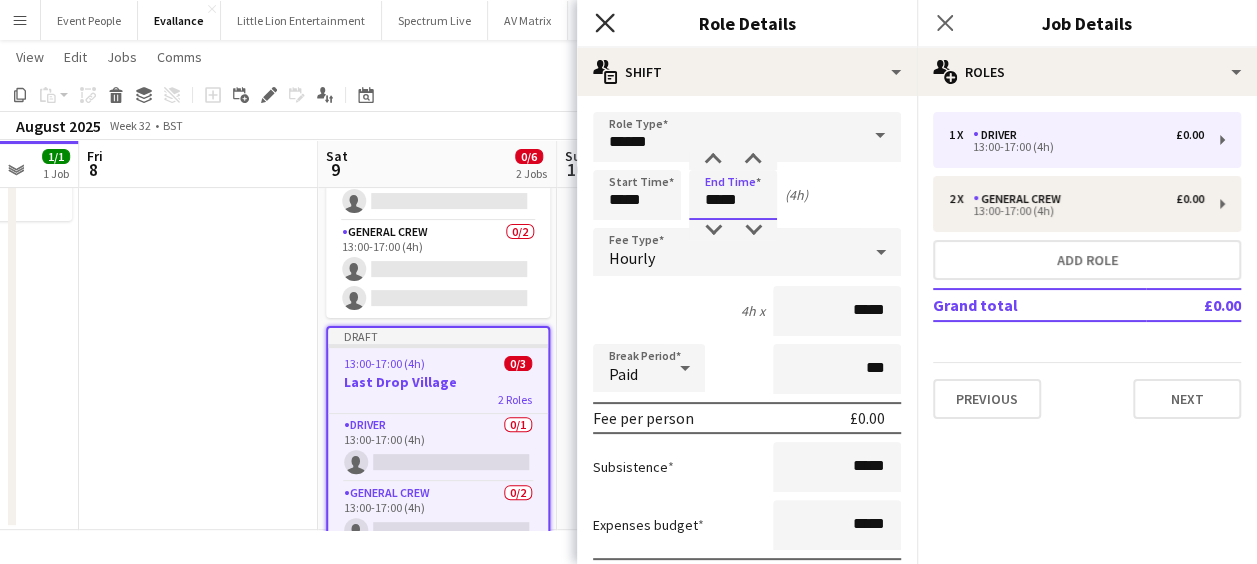 type on "*****" 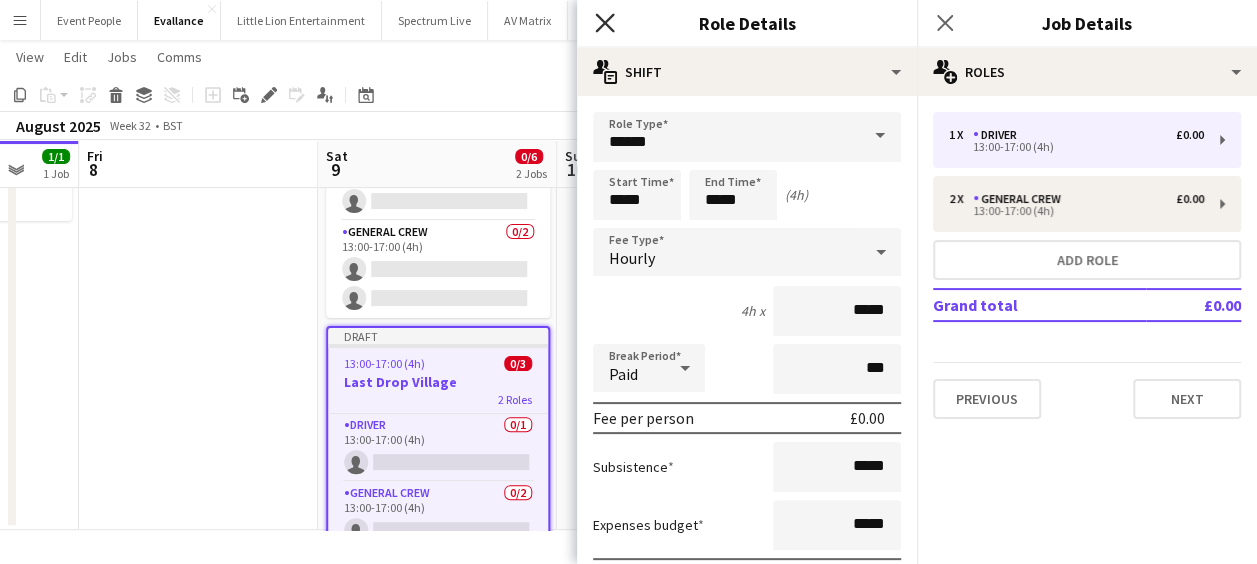 click 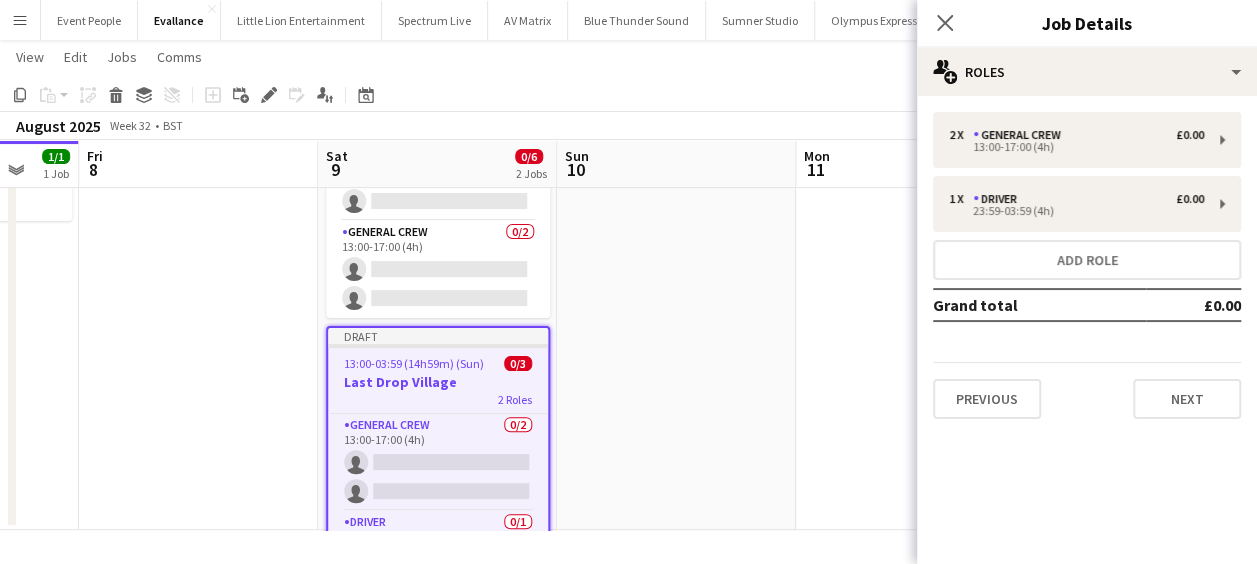 click at bounding box center (676, 294) 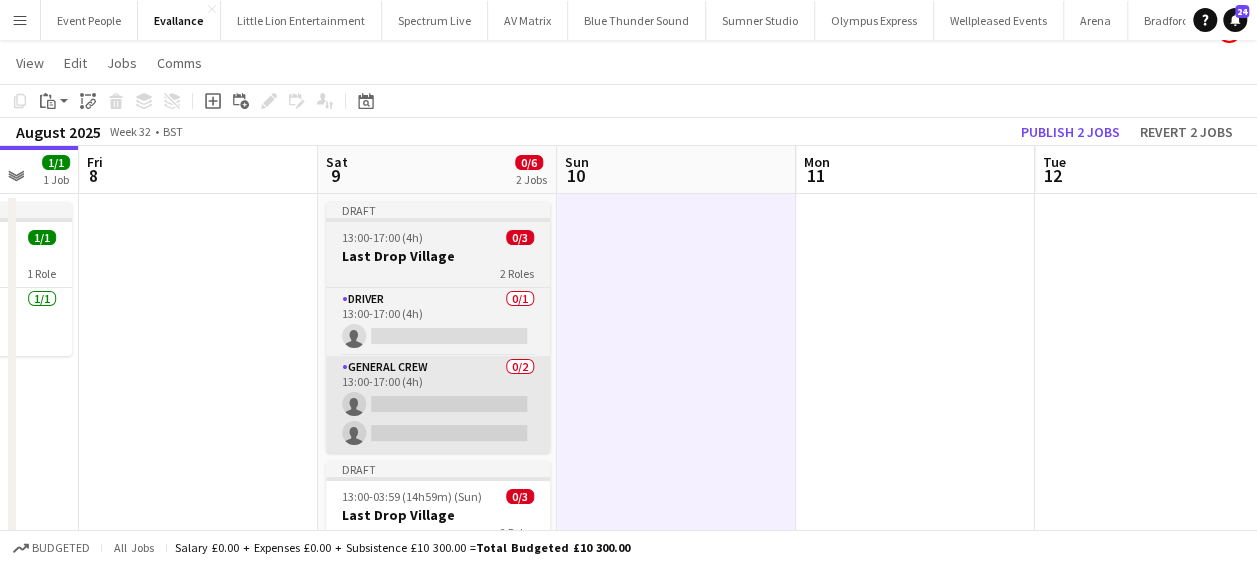 scroll, scrollTop: 0, scrollLeft: 0, axis: both 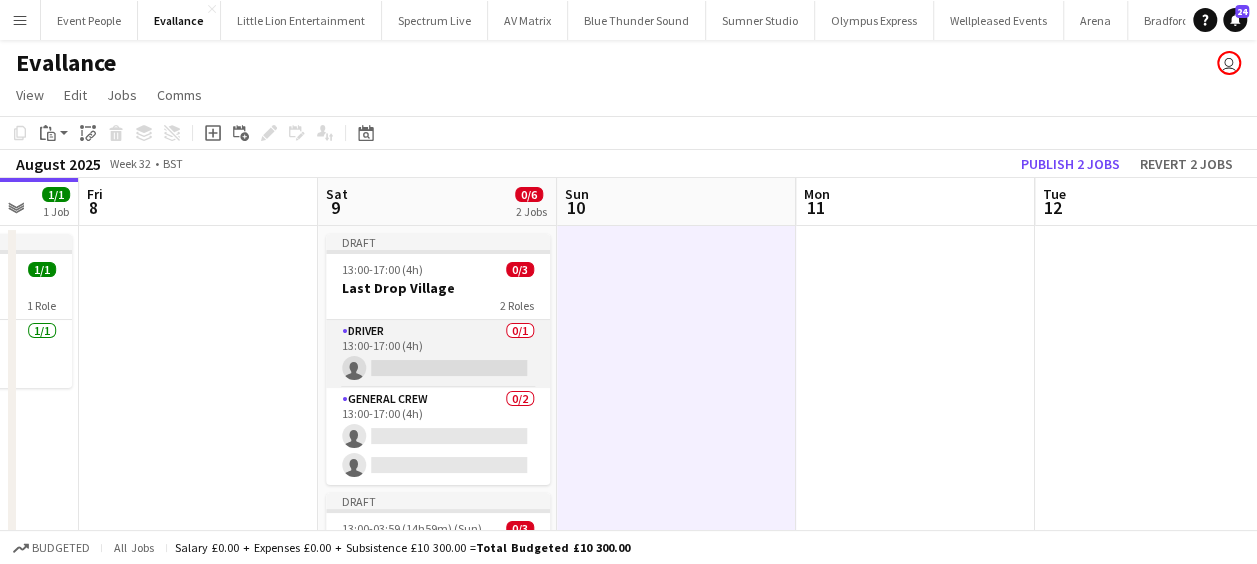click on "Driver   0/1   13:00-17:00 (4h)
single-neutral-actions" at bounding box center [438, 354] 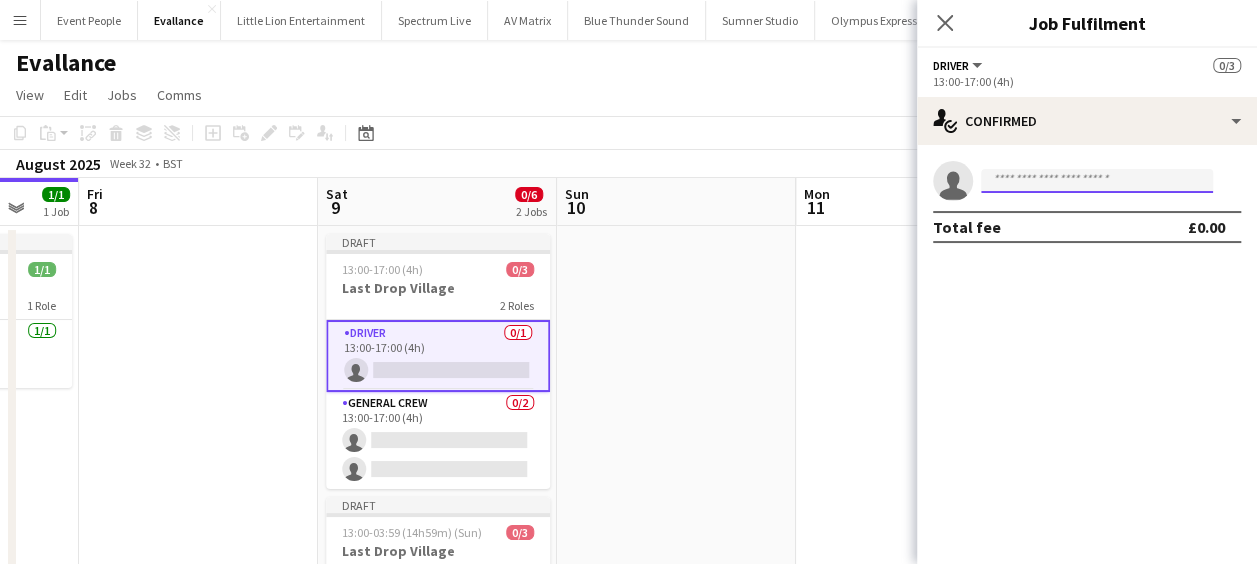 click at bounding box center (1097, 181) 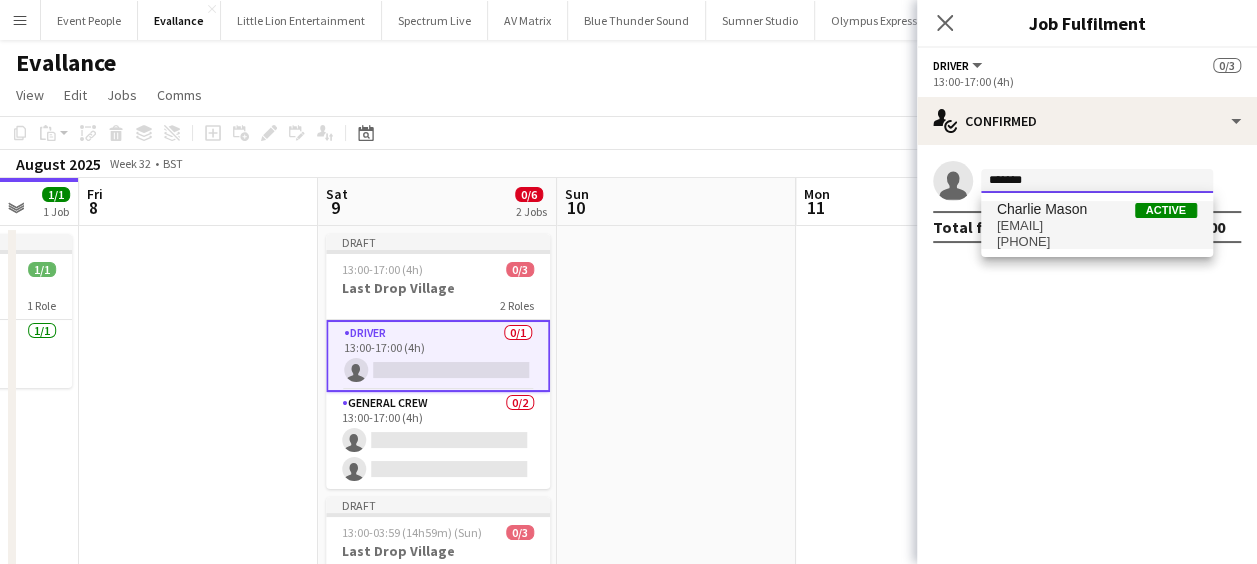 type on "*******" 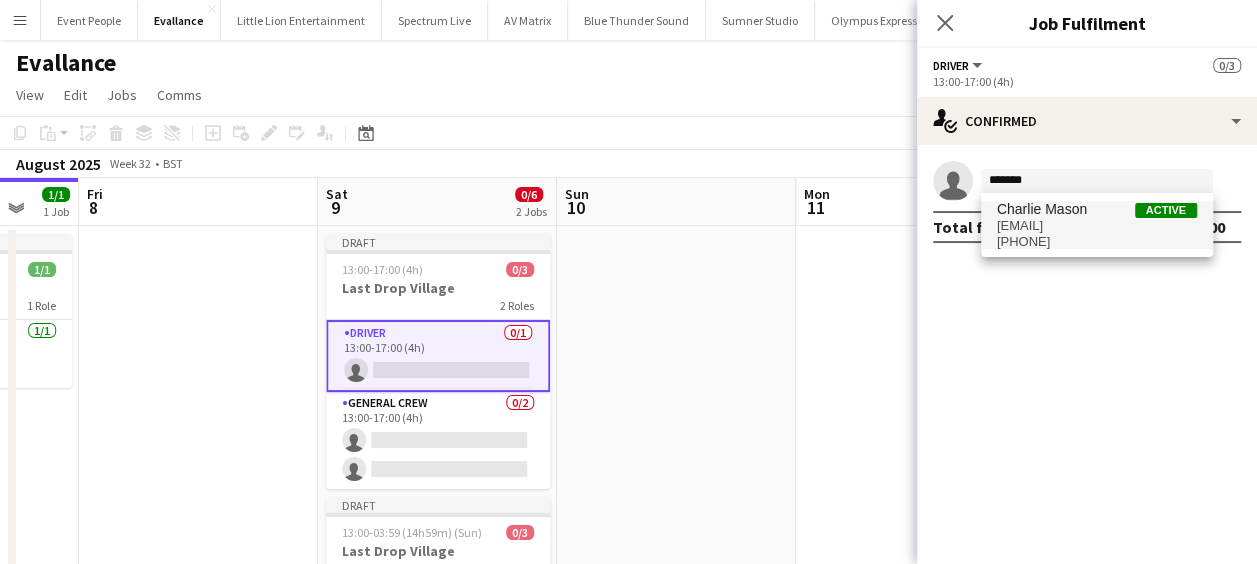 click on "[EMAIL]" at bounding box center (1097, 226) 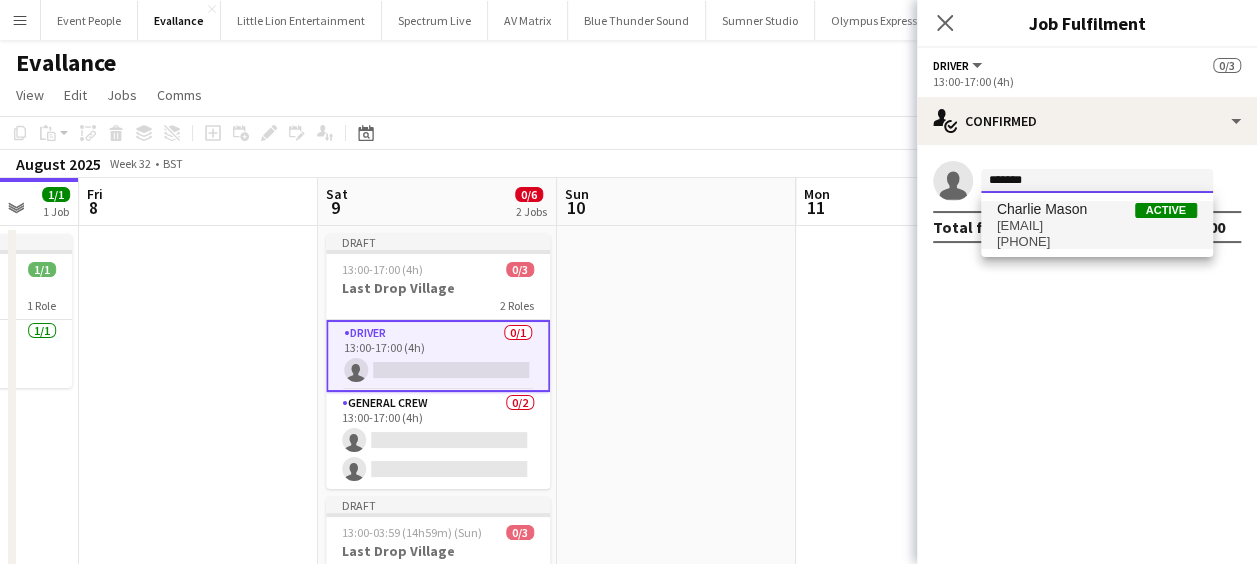 type 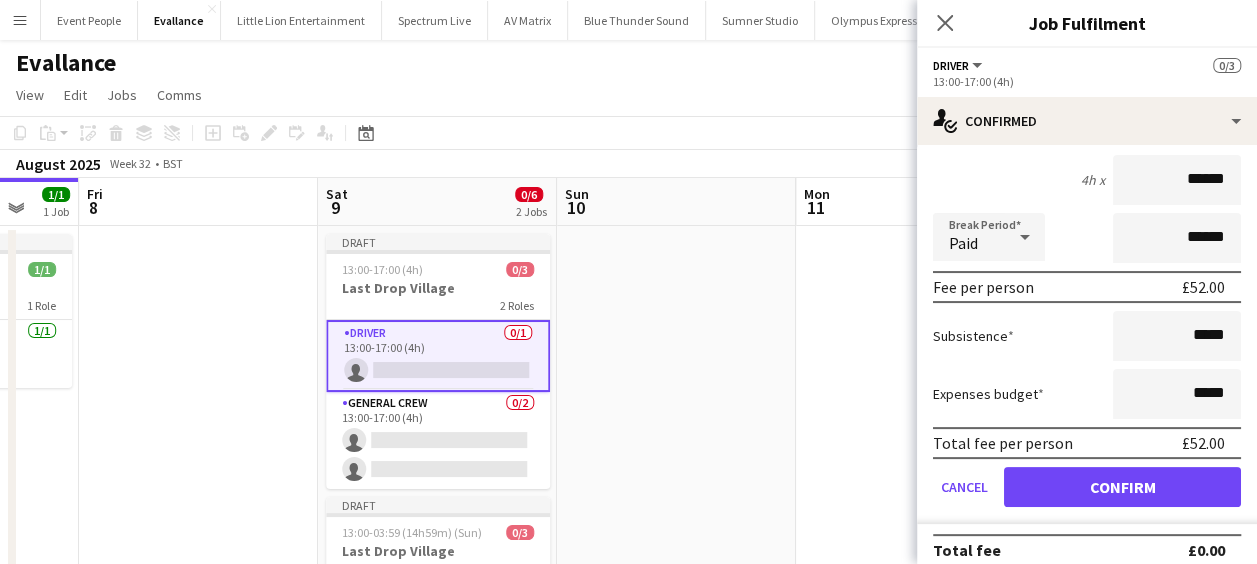 scroll, scrollTop: 148, scrollLeft: 0, axis: vertical 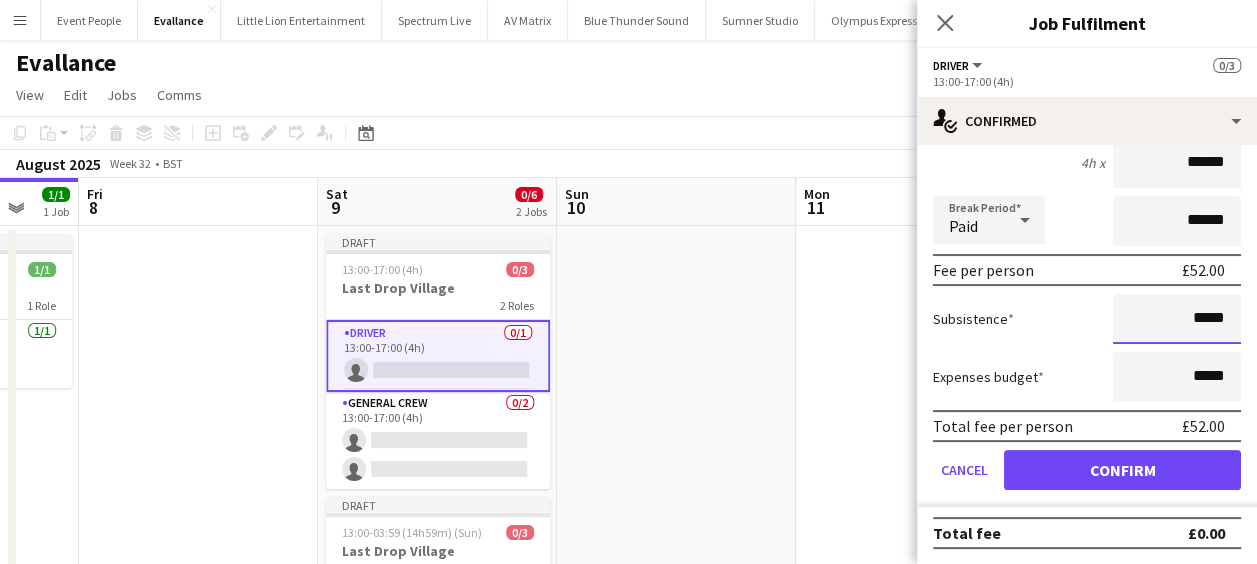 click on "*****" at bounding box center [1177, 319] 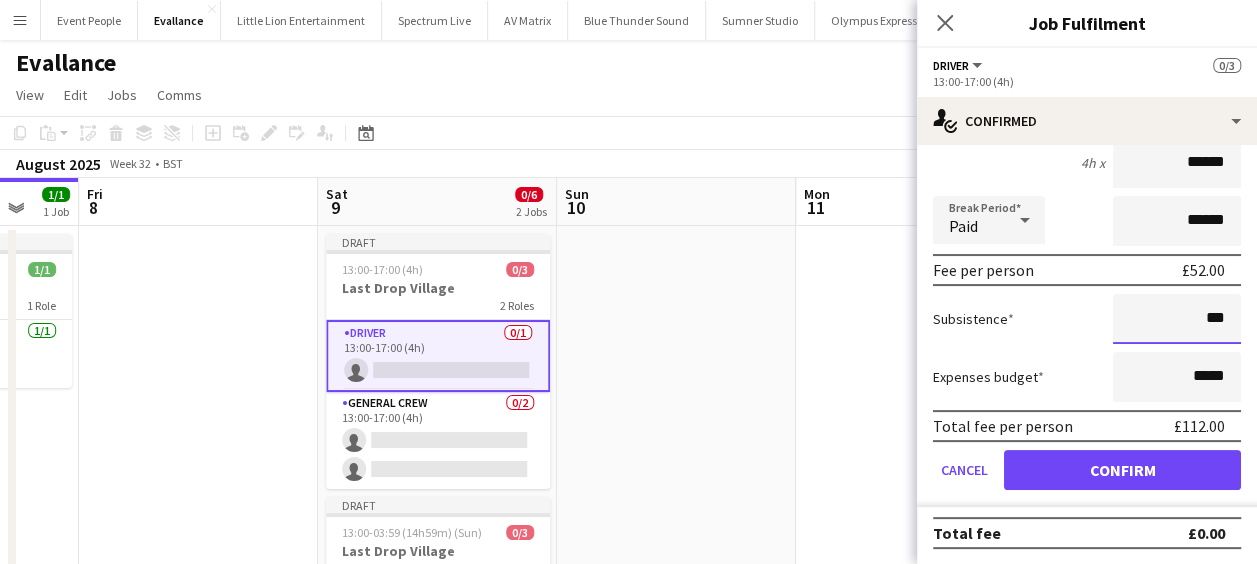 type on "******" 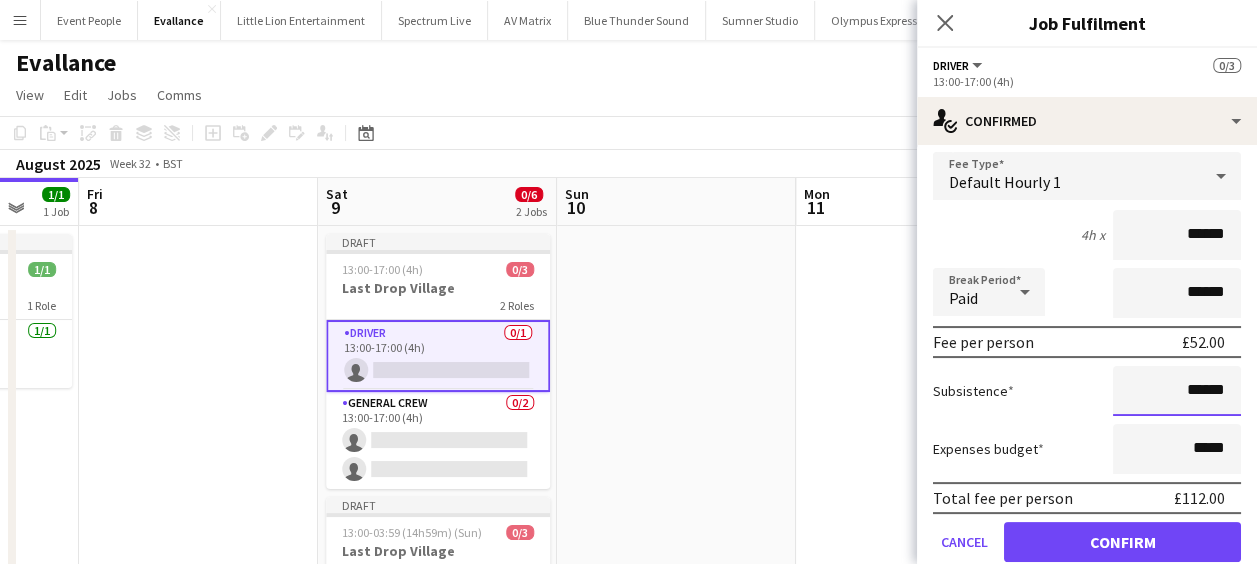 scroll, scrollTop: 148, scrollLeft: 0, axis: vertical 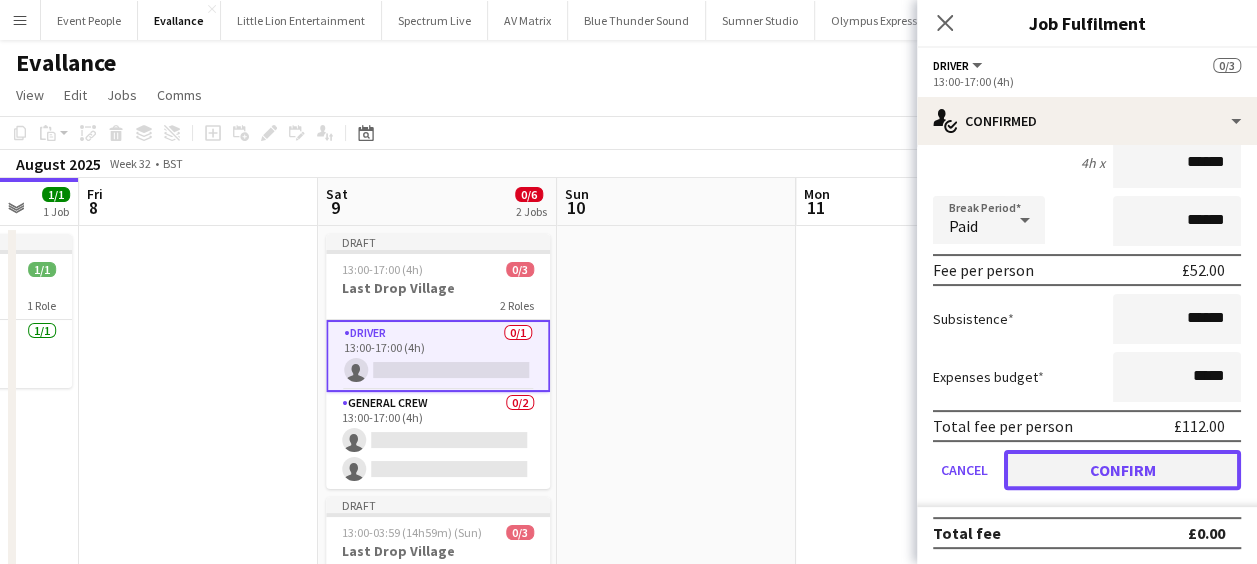 click on "Confirm" at bounding box center (1122, 470) 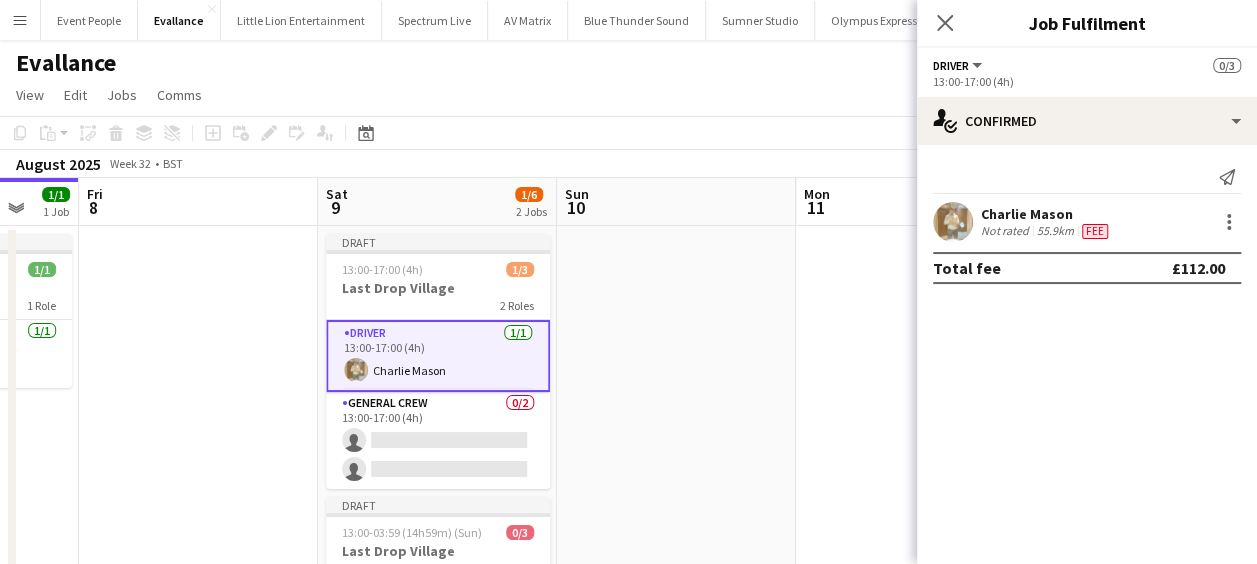 scroll, scrollTop: 0, scrollLeft: 0, axis: both 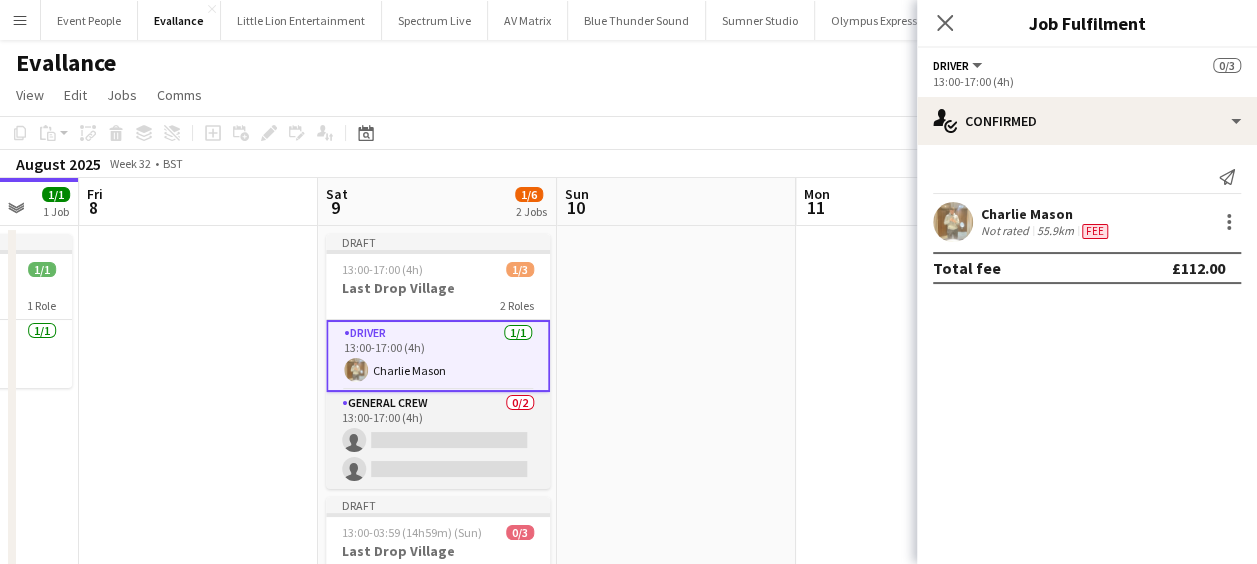 click on "General Crew   0/2   13:00-17:00 (4h)
single-neutral-actions
single-neutral-actions" at bounding box center [438, 440] 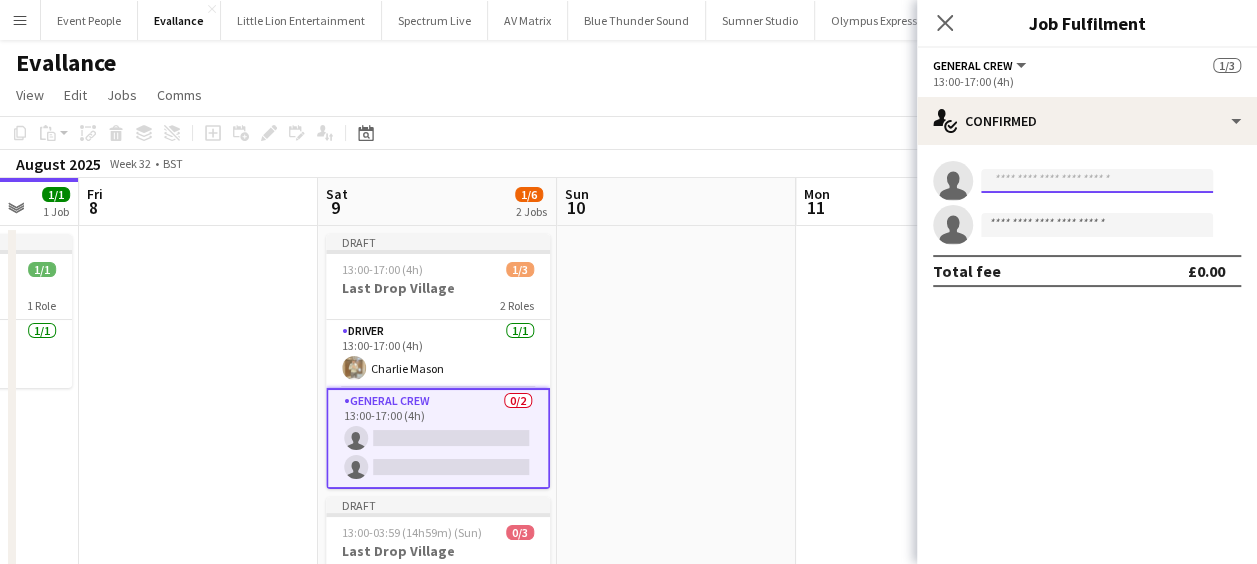 click at bounding box center (1097, 181) 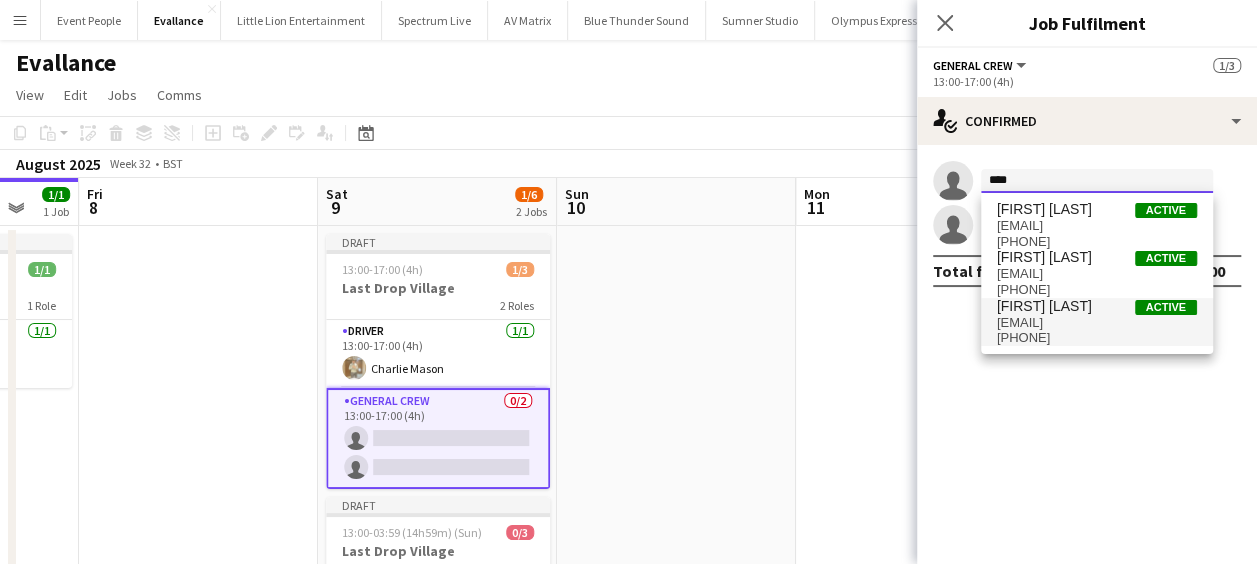 type on "****" 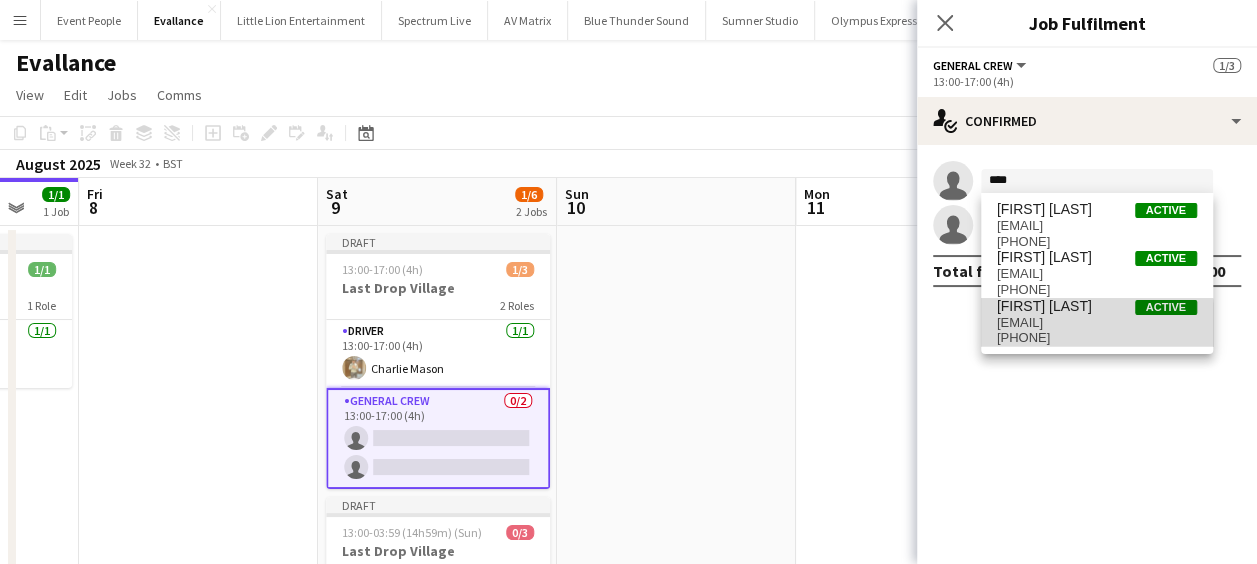 click on "[PHONE]" at bounding box center [1097, 338] 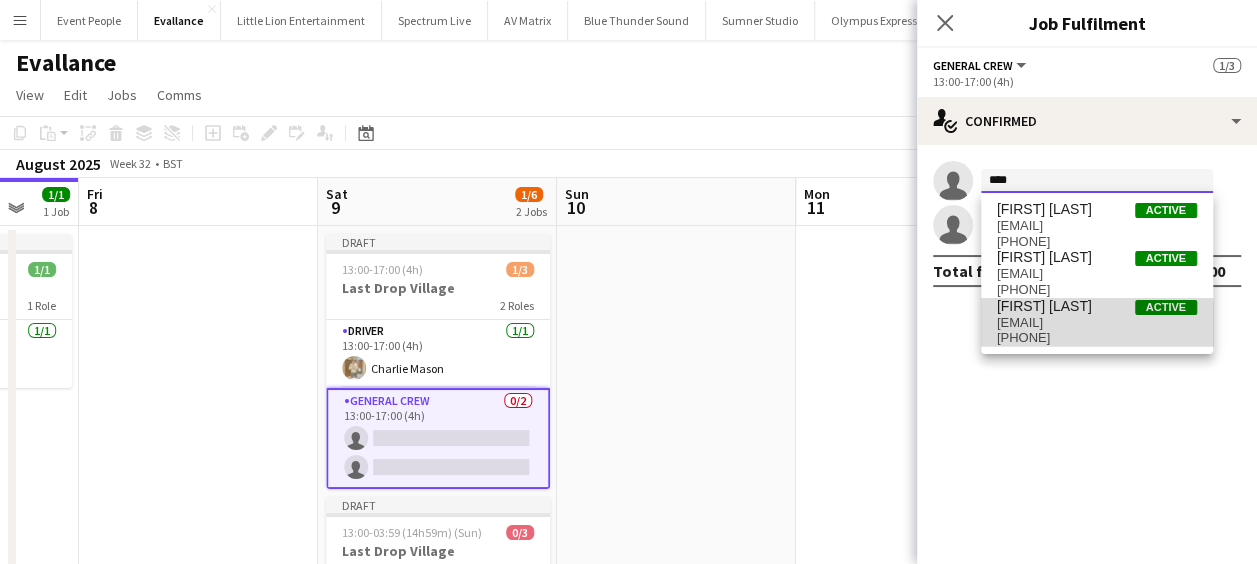type 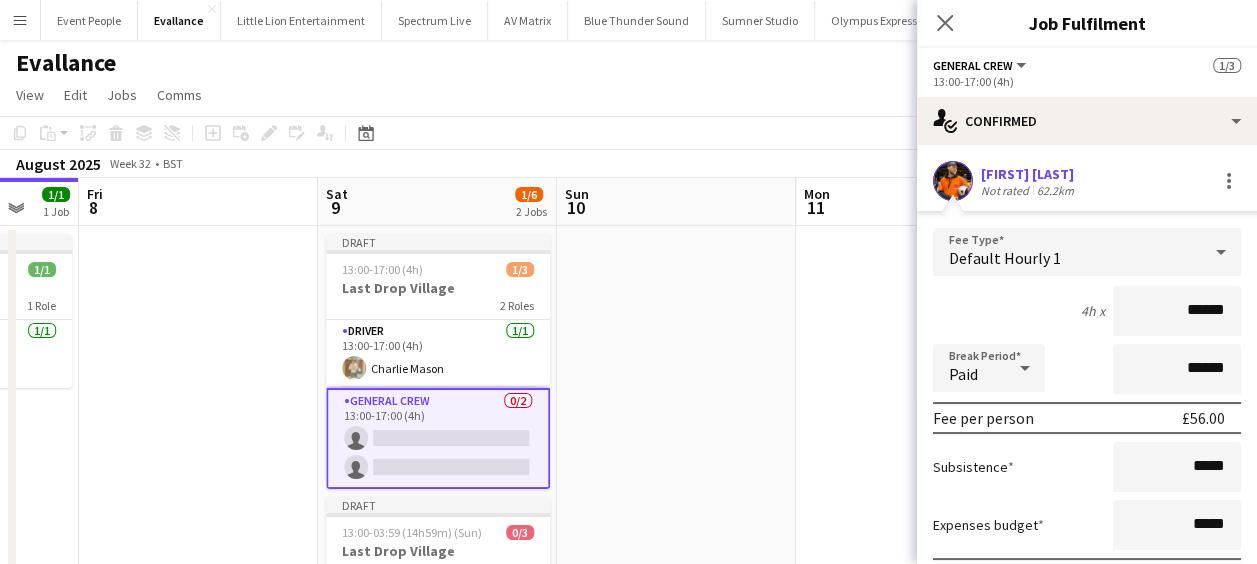 scroll, scrollTop: 192, scrollLeft: 0, axis: vertical 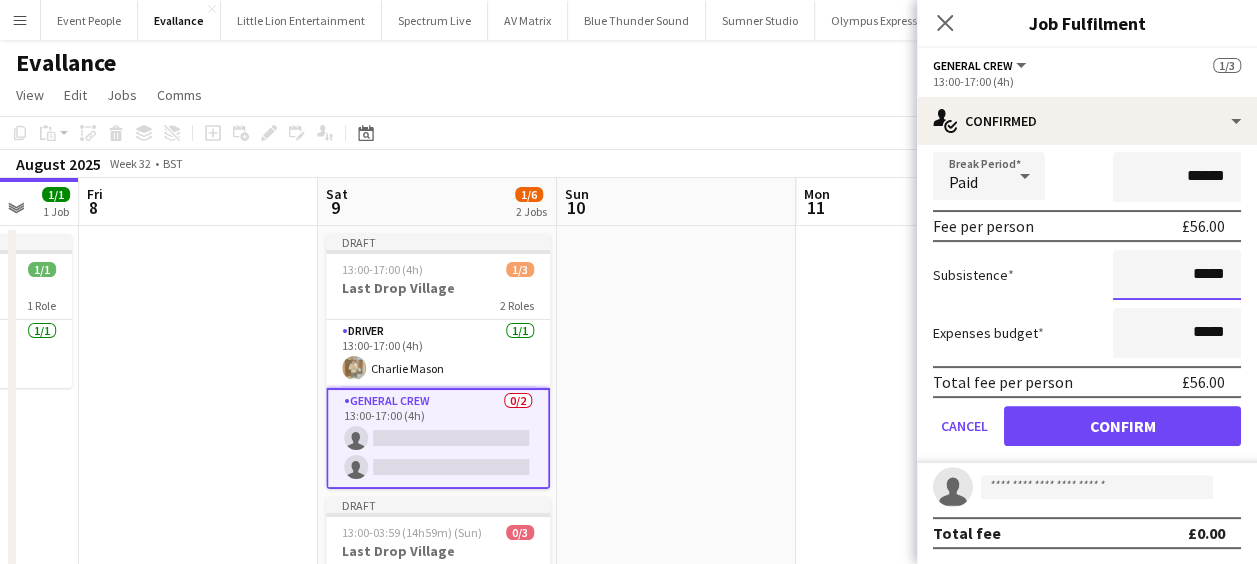 drag, startPoint x: 1151, startPoint y: 278, endPoint x: 1217, endPoint y: 278, distance: 66 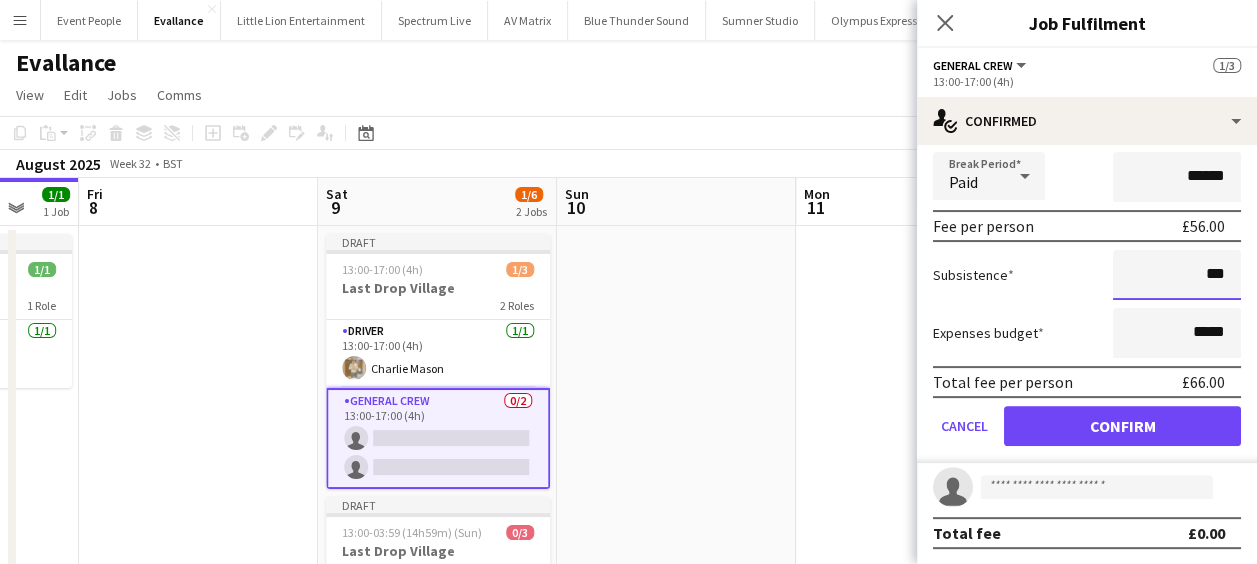 type on "******" 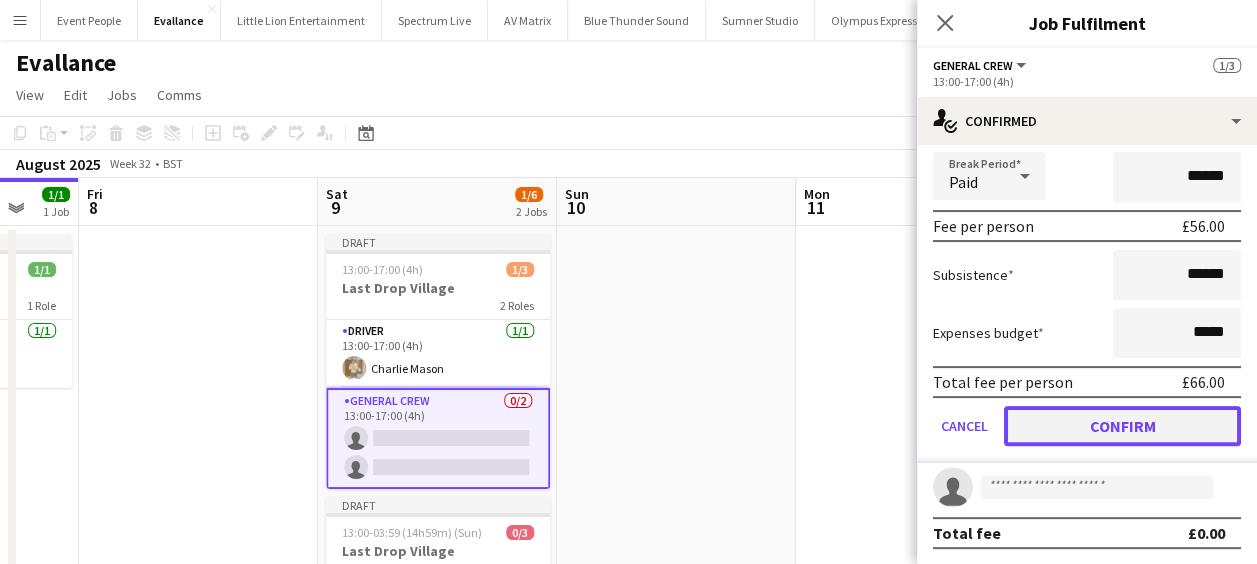 click on "Confirm" at bounding box center [1122, 426] 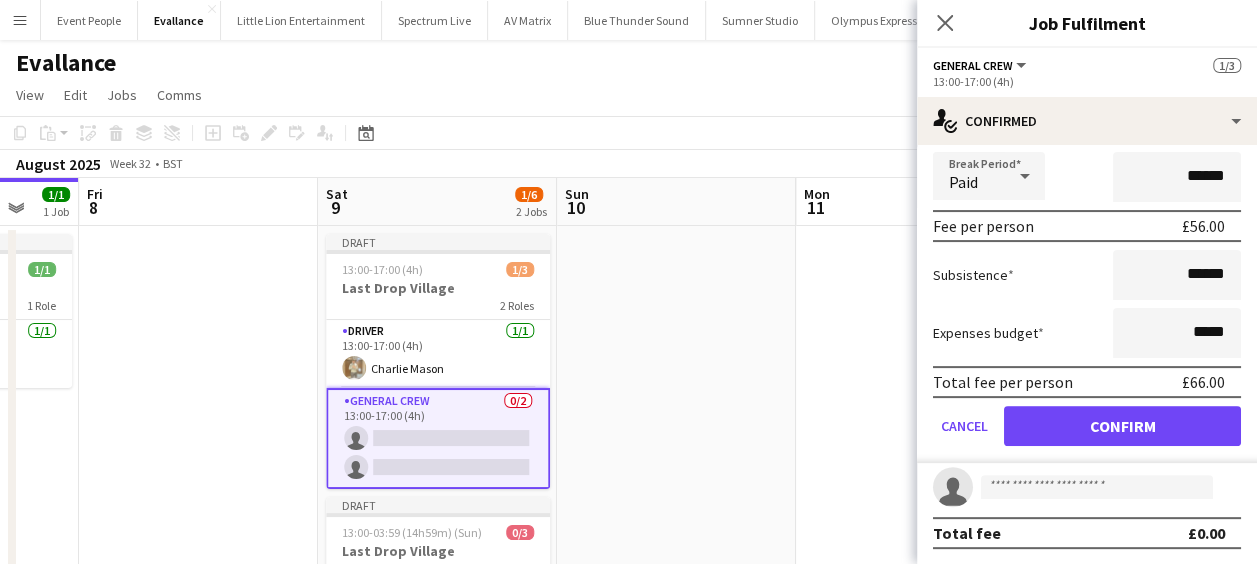scroll, scrollTop: 0, scrollLeft: 0, axis: both 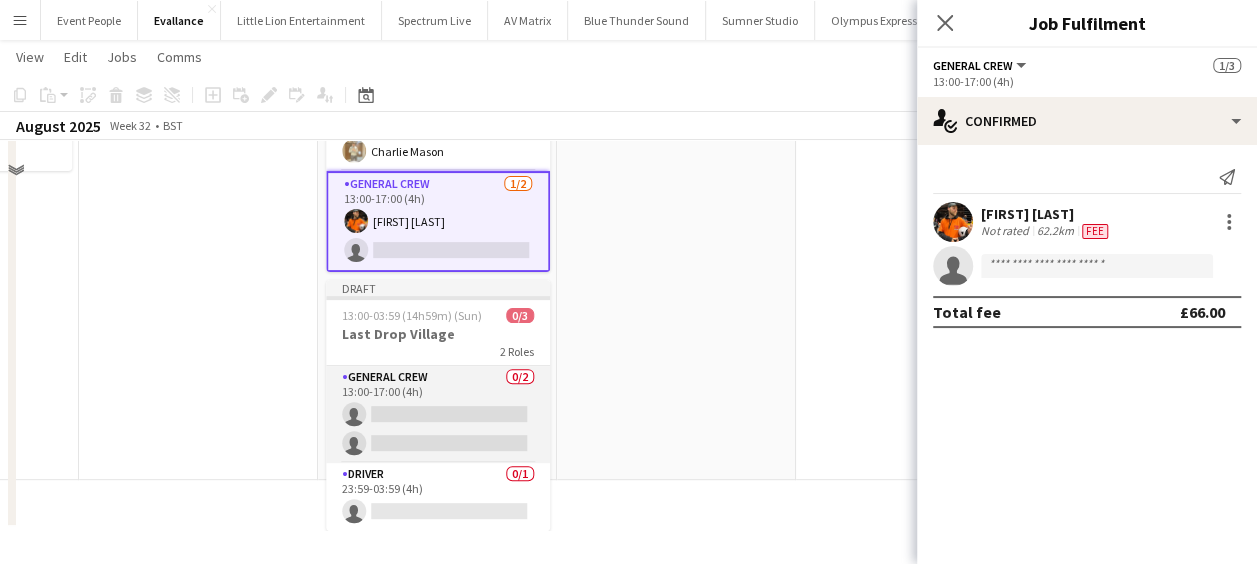 click on "General Crew   0/2   13:00-17:00 (4h)
single-neutral-actions
single-neutral-actions" at bounding box center (438, 414) 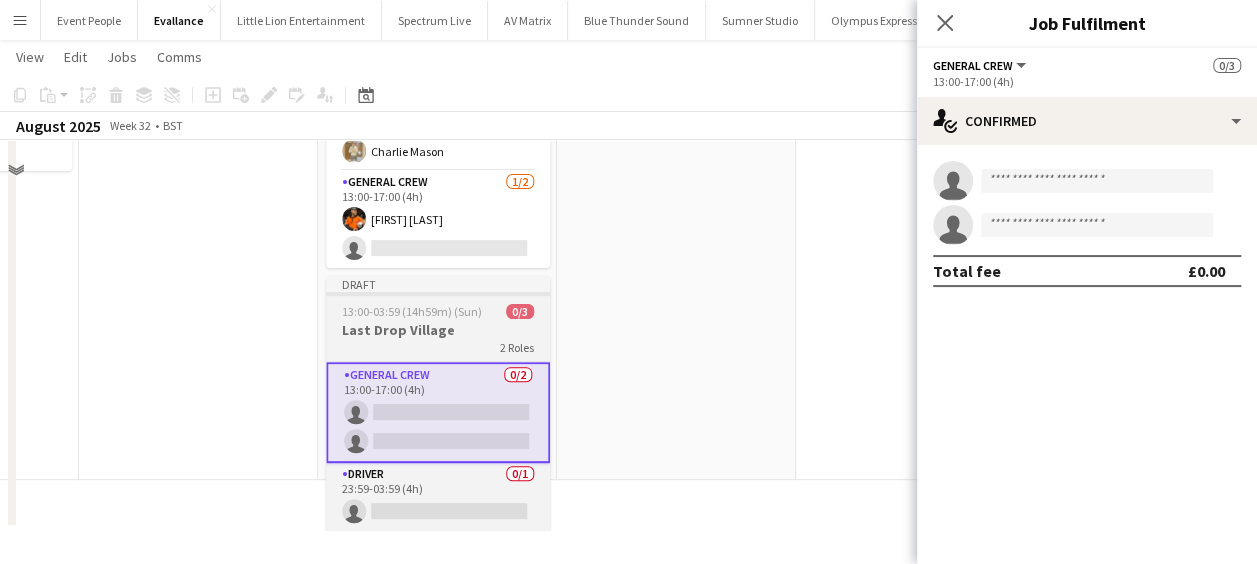click on "13:00-03:59 (14h59m) (Sun)" at bounding box center [412, 311] 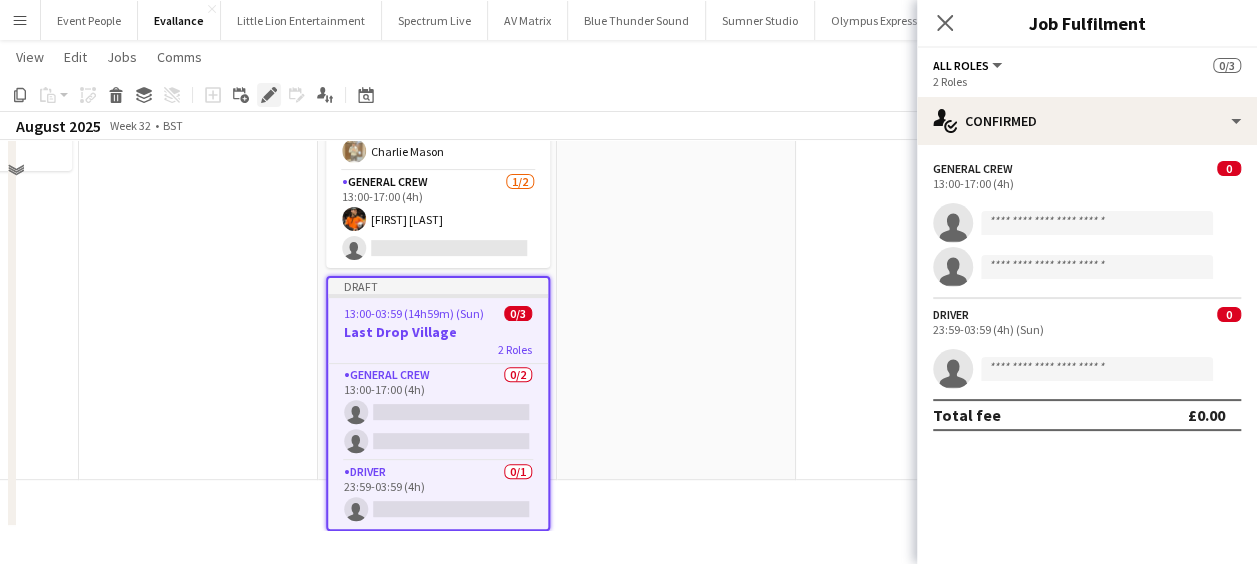 click on "Edit" 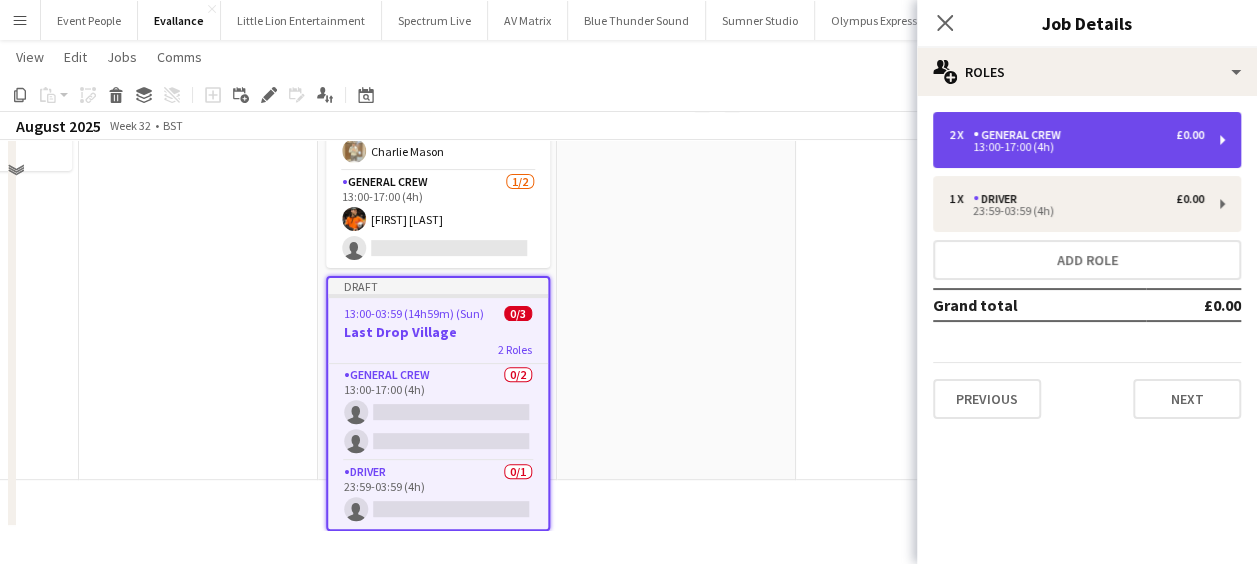 click on "2 x   General Crew   £0.00" at bounding box center [1076, 135] 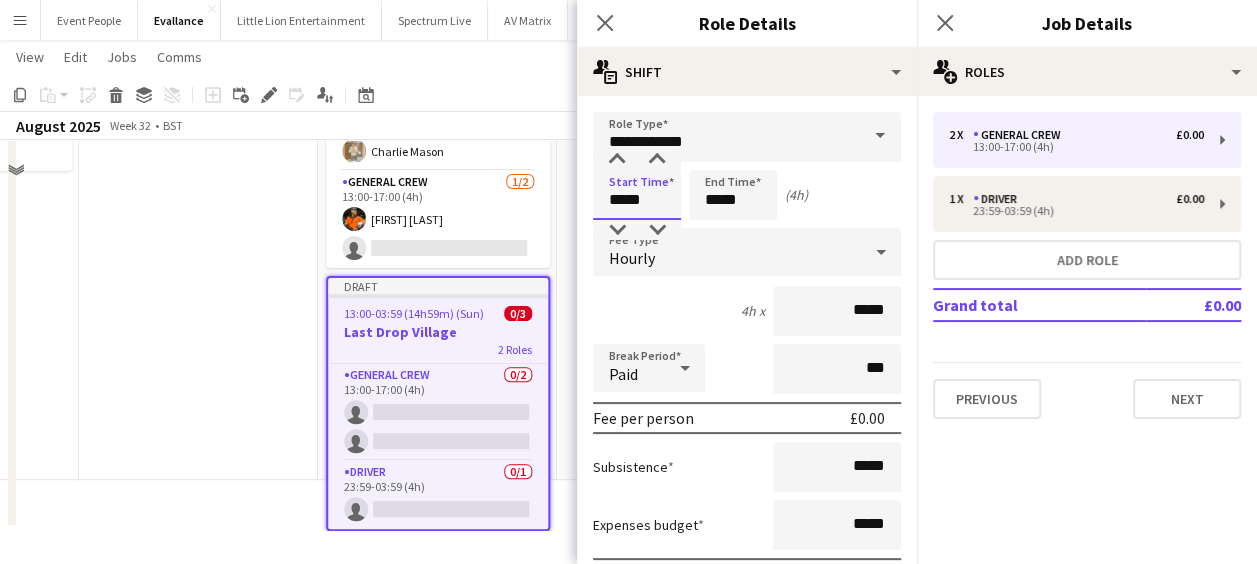 drag, startPoint x: 658, startPoint y: 201, endPoint x: 589, endPoint y: 211, distance: 69.72087 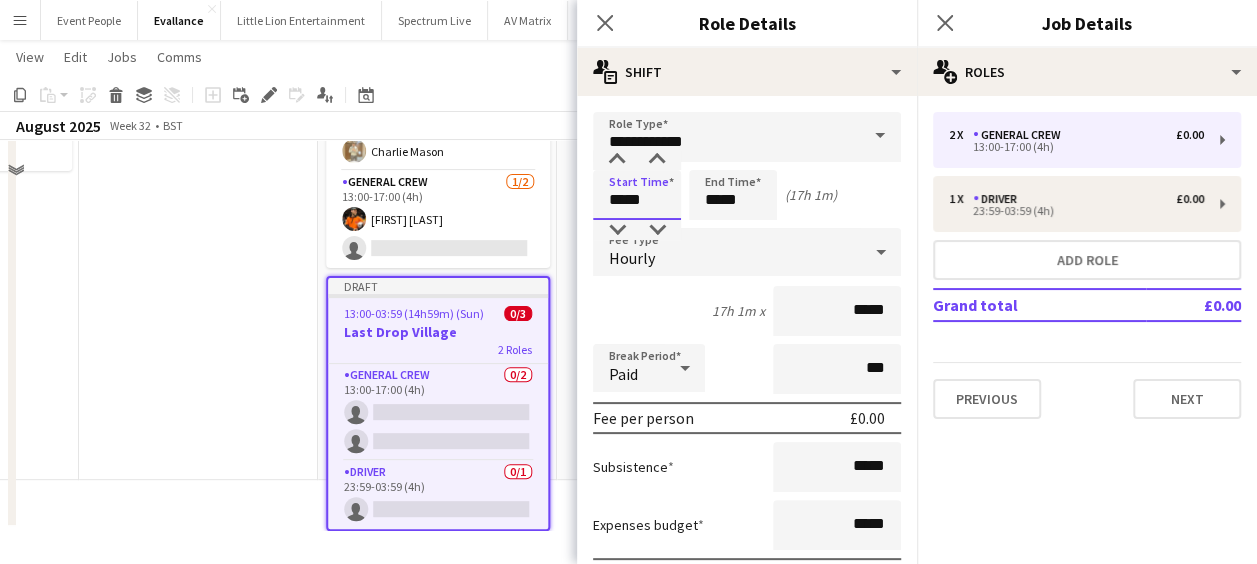 type on "*****" 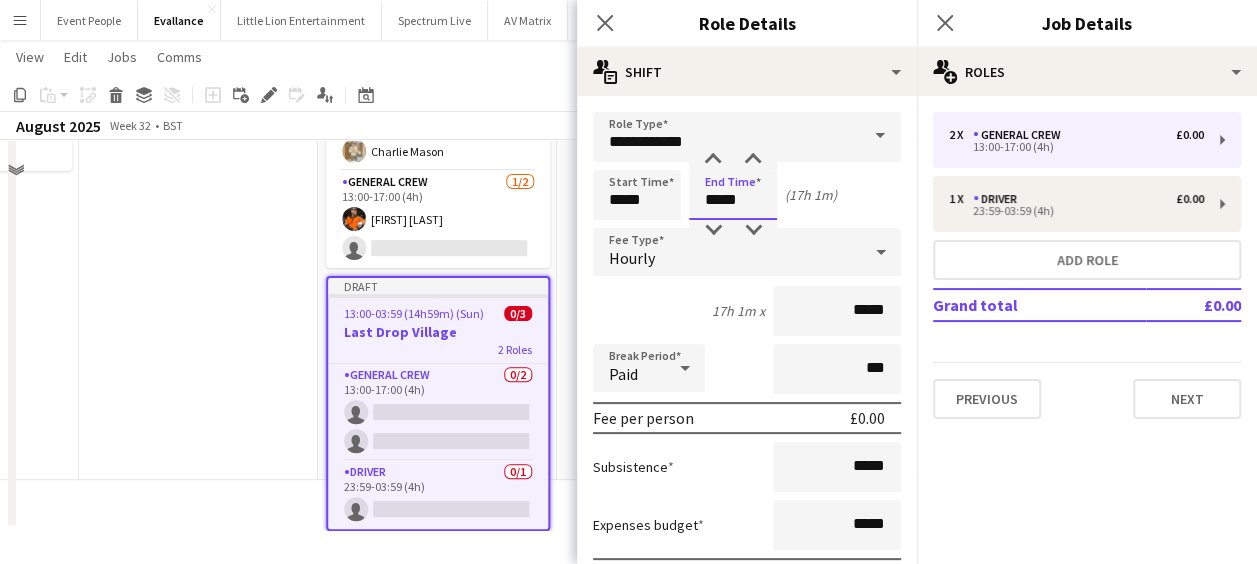 drag, startPoint x: 742, startPoint y: 190, endPoint x: 676, endPoint y: 196, distance: 66.27216 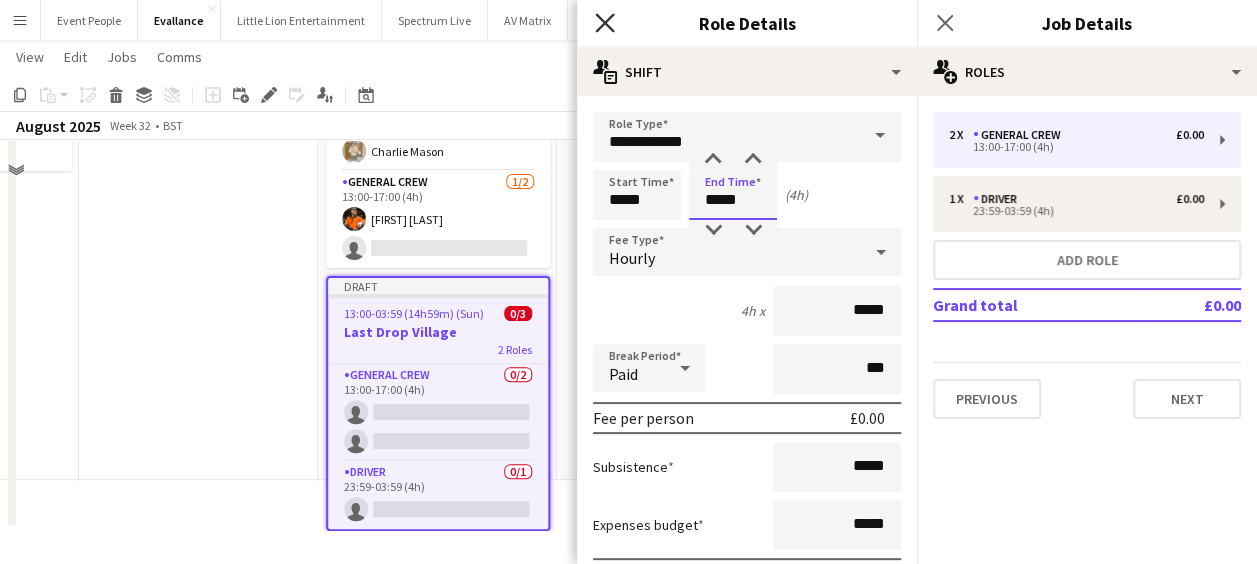 type on "*****" 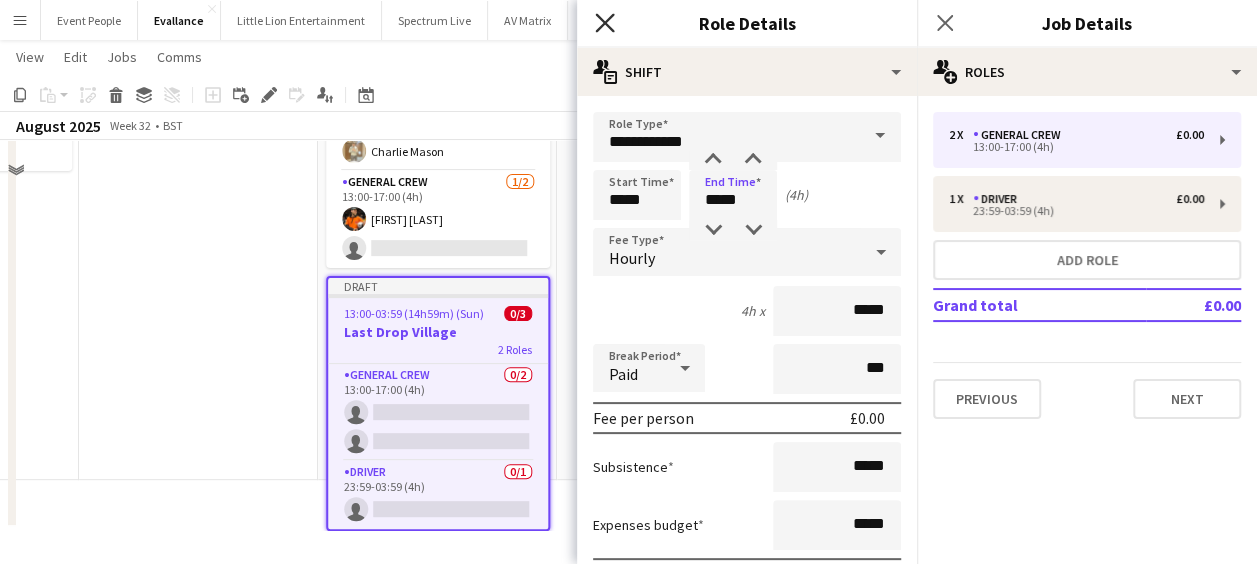 click on "Close pop-in" 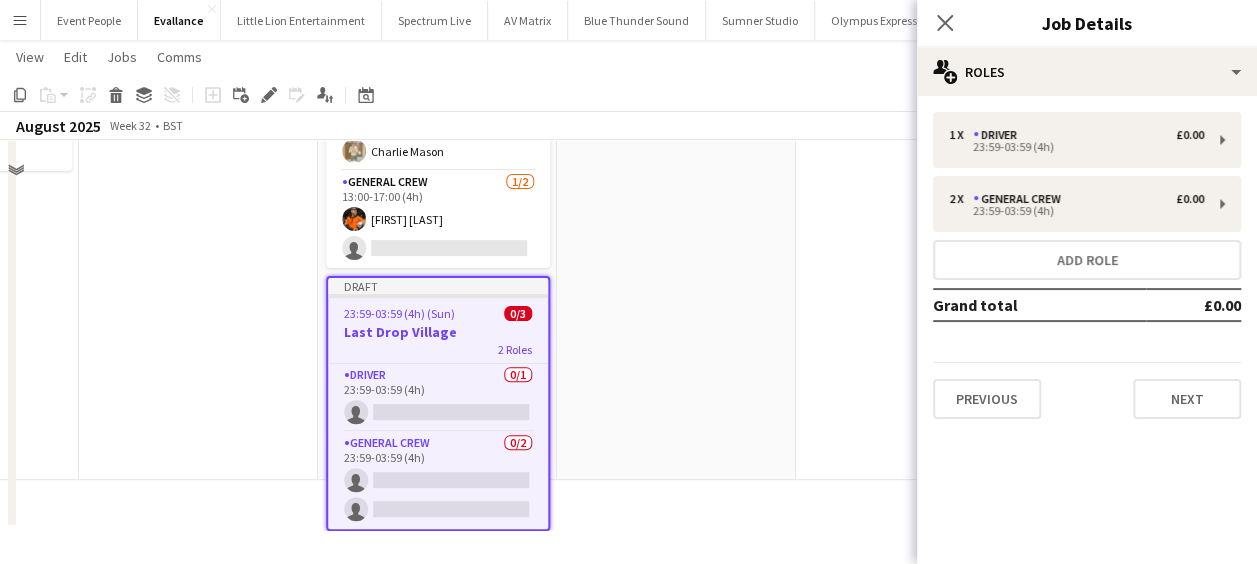 click at bounding box center [676, 244] 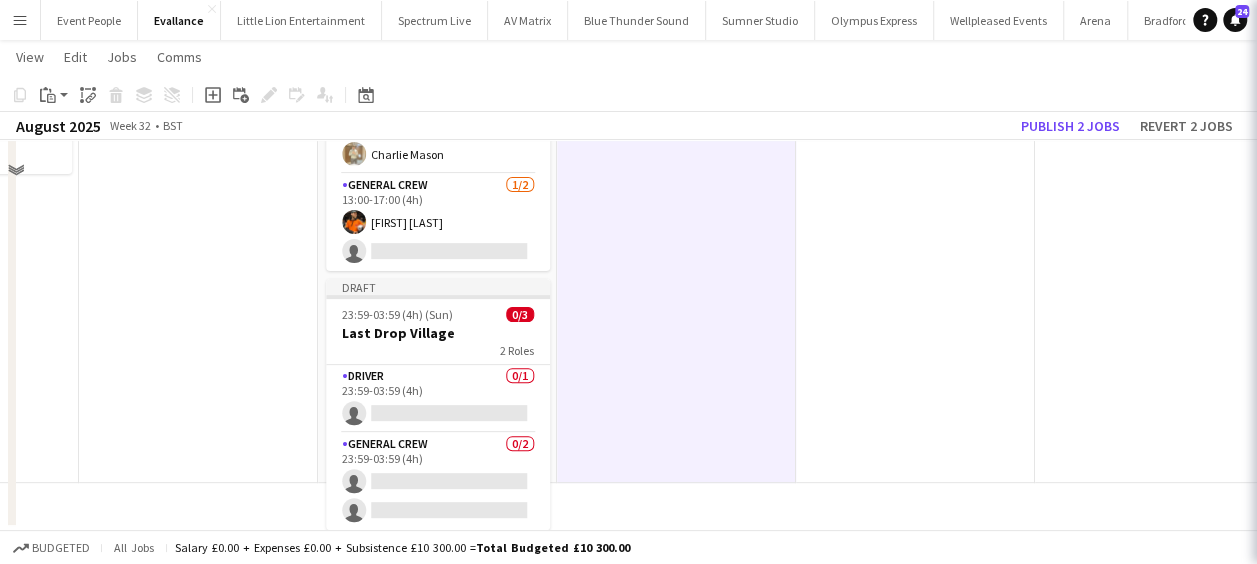 scroll, scrollTop: 46, scrollLeft: 638, axis: both 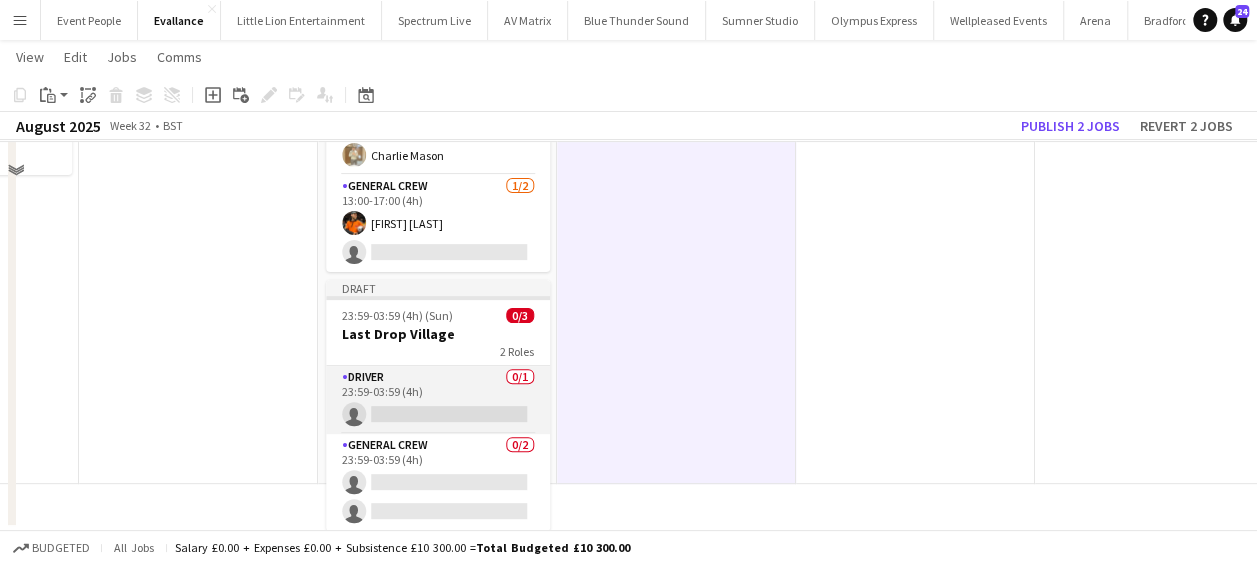 click on "Driver   0/1   23:59-03:59 (4h)
single-neutral-actions" at bounding box center [438, 400] 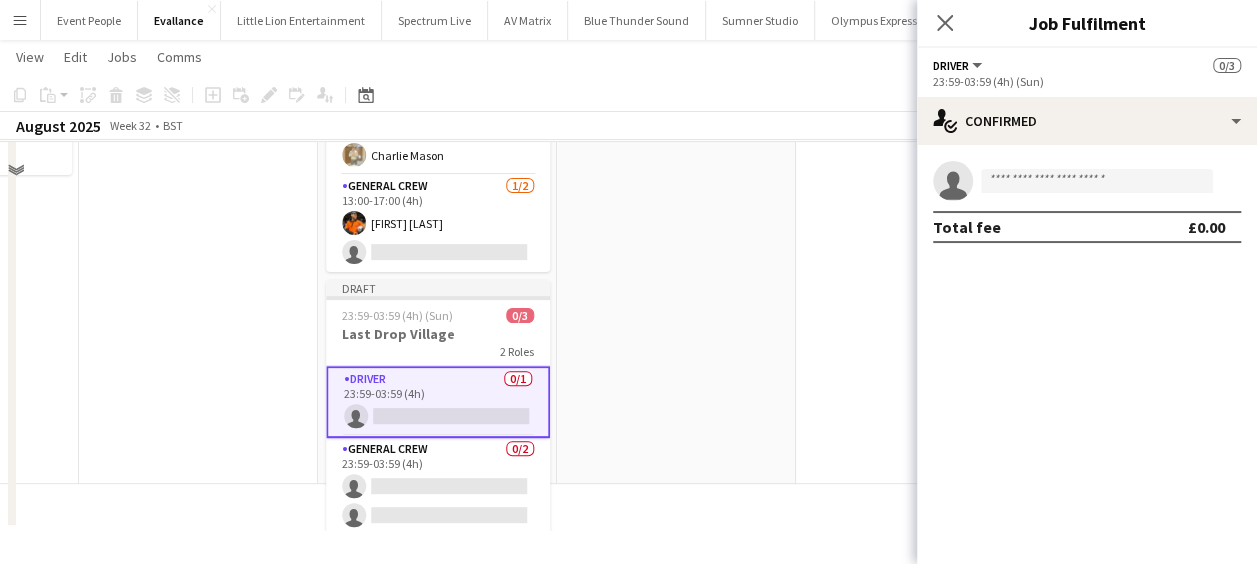 click on "single-neutral-actions" at bounding box center (1087, 181) 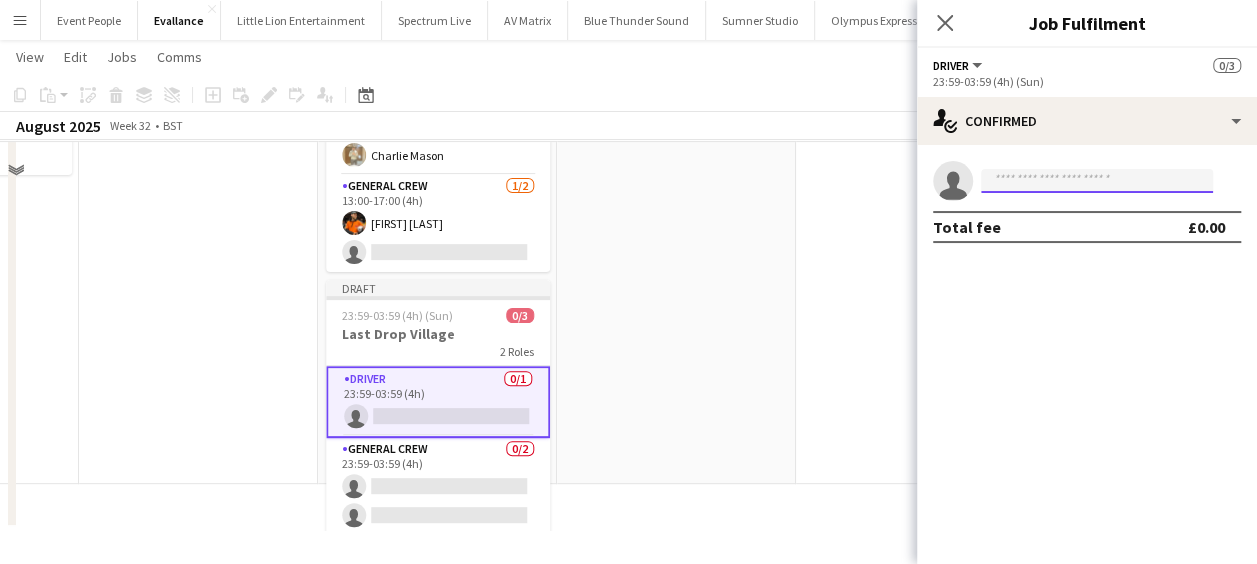 click at bounding box center [1097, 181] 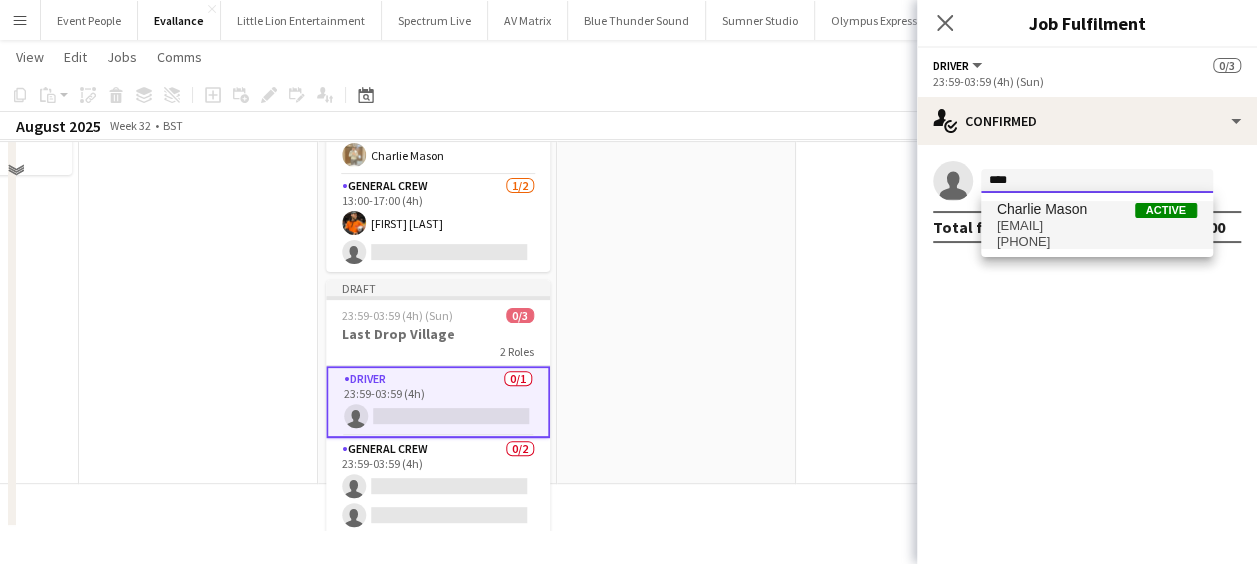 type on "****" 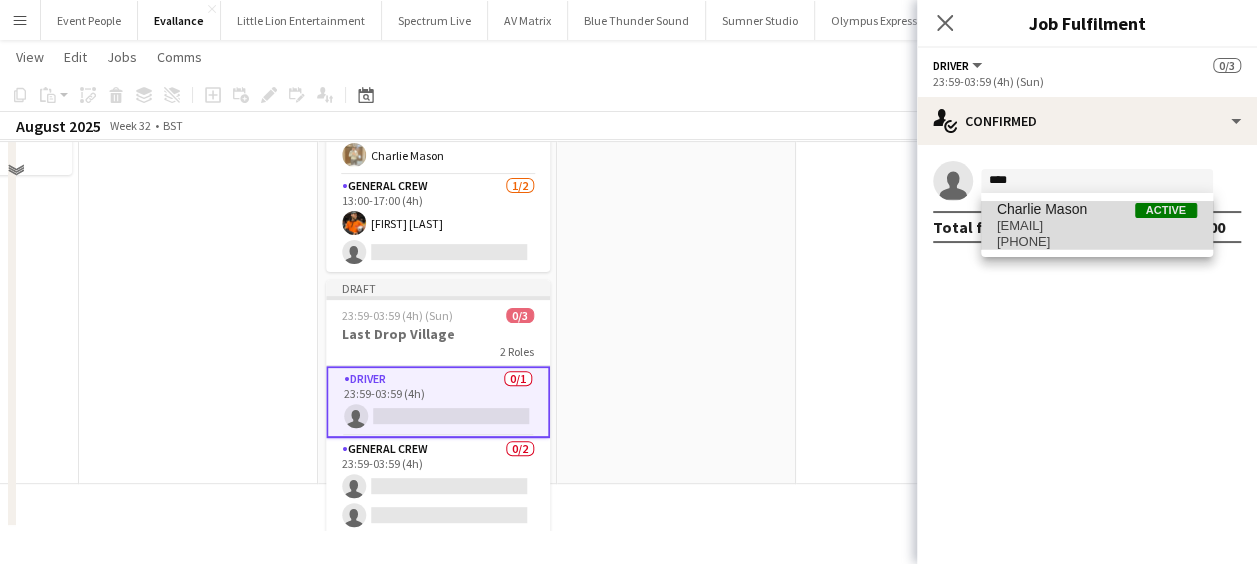 click on "Charlie Mason" at bounding box center (1042, 209) 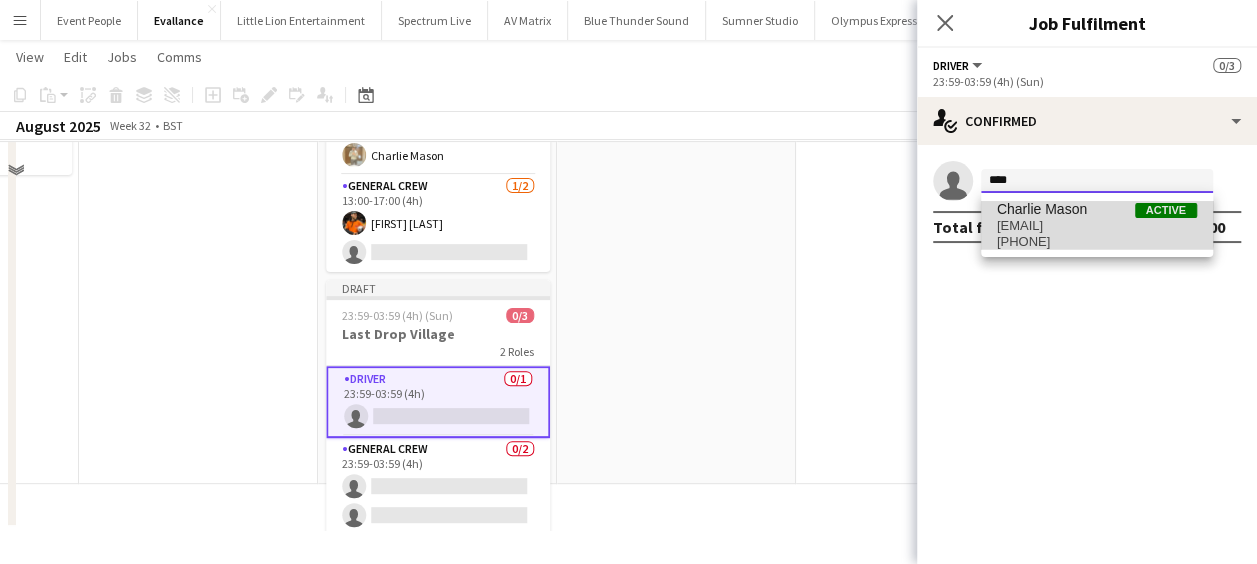 type 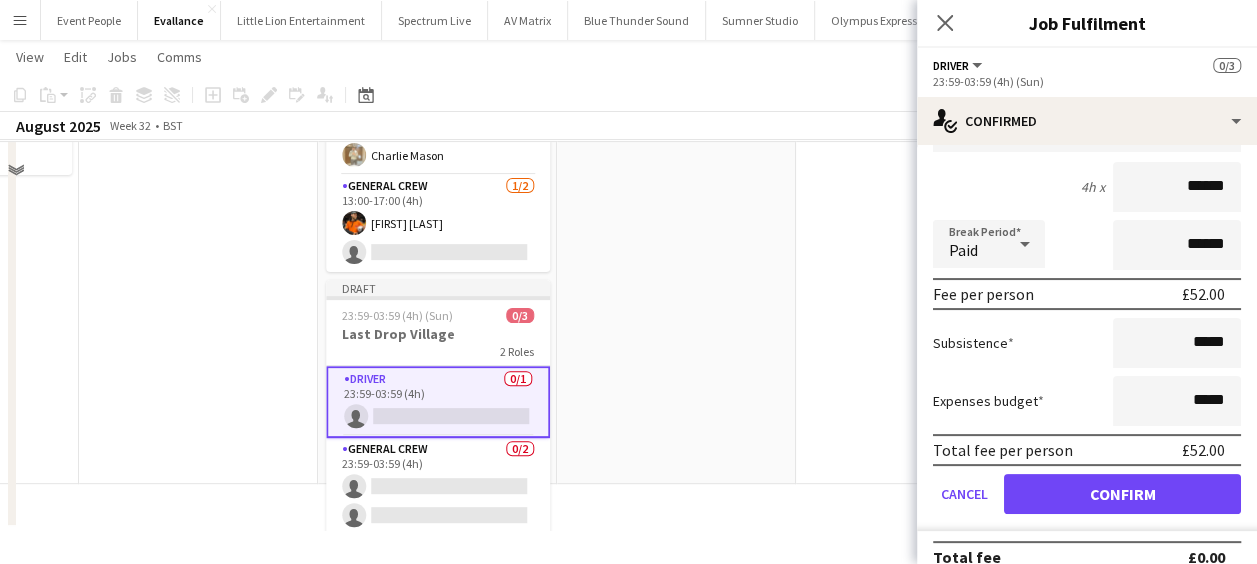 scroll, scrollTop: 148, scrollLeft: 0, axis: vertical 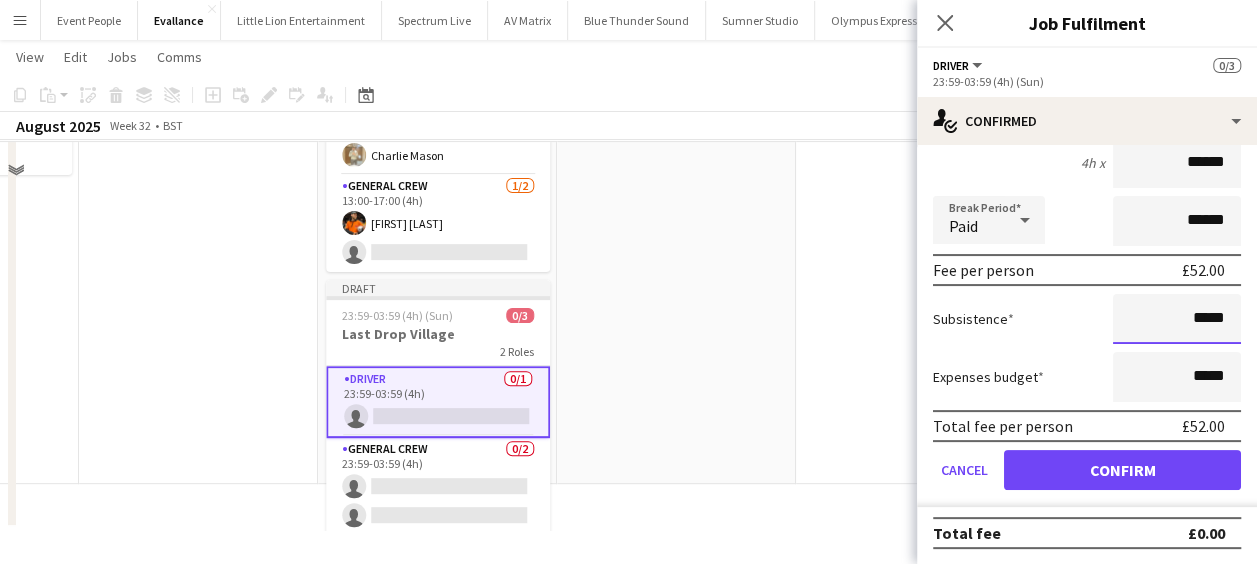 drag, startPoint x: 1166, startPoint y: 318, endPoint x: 1222, endPoint y: 317, distance: 56.008926 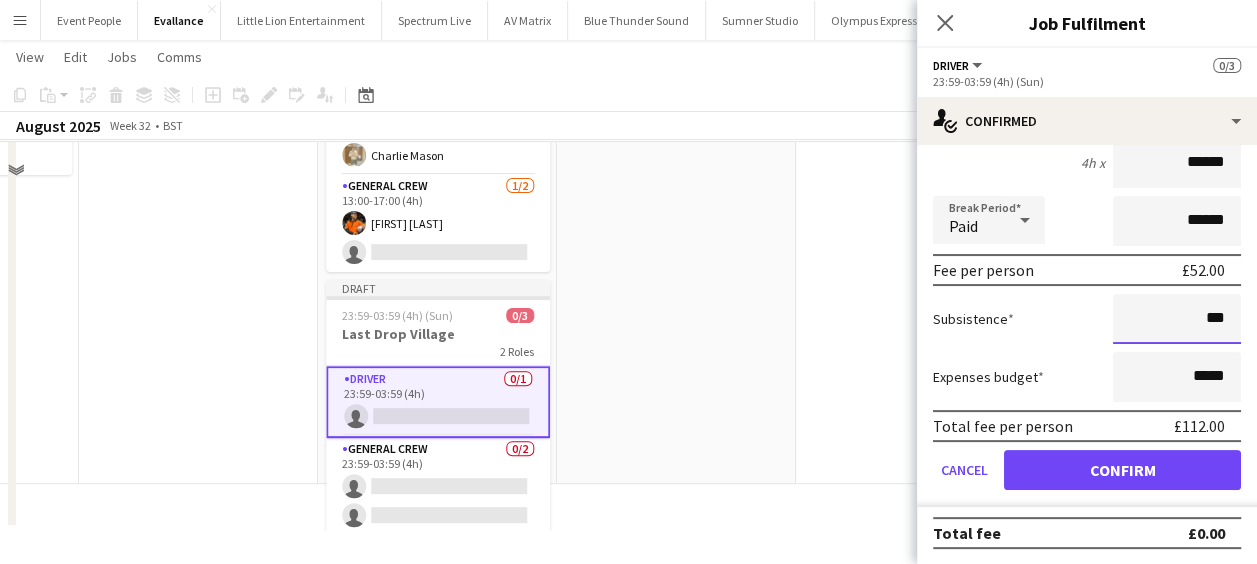 type on "******" 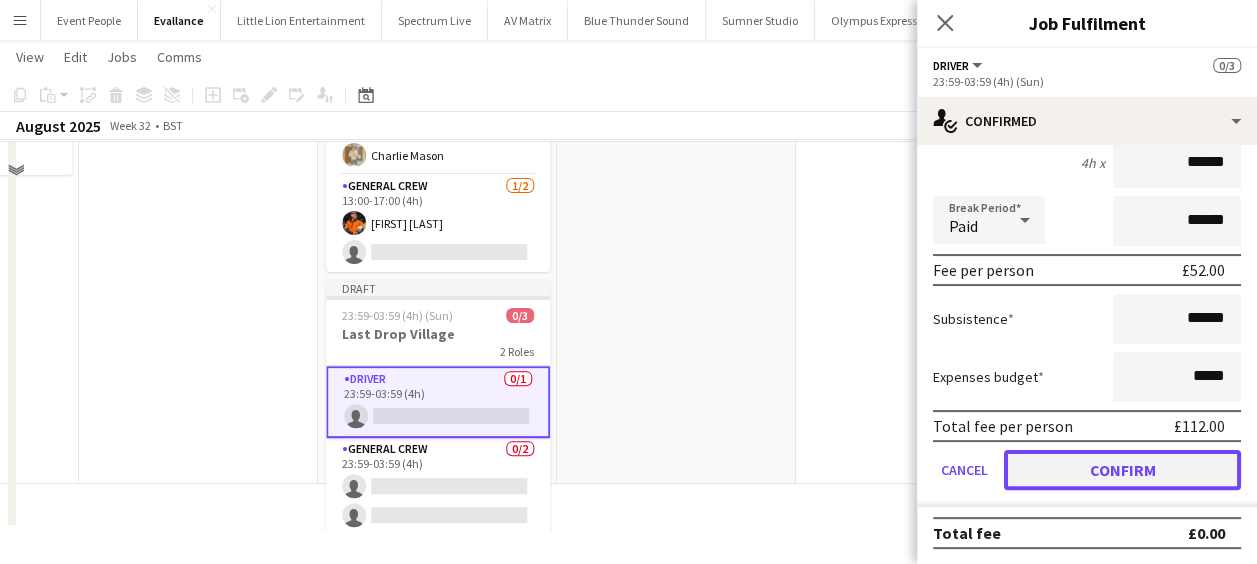 click on "Confirm" at bounding box center [1122, 470] 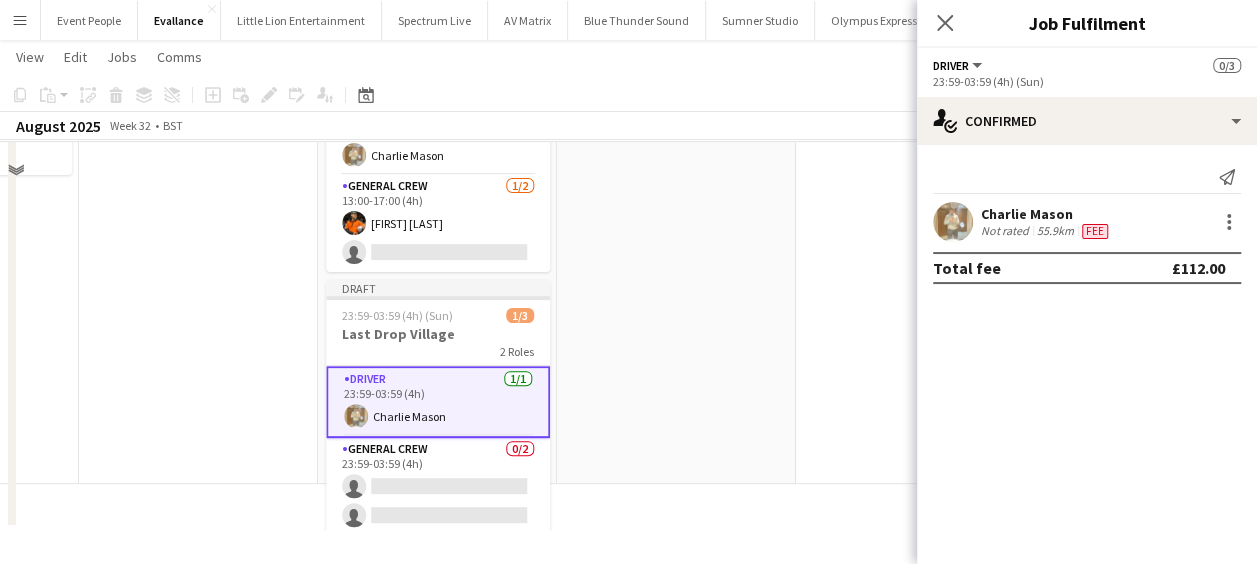 scroll, scrollTop: 0, scrollLeft: 0, axis: both 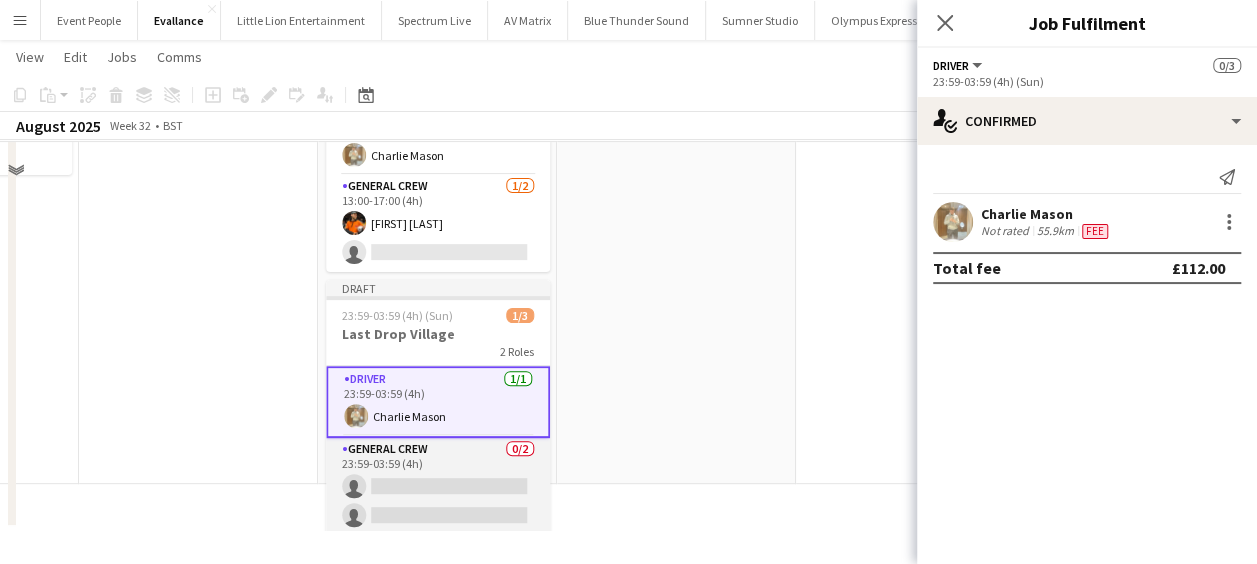 drag, startPoint x: 452, startPoint y: 480, endPoint x: 536, endPoint y: 461, distance: 86.12201 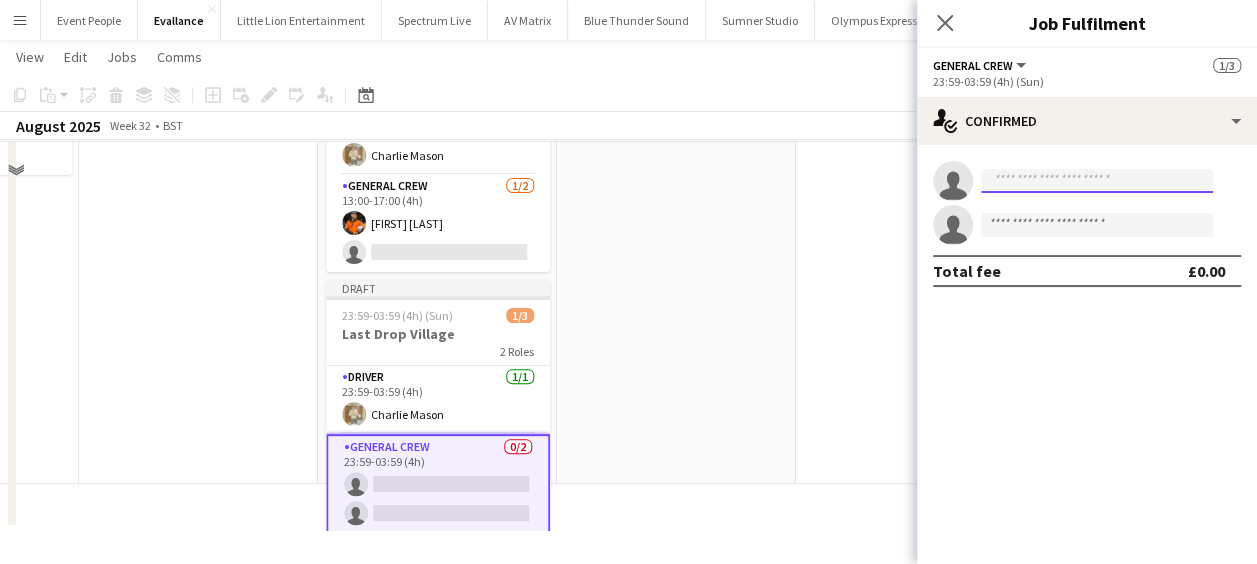 click at bounding box center [1097, 181] 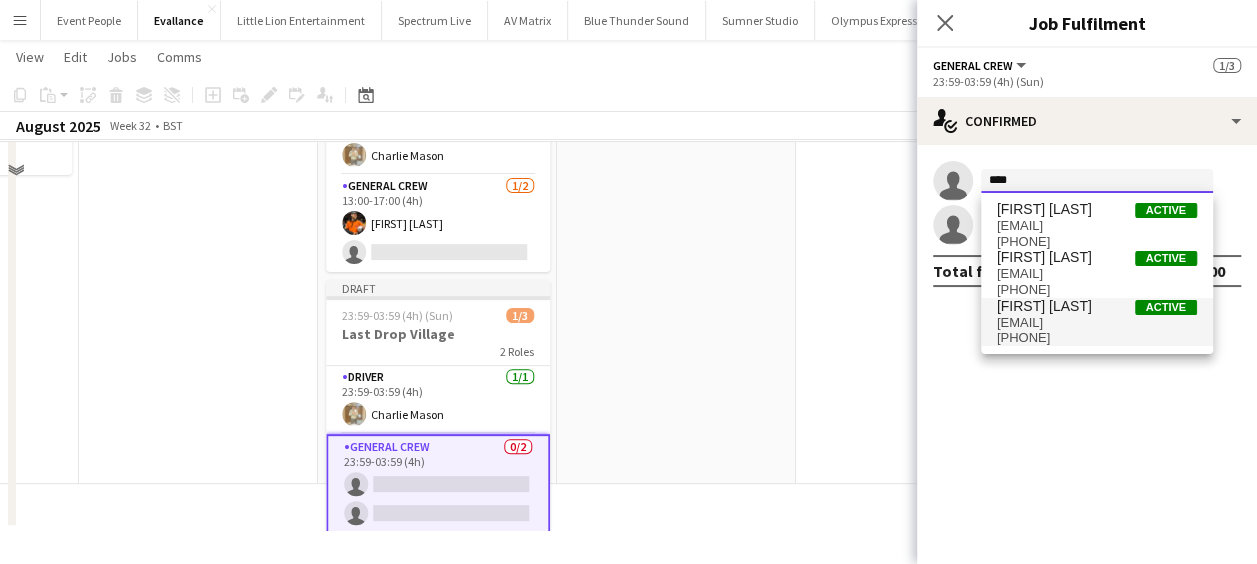 type on "****" 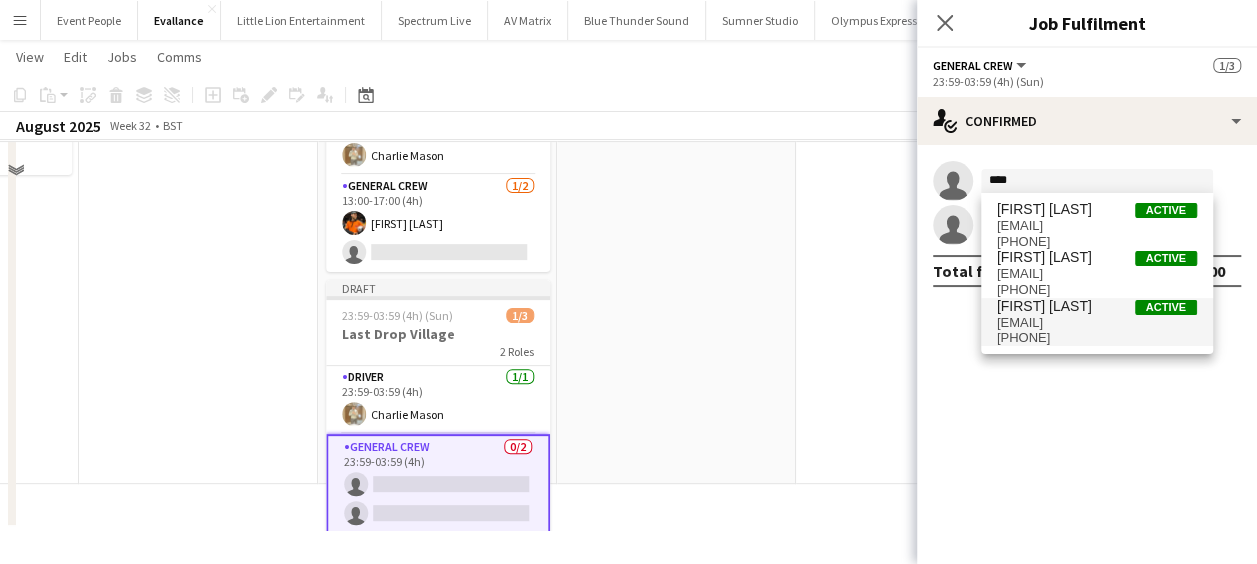 click on "[EMAIL]" at bounding box center (1097, 323) 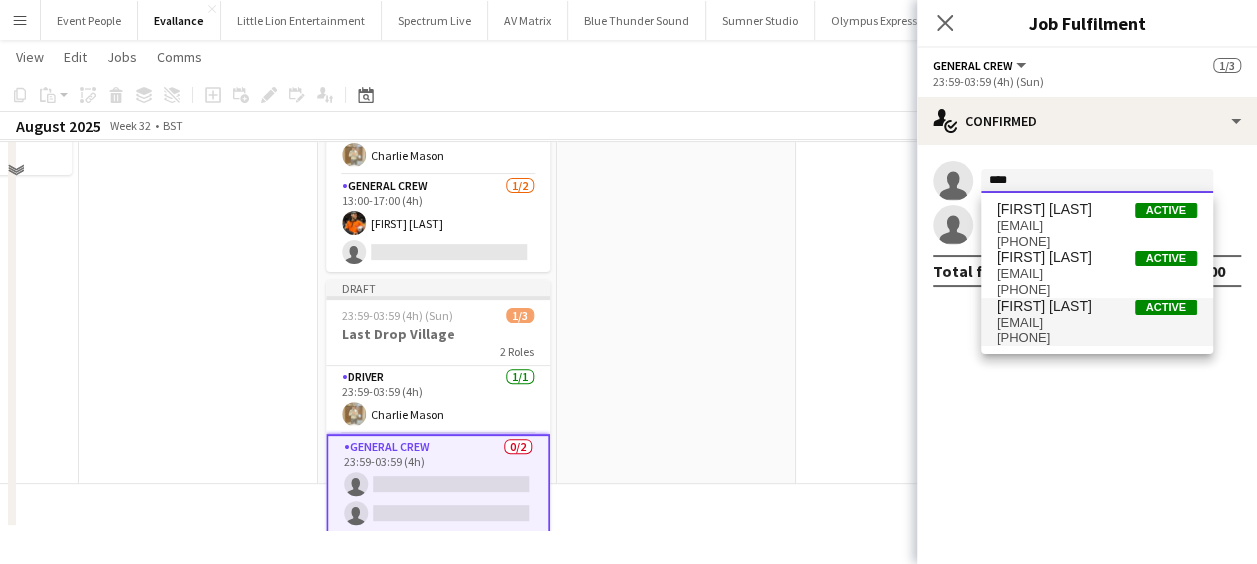 type 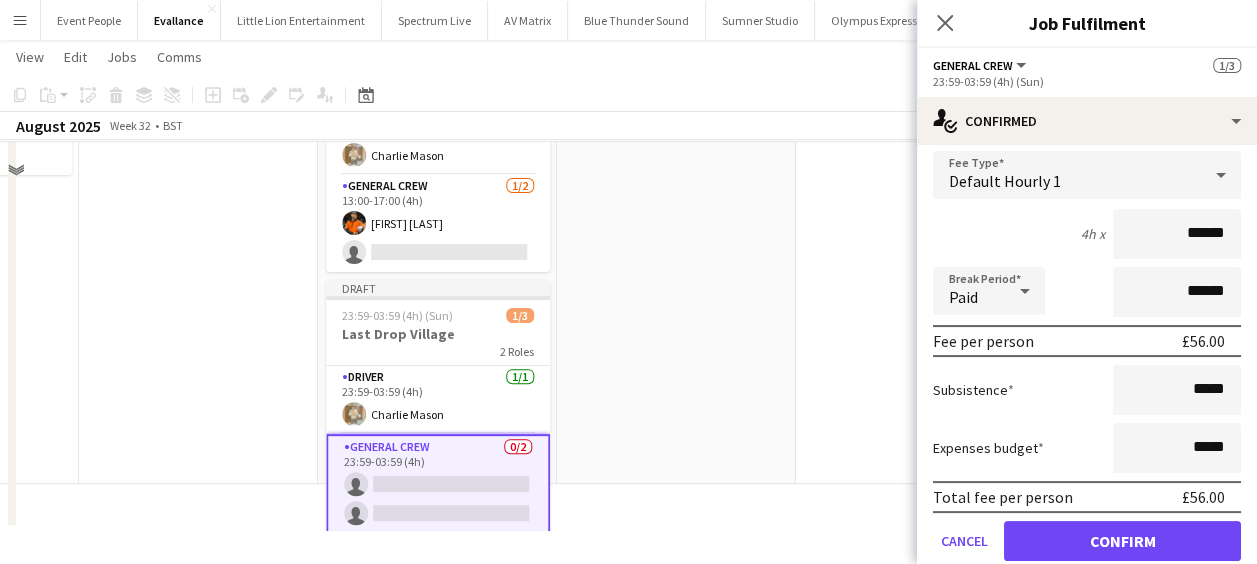 scroll, scrollTop: 100, scrollLeft: 0, axis: vertical 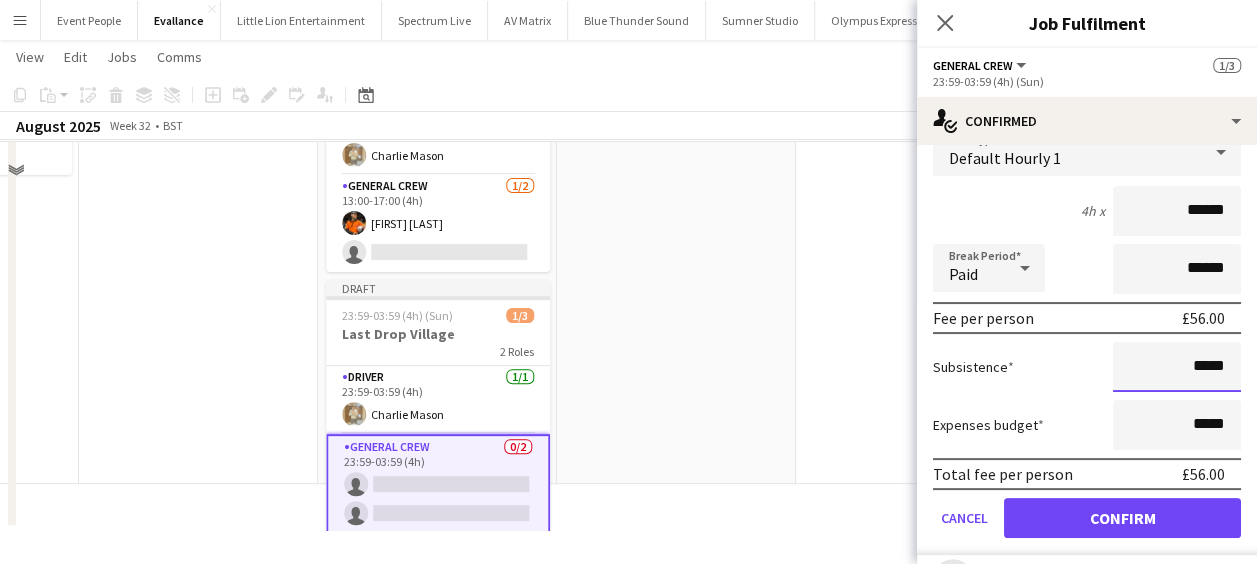drag, startPoint x: 1176, startPoint y: 367, endPoint x: 1221, endPoint y: 363, distance: 45.17743 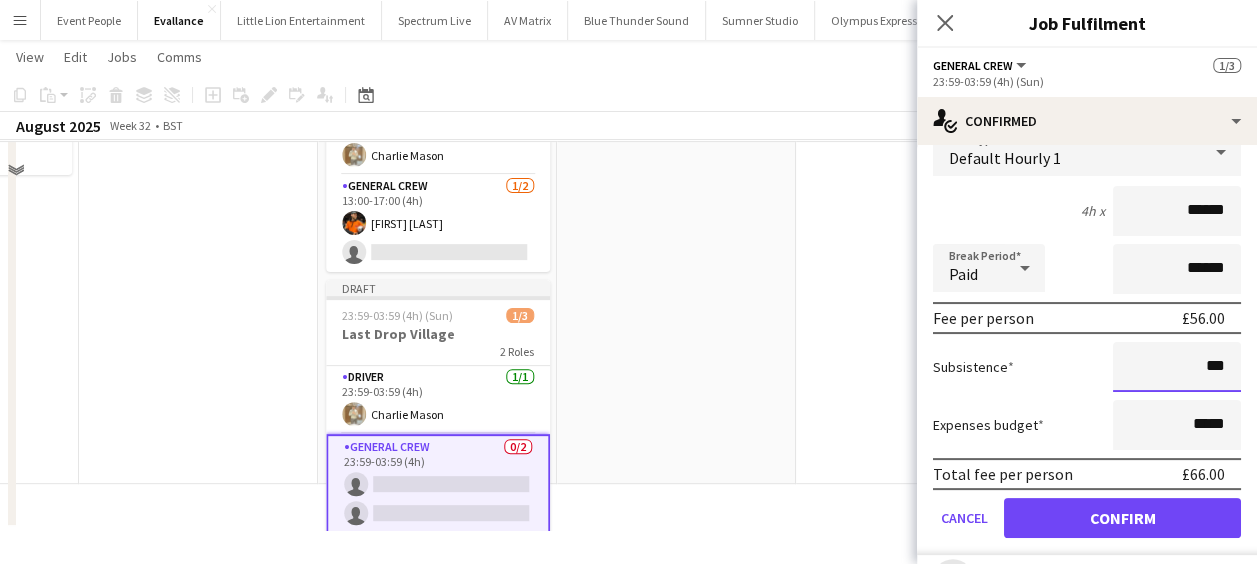 type on "***" 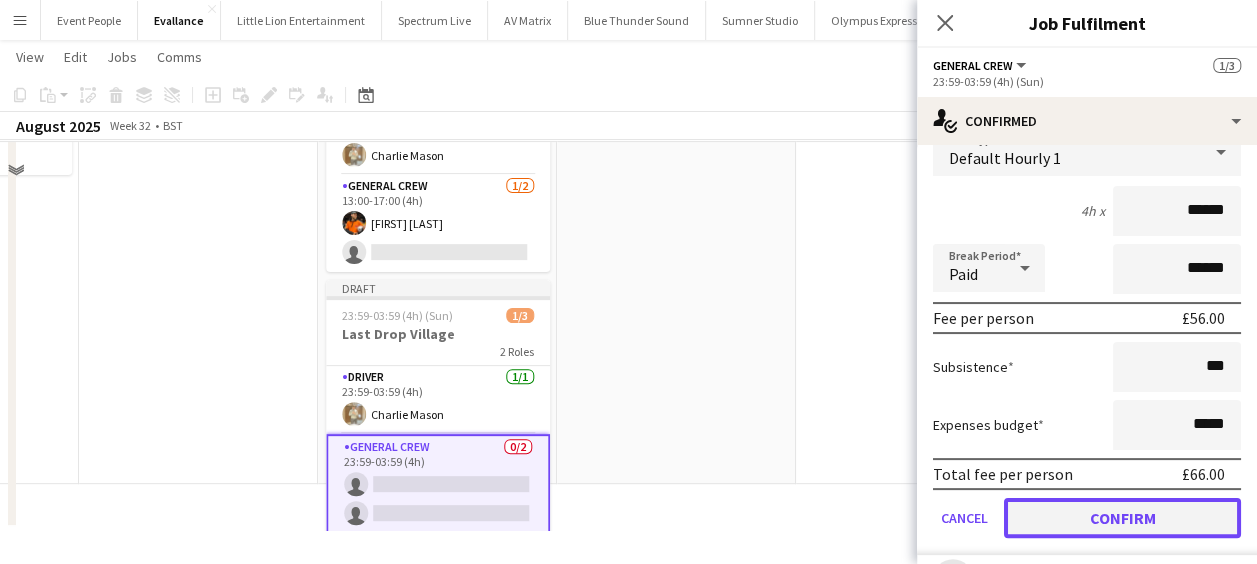 click on "Confirm" at bounding box center (1122, 518) 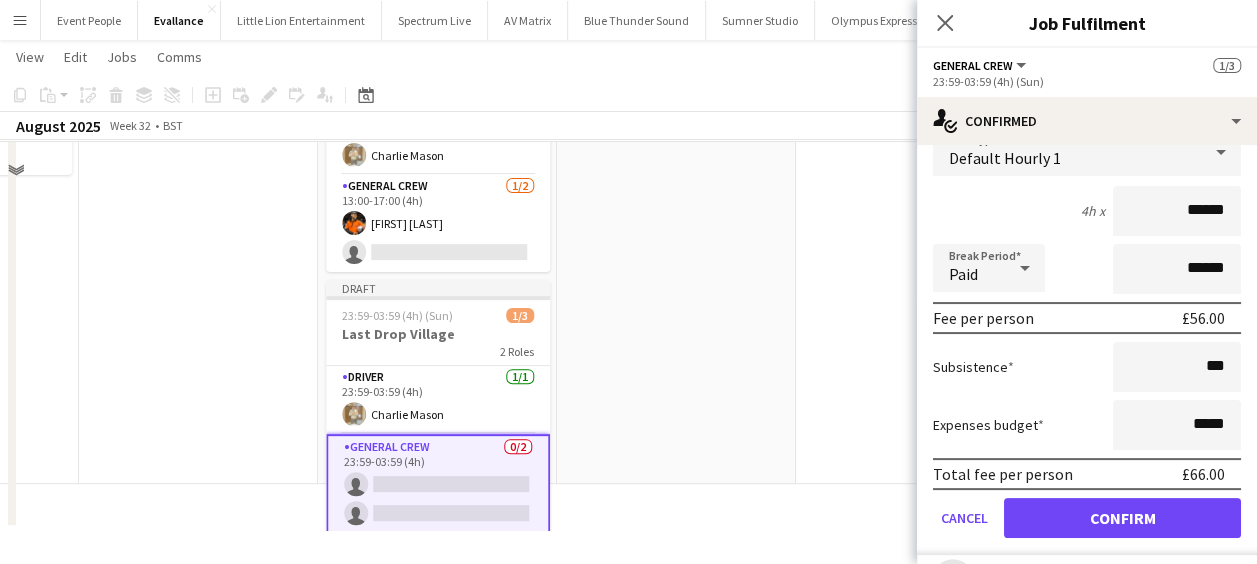 scroll, scrollTop: 0, scrollLeft: 0, axis: both 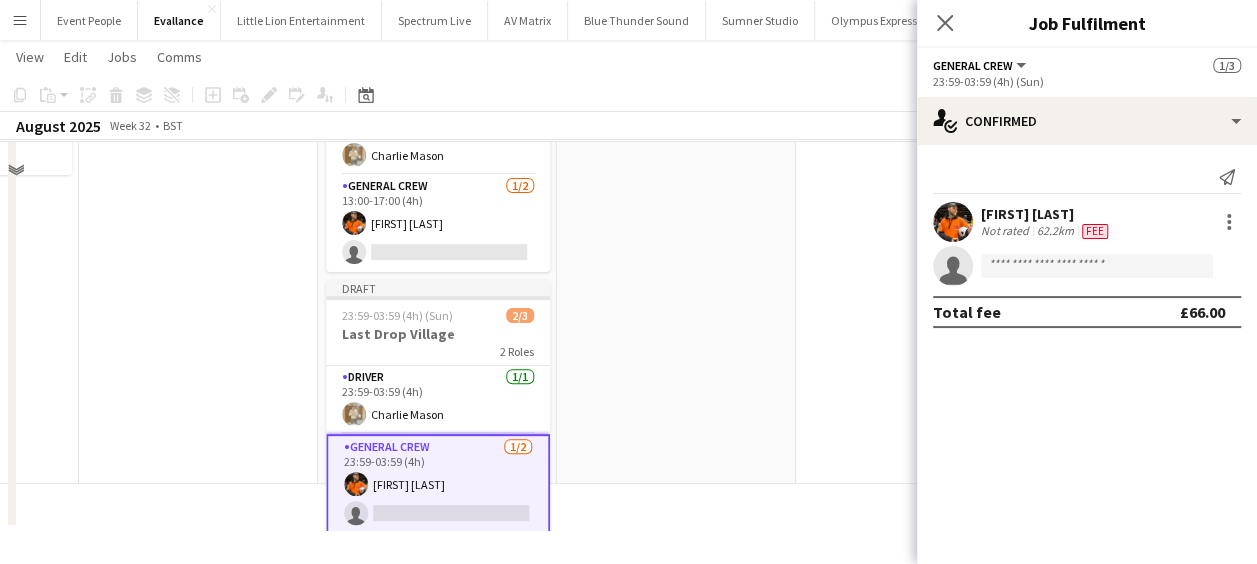 click at bounding box center [676, 248] 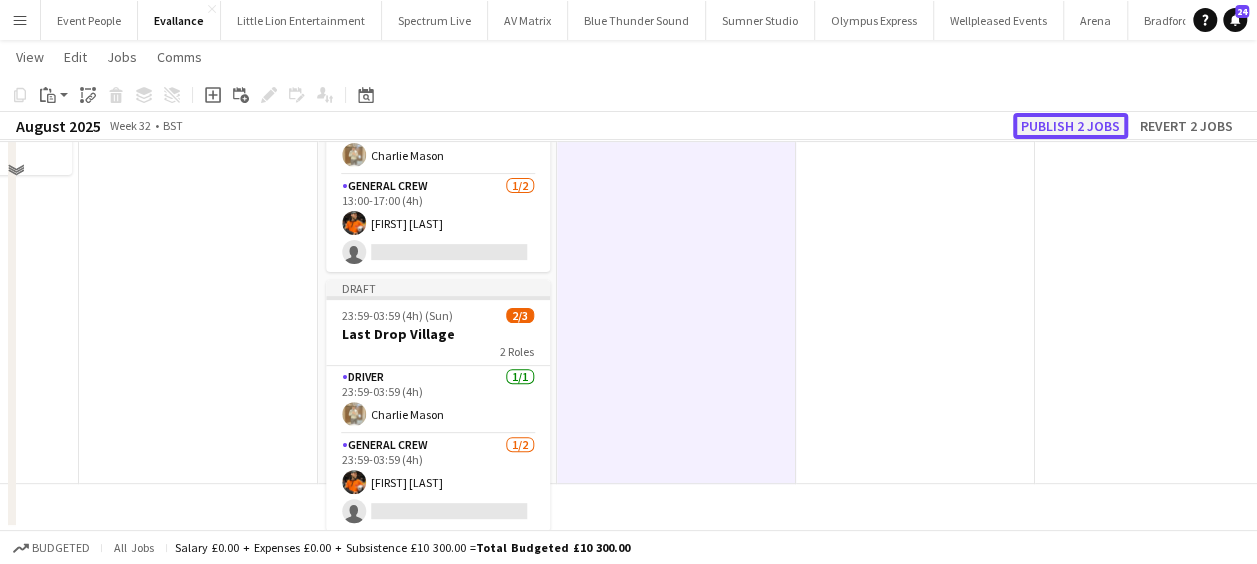 click on "Publish 2 jobs" 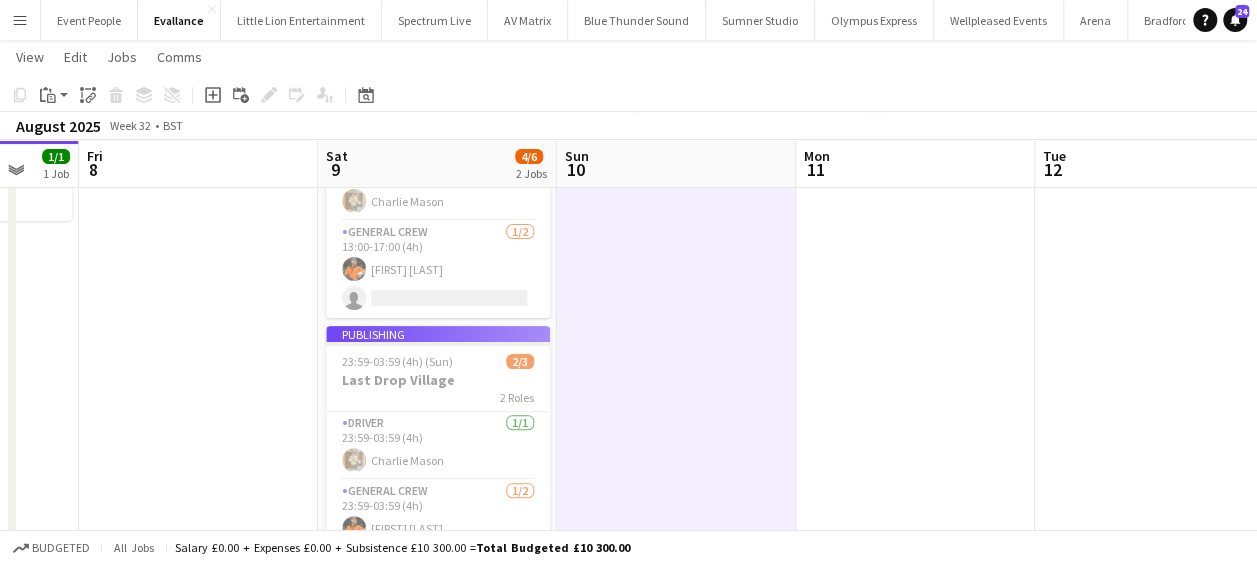 scroll, scrollTop: 0, scrollLeft: 638, axis: horizontal 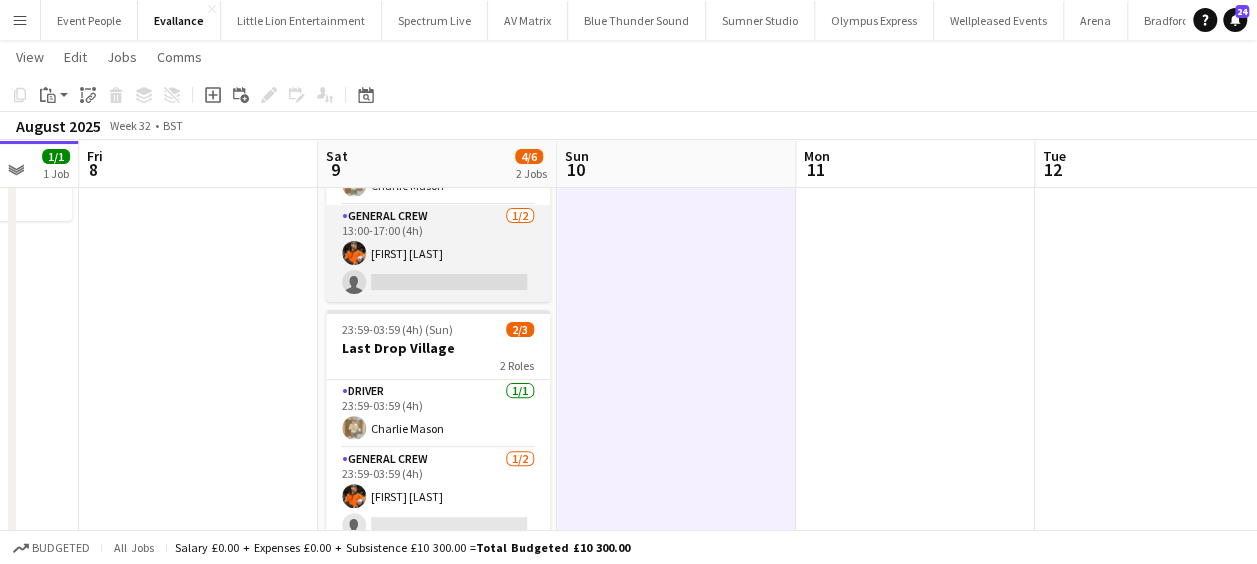click on "General Crew   1/2   13:00-17:00 (4h)
[FIRST] [LAST]
single-neutral-actions" at bounding box center (438, 253) 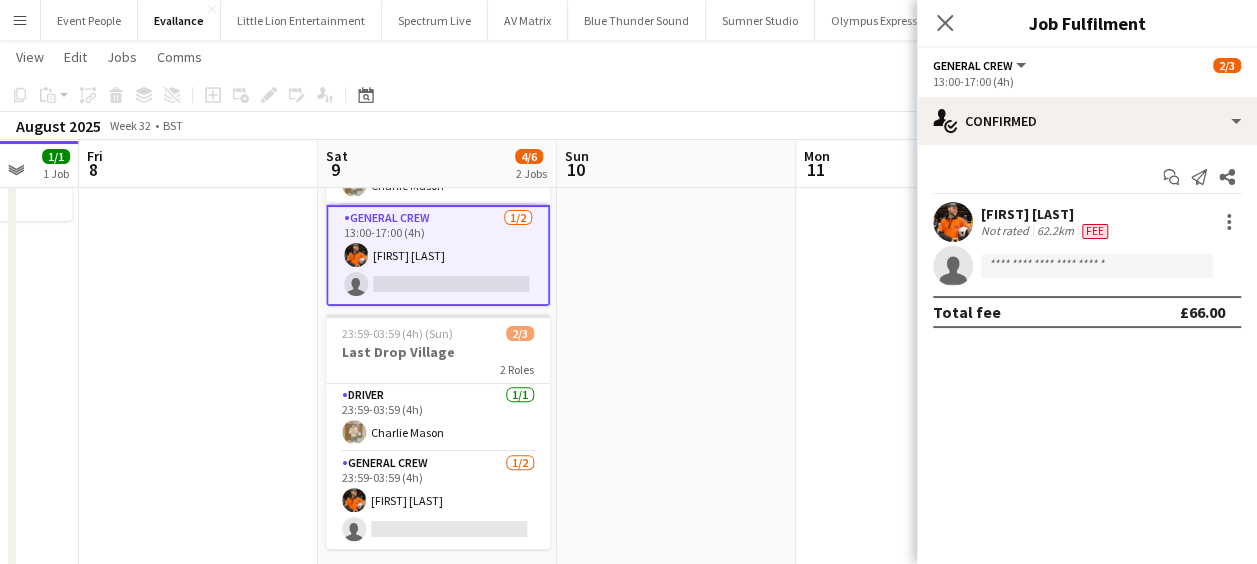 click at bounding box center [915, 339] 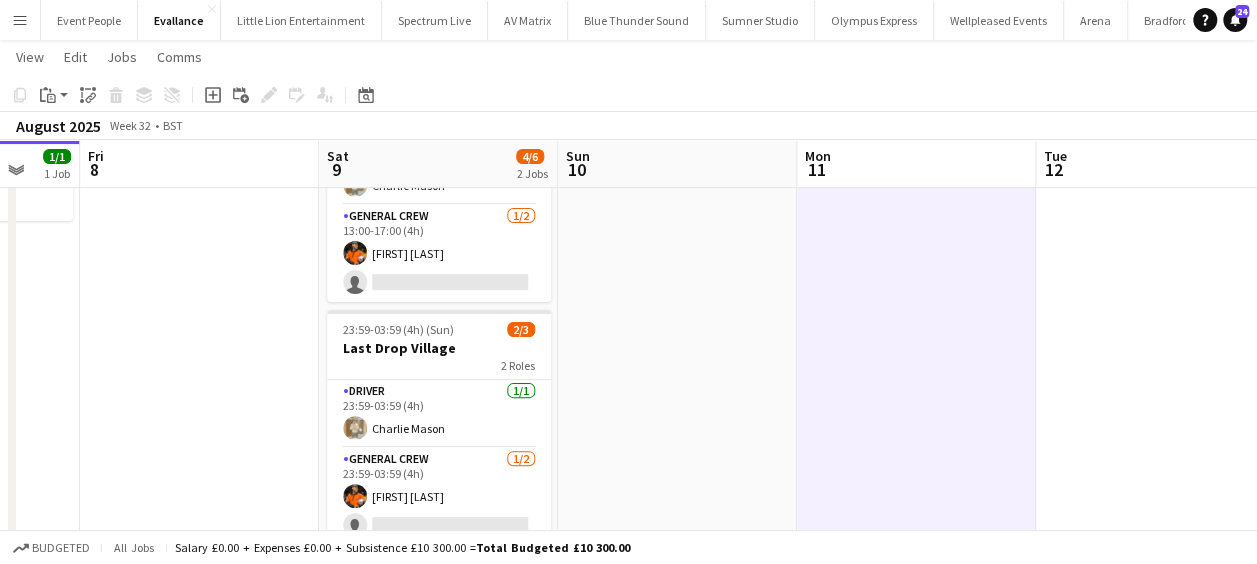 drag, startPoint x: 400, startPoint y: 330, endPoint x: 921, endPoint y: 346, distance: 521.2456 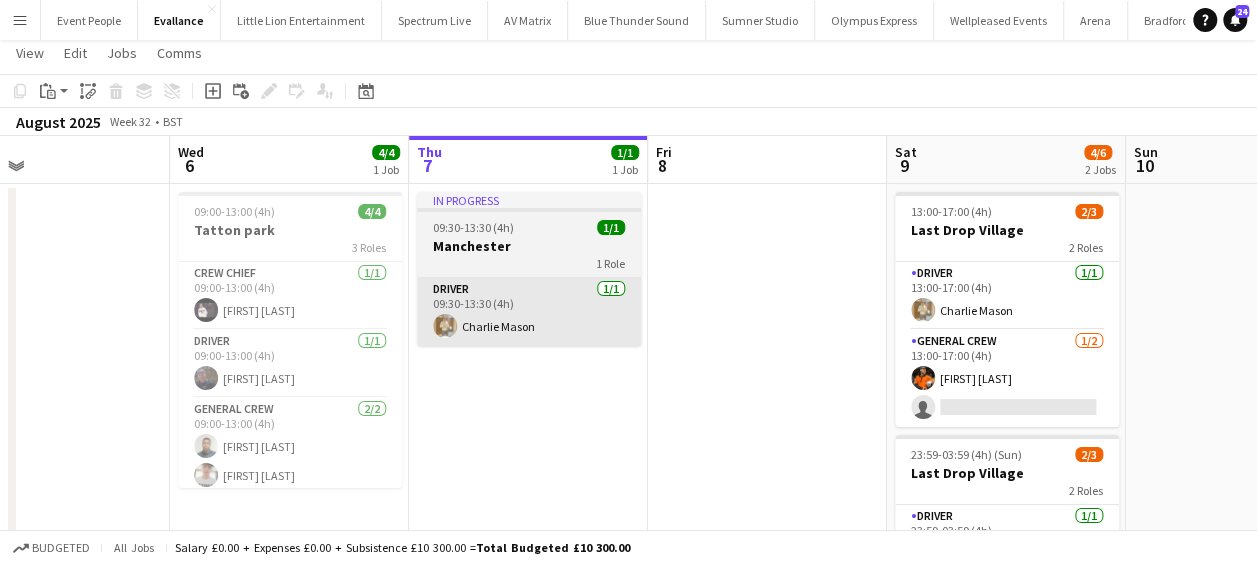scroll, scrollTop: 0, scrollLeft: 0, axis: both 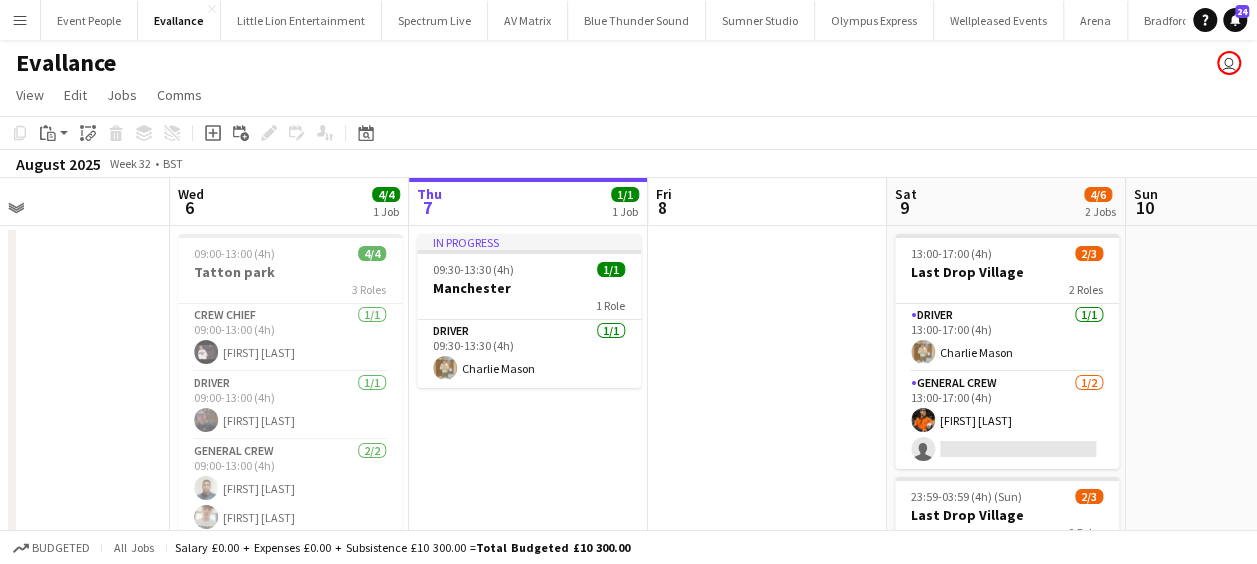 drag, startPoint x: 761, startPoint y: 375, endPoint x: 565, endPoint y: 409, distance: 198.92712 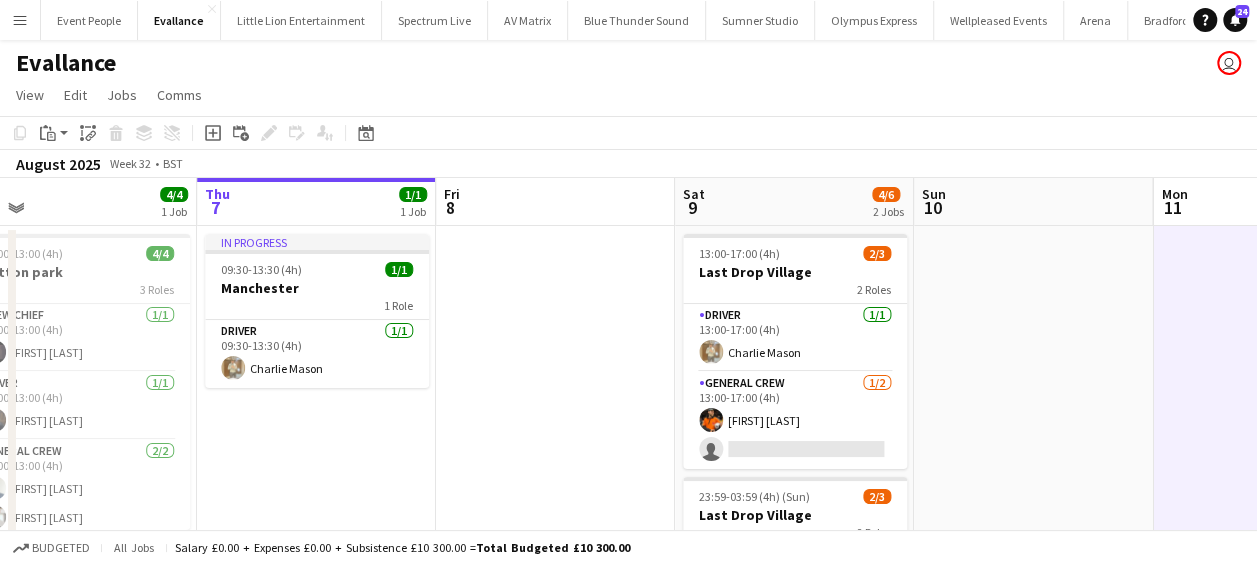 drag, startPoint x: 1044, startPoint y: 393, endPoint x: 939, endPoint y: 393, distance: 105 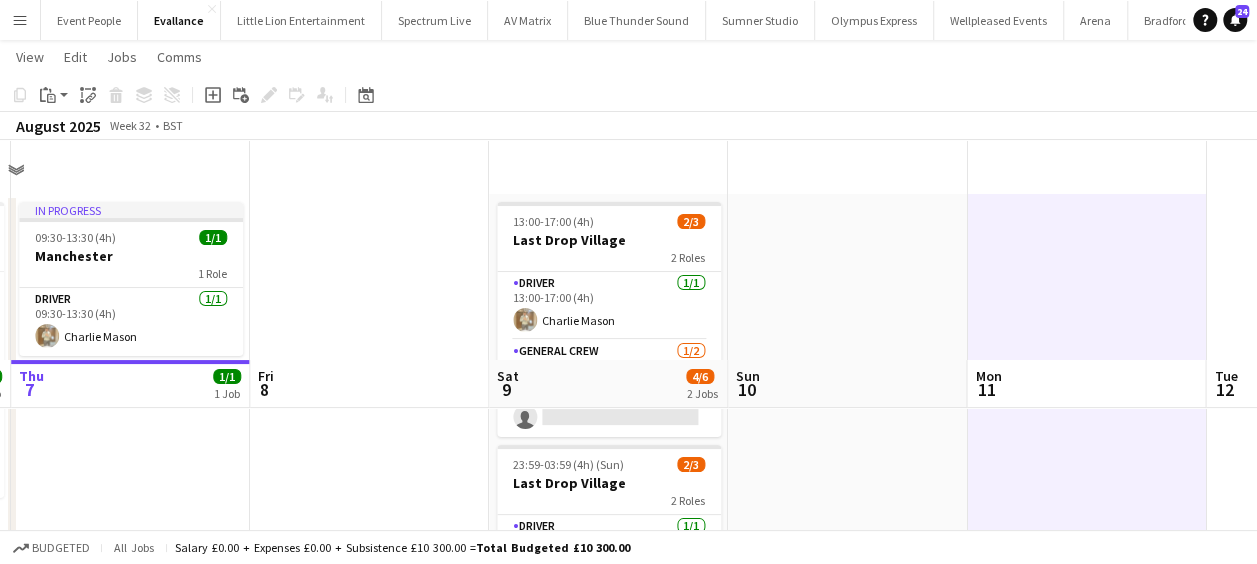 scroll, scrollTop: 0, scrollLeft: 0, axis: both 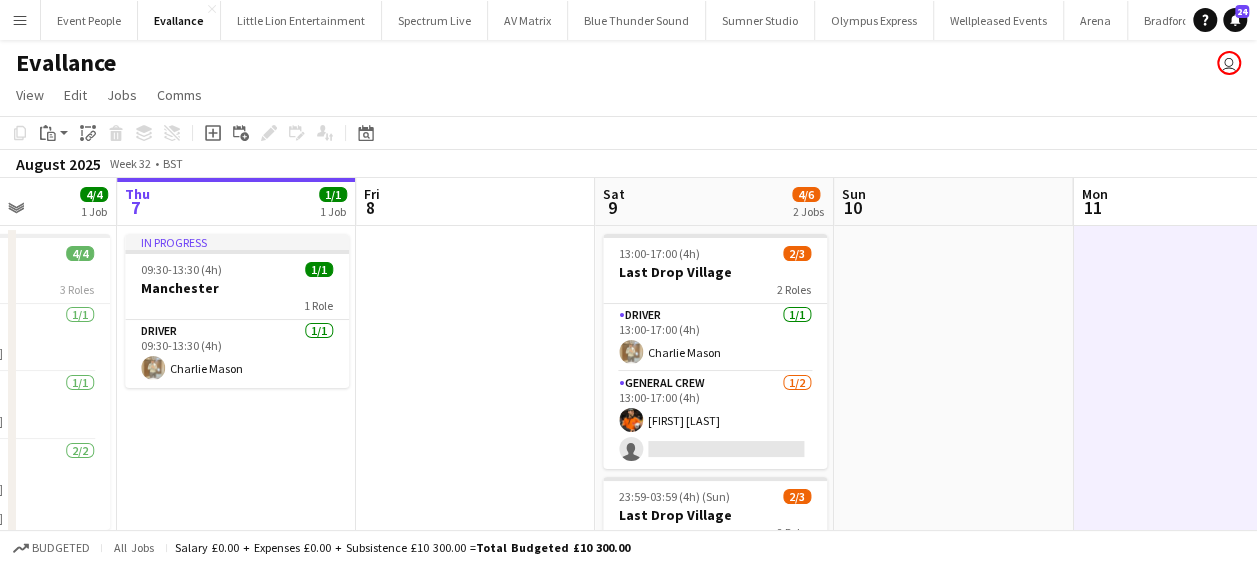 click on "Sun   3   Mon   4   4/4   2 Jobs   Tue   5   Wed   6   4/4   1 Job   Thu   7   1/1   1 Job   Fri   8   Sat   9   4/6   2 Jobs   Sun   10   Mon   11   Tue   12   Wed   13      08:00-12:00 (4h)    2/2   Rudding park   2 Roles   Driver   1/1   08:00-12:00 (4h)
[FIRST] [LAST]  General Crew   1/1   08:00-12:00 (4h)
[FIRST] [LAST]     23:59-03:59 (4h) (Tue)   2/2   Rudding park   2 Roles   Driver   1/1   23:59-03:59 (4h)
[FIRST] [LAST]  General Crew   1/1   23:59-03:59 (4h)
[FIRST] [LAST]     09:00-13:00 (4h)    4/4   Tatton park    3 Roles   Crew Chief   1/1   09:00-13:00 (4h)
[FIRST] [LAST]  Driver   1/1   09:00-13:00 (4h)
[FIRST] [LAST]  General Crew   2/2   09:00-13:00 (4h)
[FIRST] [LAST] [FIRST] [LAST]  In progress   09:30-13:30 (4h)    1/1   Manchester    1 Role   Driver   1/1   09:30-13:30 (4h)
[FIRST] [LAST]     13:00-17:00 (4h)    2/3   Last Drop Village   2 Roles   Driver   1/1   13:00-17:00 (4h)
[FIRST] [LAST]  General Crew   1/2   13:00-17:00 (4h)
[FIRST] [LAST]
single-neutral-actions" at bounding box center [628, 482] 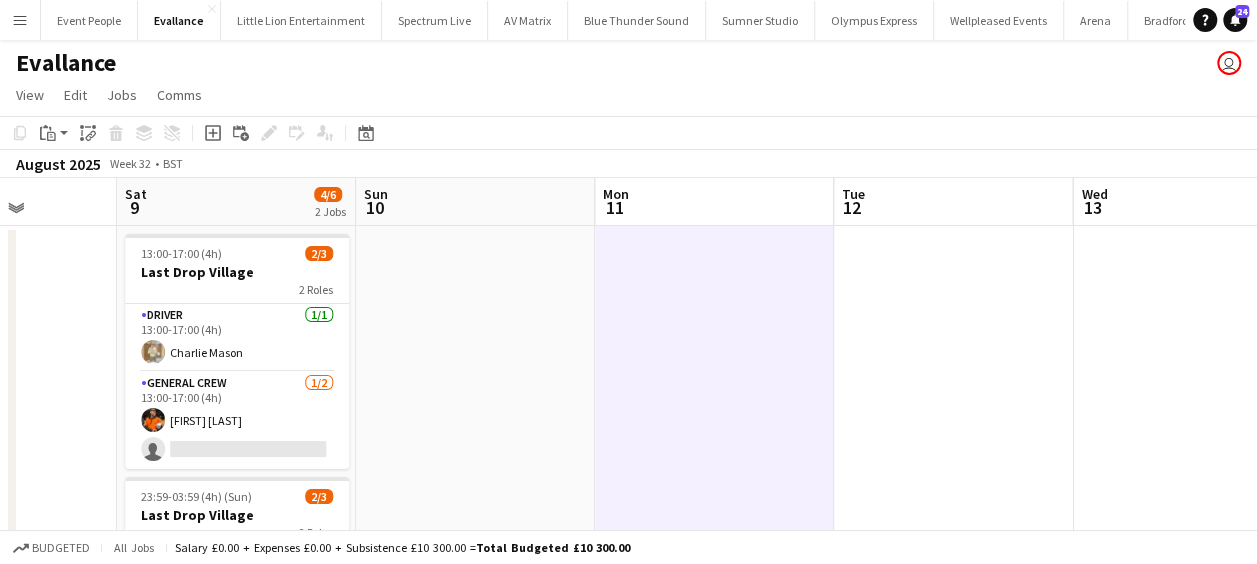 drag, startPoint x: 899, startPoint y: 349, endPoint x: 748, endPoint y: 354, distance: 151.08276 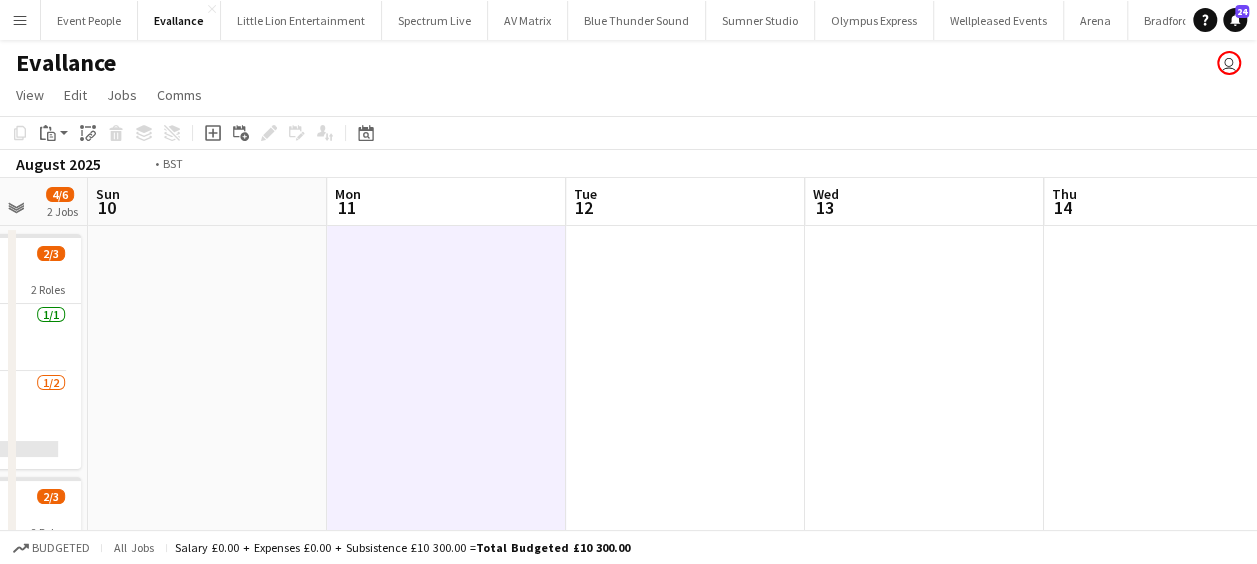 click on "Thu   7   1/1   1 Job   Fri   8   Sat   9   4/6   2 Jobs   Sun   10   Mon   11   Tue   12   Wed   13   Thu   14   Fri   15   Sat   16   Sun   17   In progress   09:30-13:30 (4h)    1/1   Manchester    1 Role   Driver   1/1   09:30-13:30 (4h)
[FIRST] [LAST]     13:00-17:00 (4h)    2/3   Last Drop Village   2 Roles   Driver   1/1   13:00-17:00 (4h)
[FIRST] [LAST]  General Crew   1/2   13:00-17:00 (4h)
[FIRST] [LAST]
single-neutral-actions
23:59-03:59 (4h) (Sun)   2/3   Last Drop Village   2 Roles   Driver   1/1   23:59-03:59 (4h)
[FIRST] [LAST]  General Crew   1/2   23:59-03:59 (4h)
[FIRST] [LAST]
single-neutral-actions" at bounding box center (628, 482) 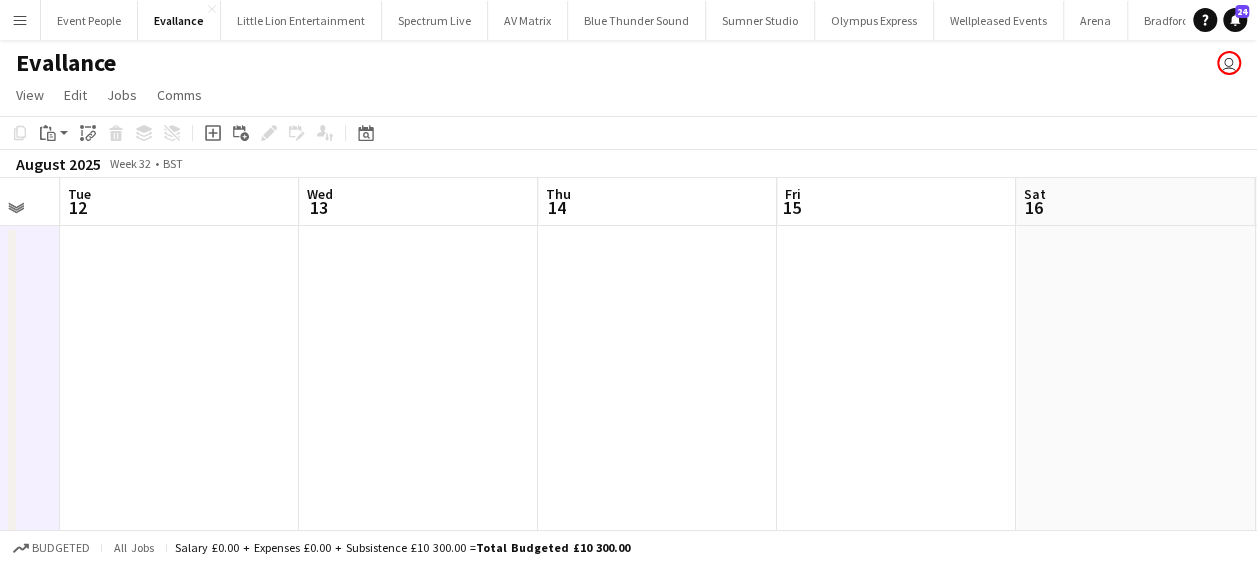 scroll, scrollTop: 0, scrollLeft: 966, axis: horizontal 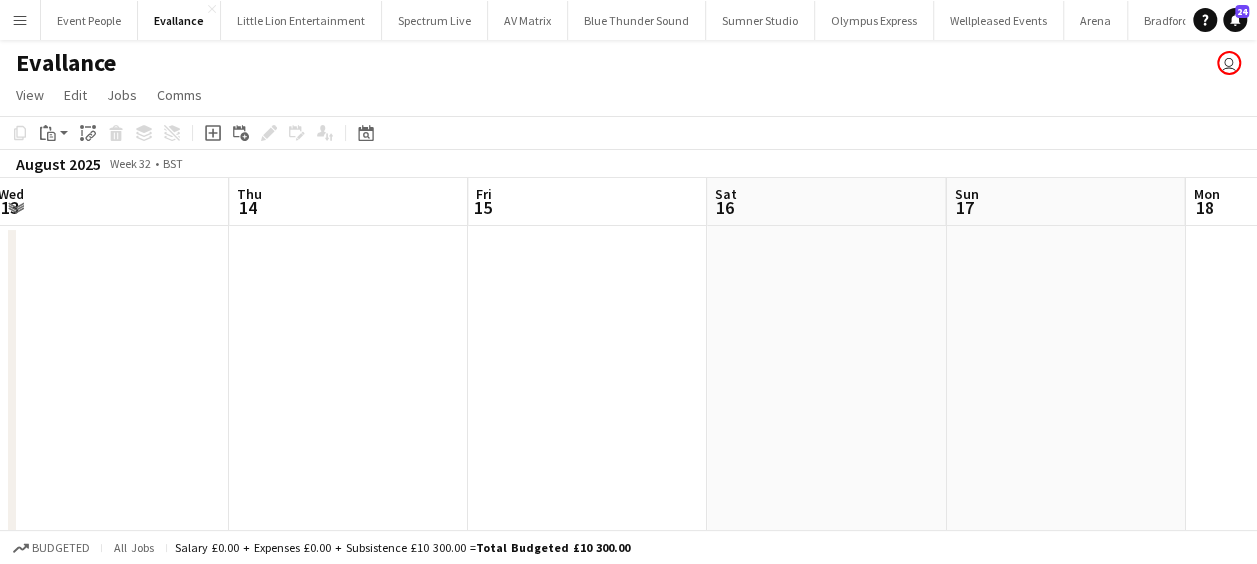 click on "Sat   9   4/6   2 Jobs   Sun   10   Mon   11   Tue   12   Wed   13   Thu   14   Fri   15   Sat   16   Sun   17   Mon   18   Tue   19      13:00-17:00 (4h)    2/3   Last Drop Village   2 Roles   Driver   1/1   13:00-17:00 (4h)
[FIRST] [LAST]  General Crew   1/2   13:00-17:00 (4h)
[FIRST] [LAST]
single-neutral-actions
23:59-03:59 (4h) (Sun)   2/3   Last Drop Village   2 Roles   Driver   1/1   23:59-03:59 (4h)
[FIRST] [LAST]  General Crew   1/2   23:59-03:59 (4h)
[FIRST] [LAST]
single-neutral-actions" at bounding box center (628, 482) 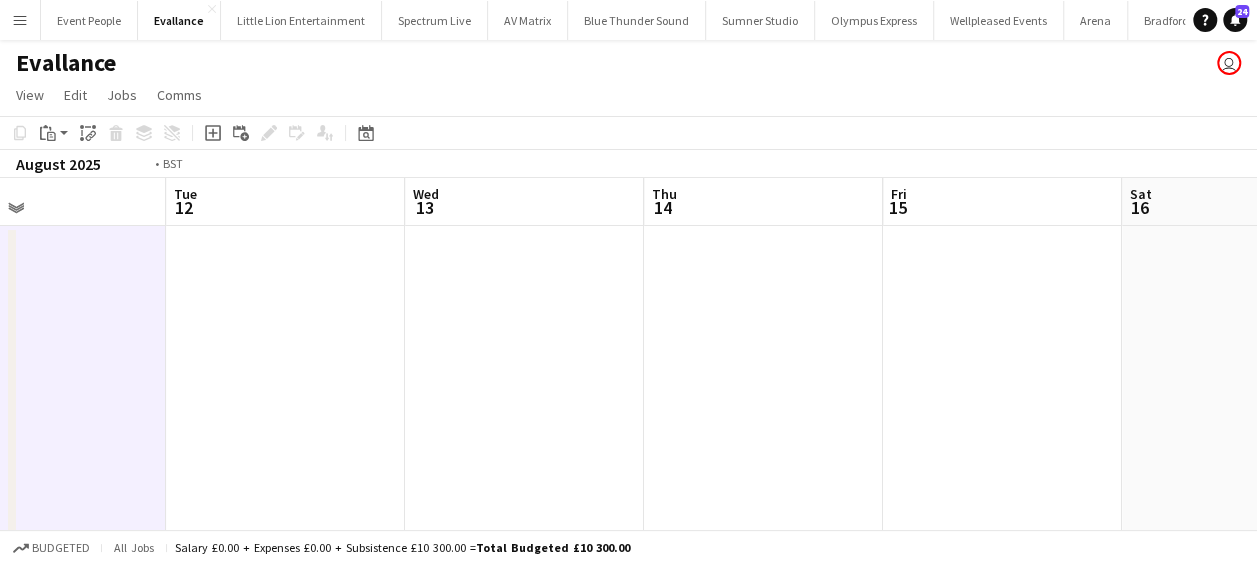 drag, startPoint x: 251, startPoint y: 368, endPoint x: 838, endPoint y: 375, distance: 587.04175 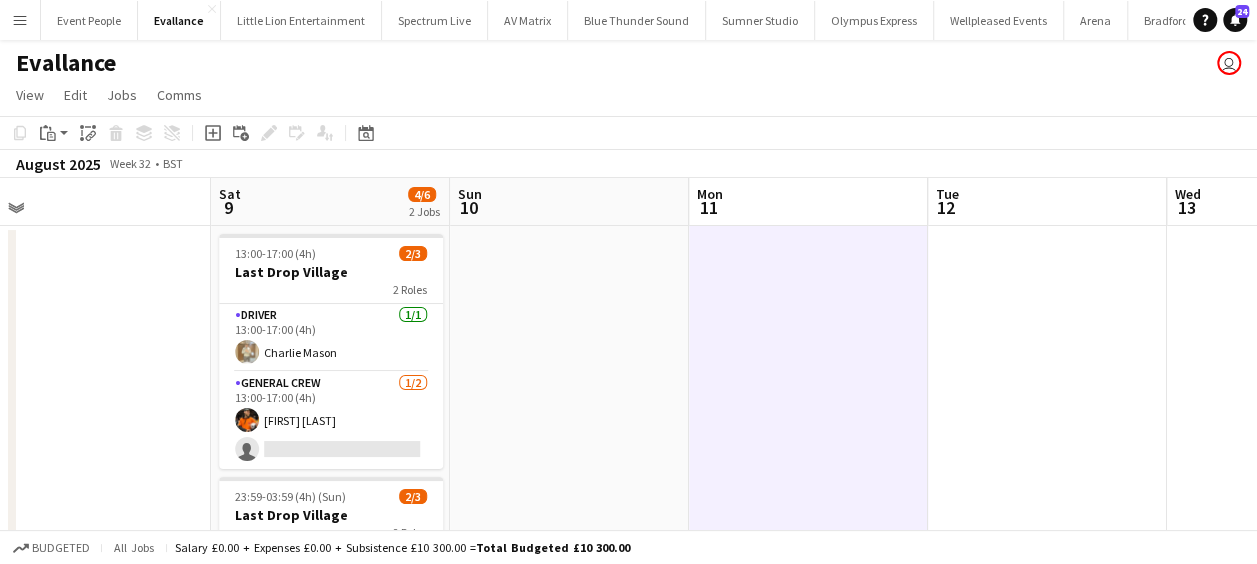 drag, startPoint x: 805, startPoint y: 359, endPoint x: 1069, endPoint y: 359, distance: 264 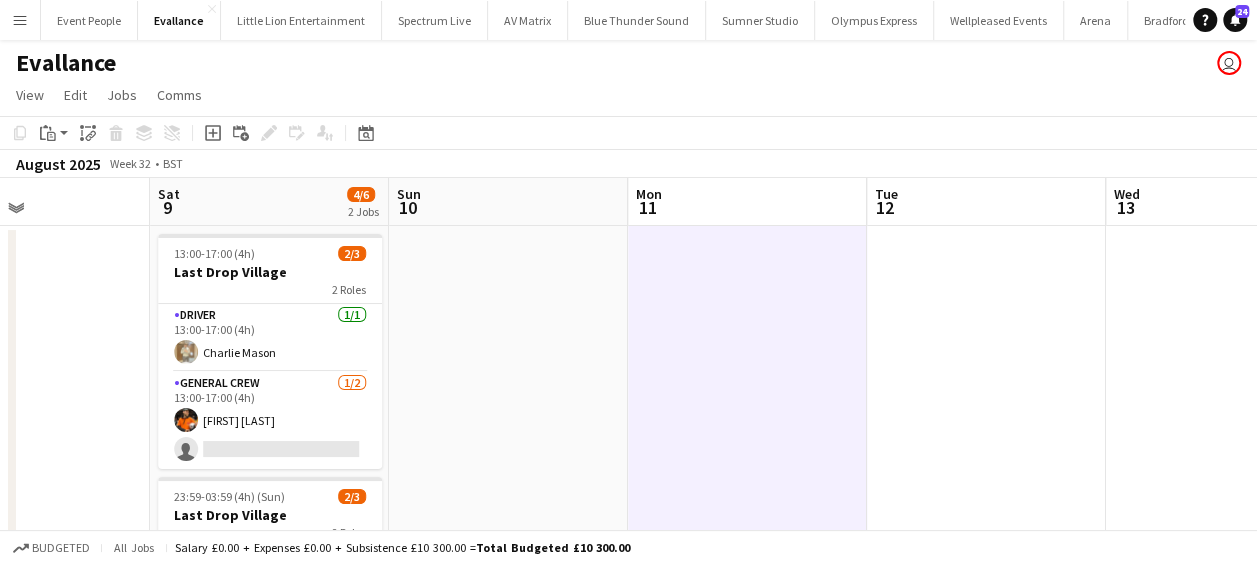 drag, startPoint x: 620, startPoint y: 355, endPoint x: 804, endPoint y: 346, distance: 184.21997 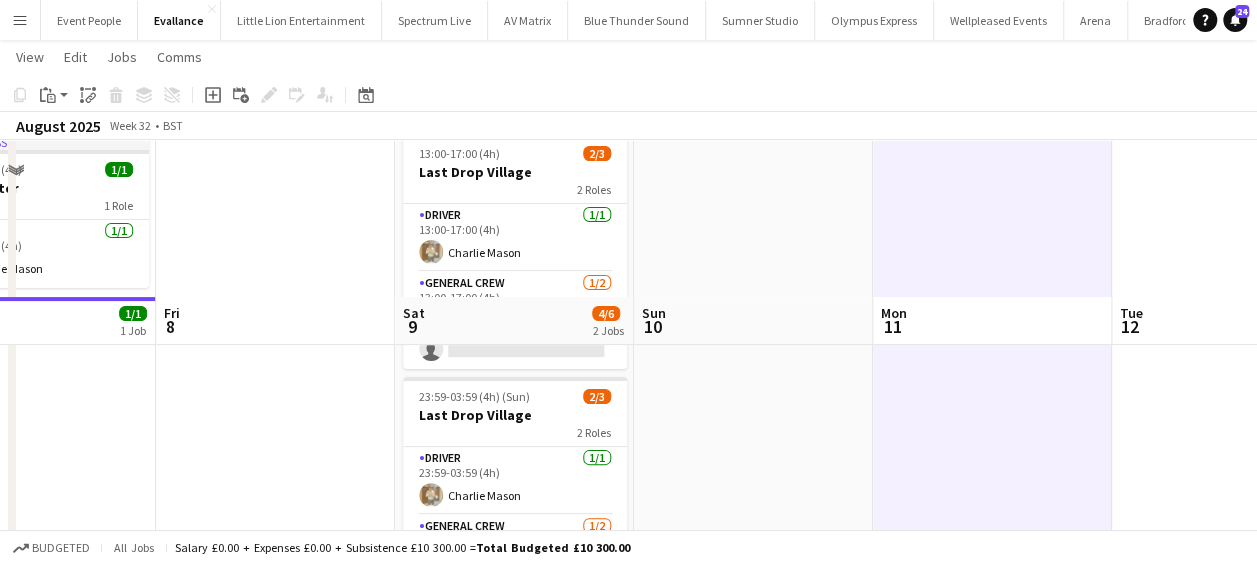 scroll, scrollTop: 0, scrollLeft: 0, axis: both 